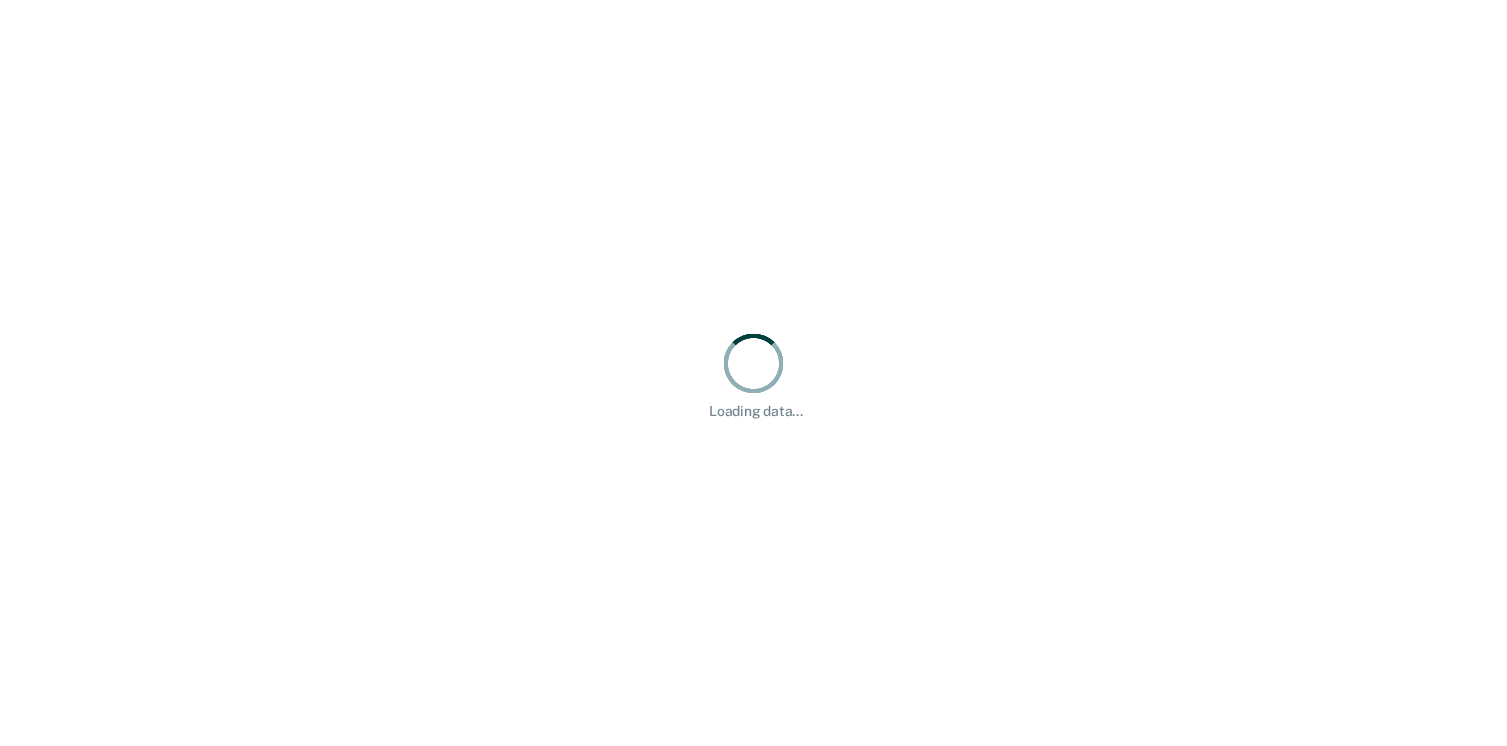 scroll, scrollTop: 0, scrollLeft: 0, axis: both 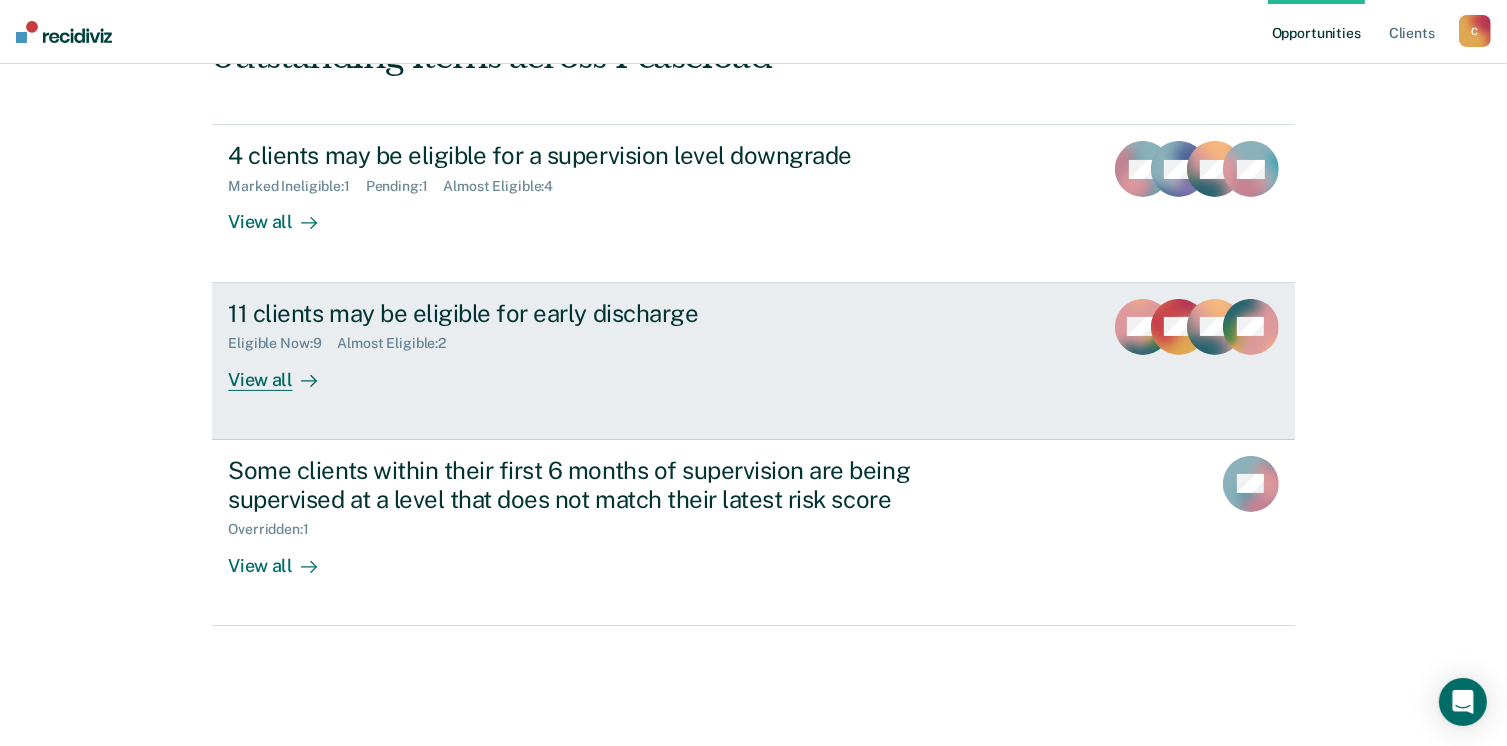 click on "View all" at bounding box center (284, 371) 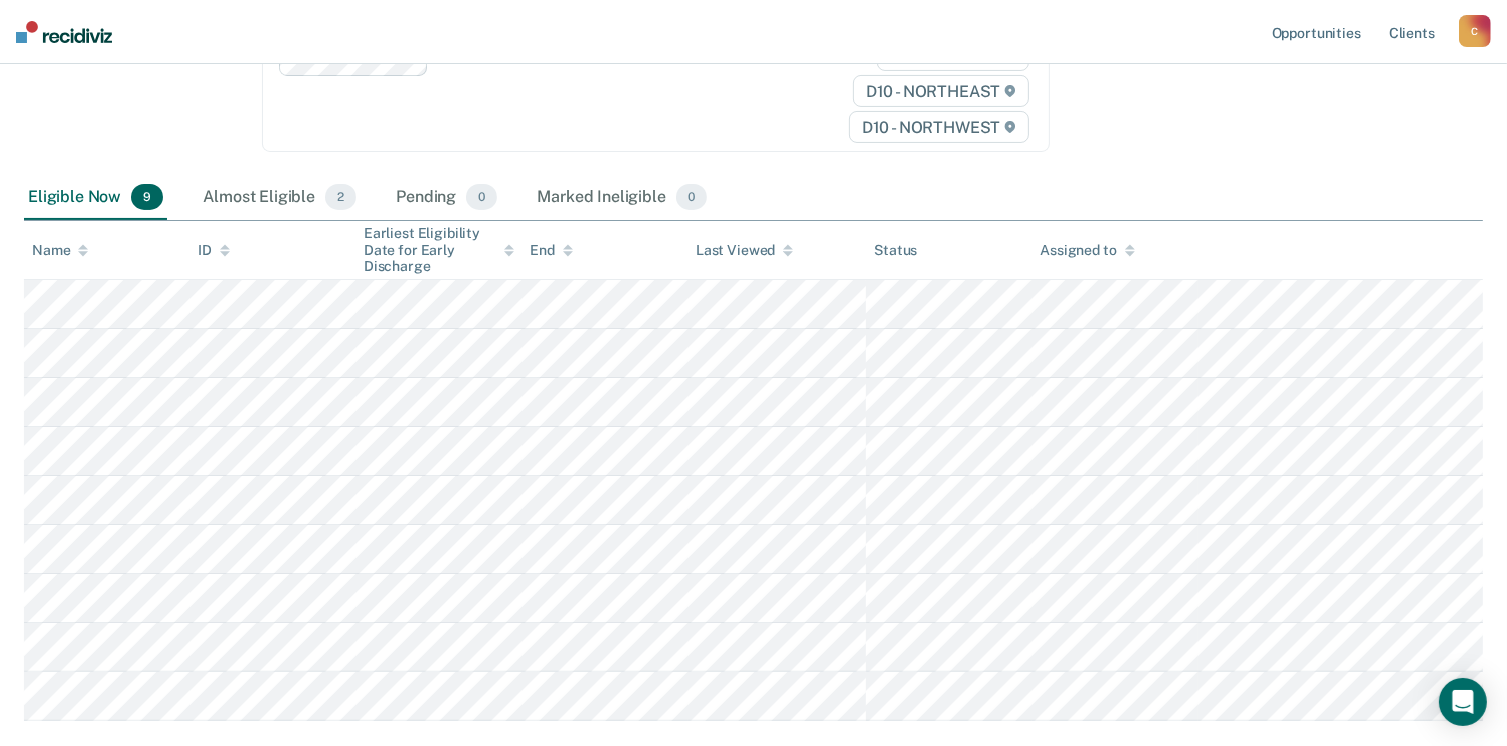 scroll, scrollTop: 348, scrollLeft: 0, axis: vertical 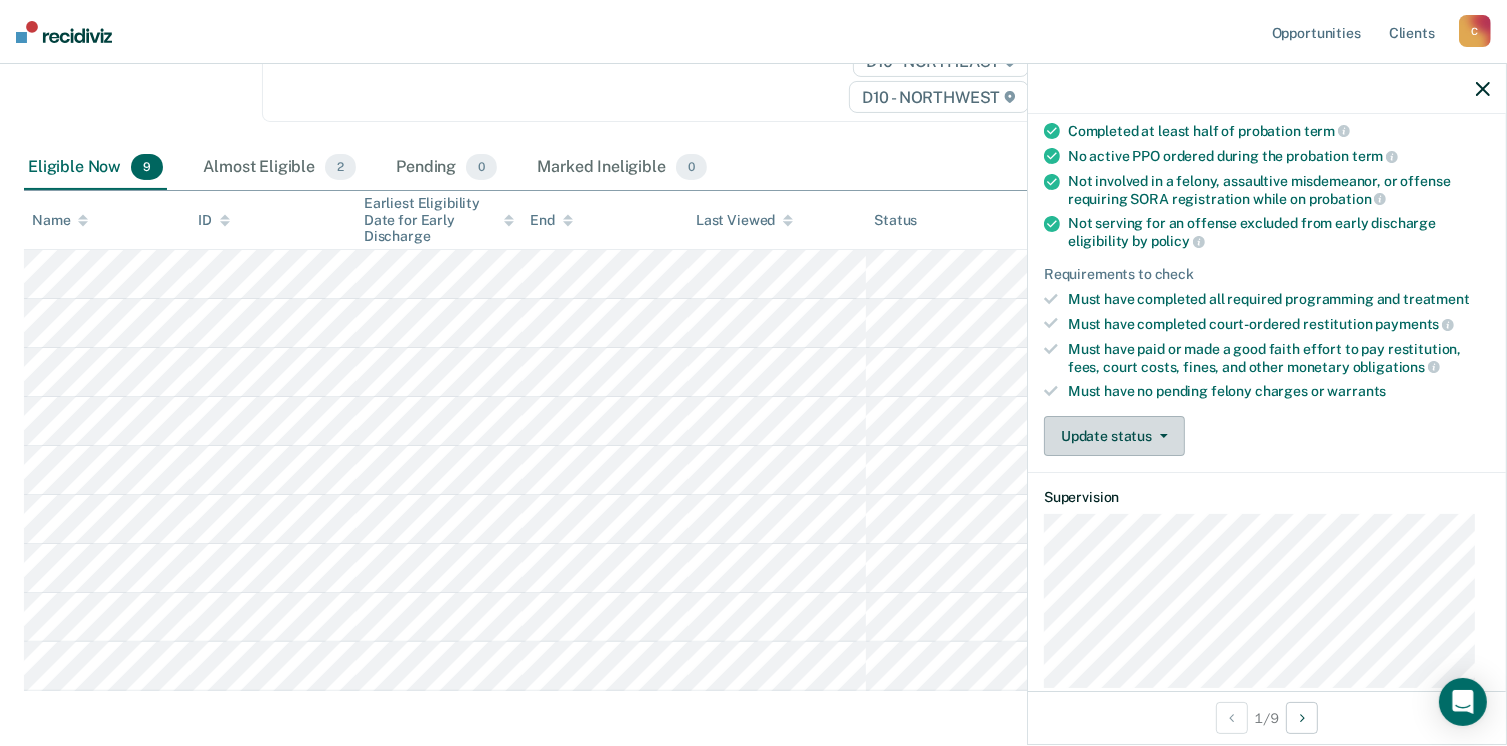 click on "Update status" at bounding box center (1114, 436) 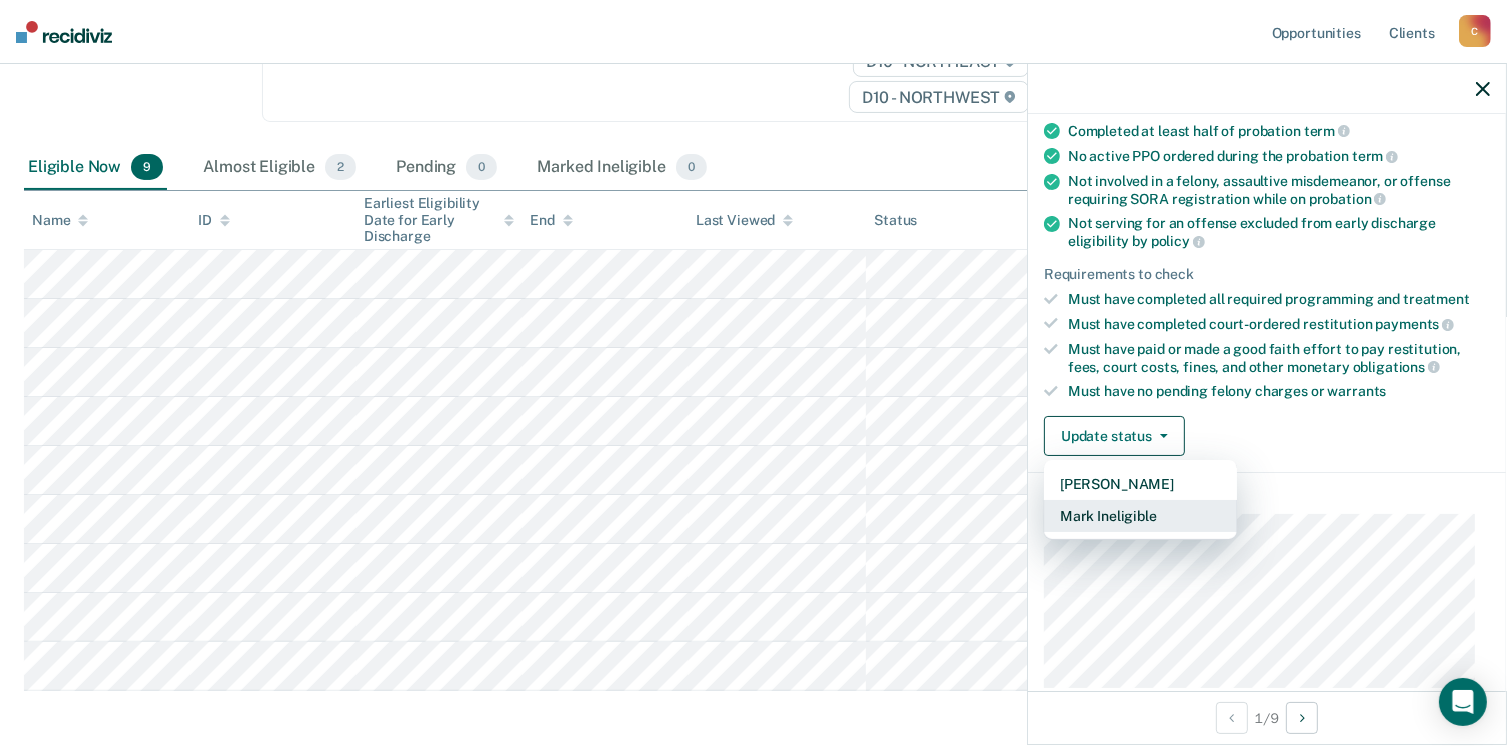 click on "Mark Ineligible" at bounding box center (1140, 516) 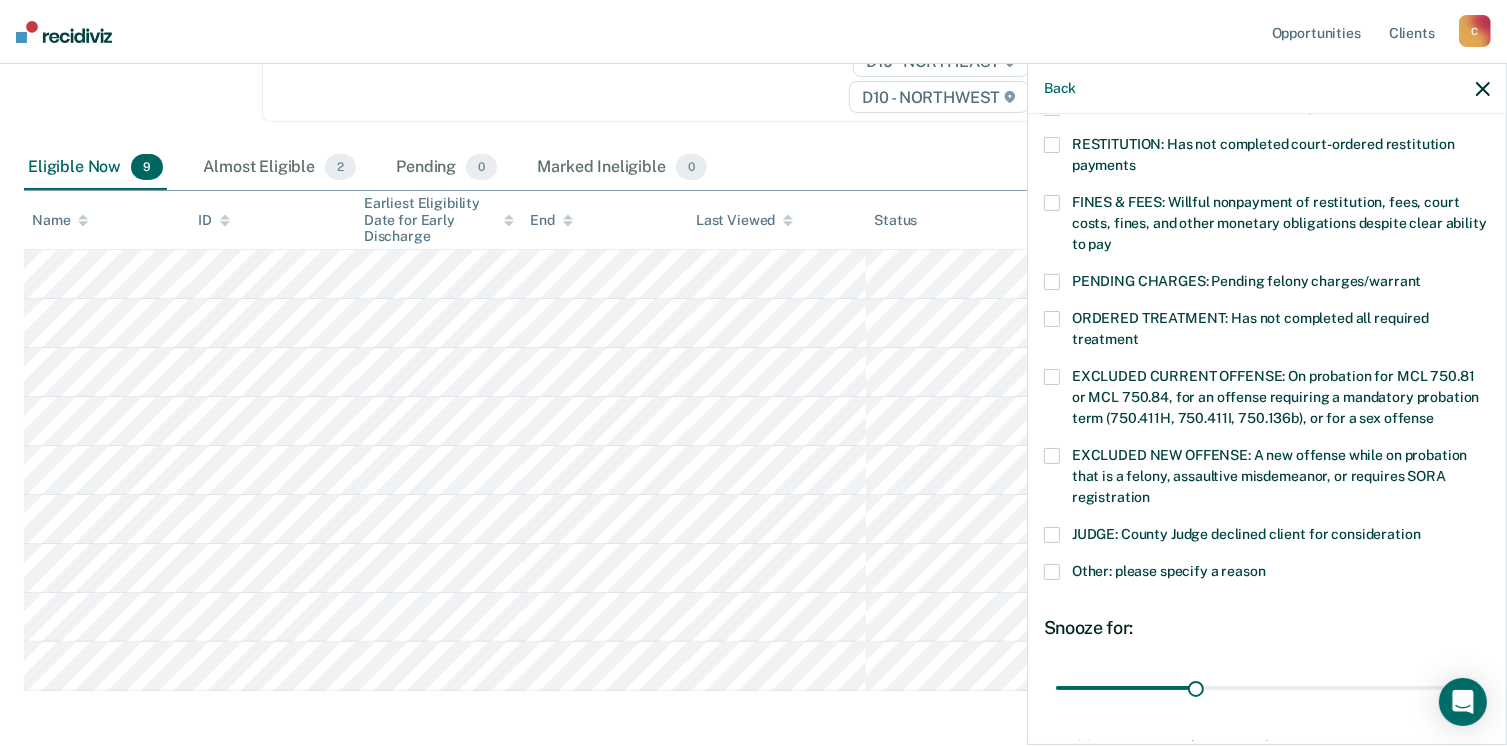 scroll, scrollTop: 520, scrollLeft: 0, axis: vertical 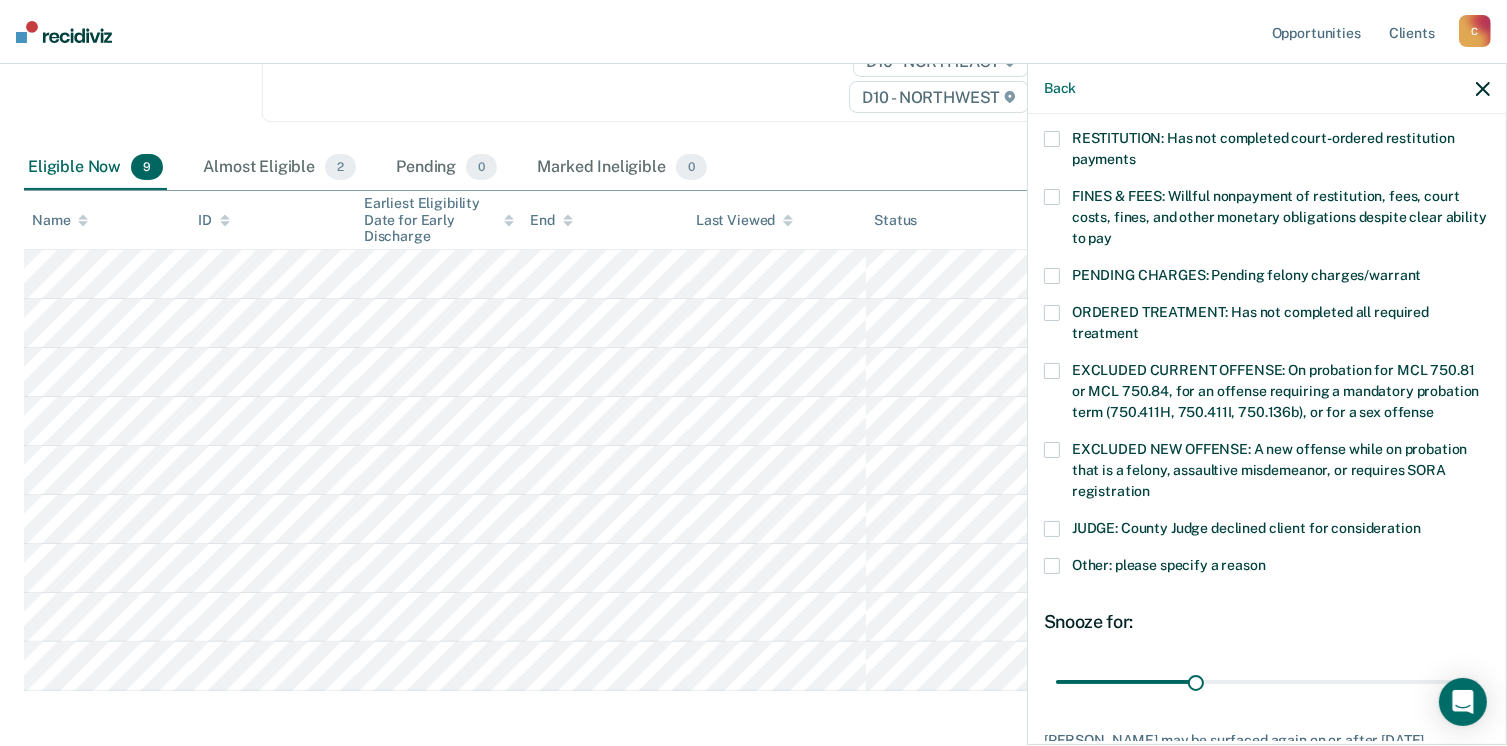 click at bounding box center (1052, 566) 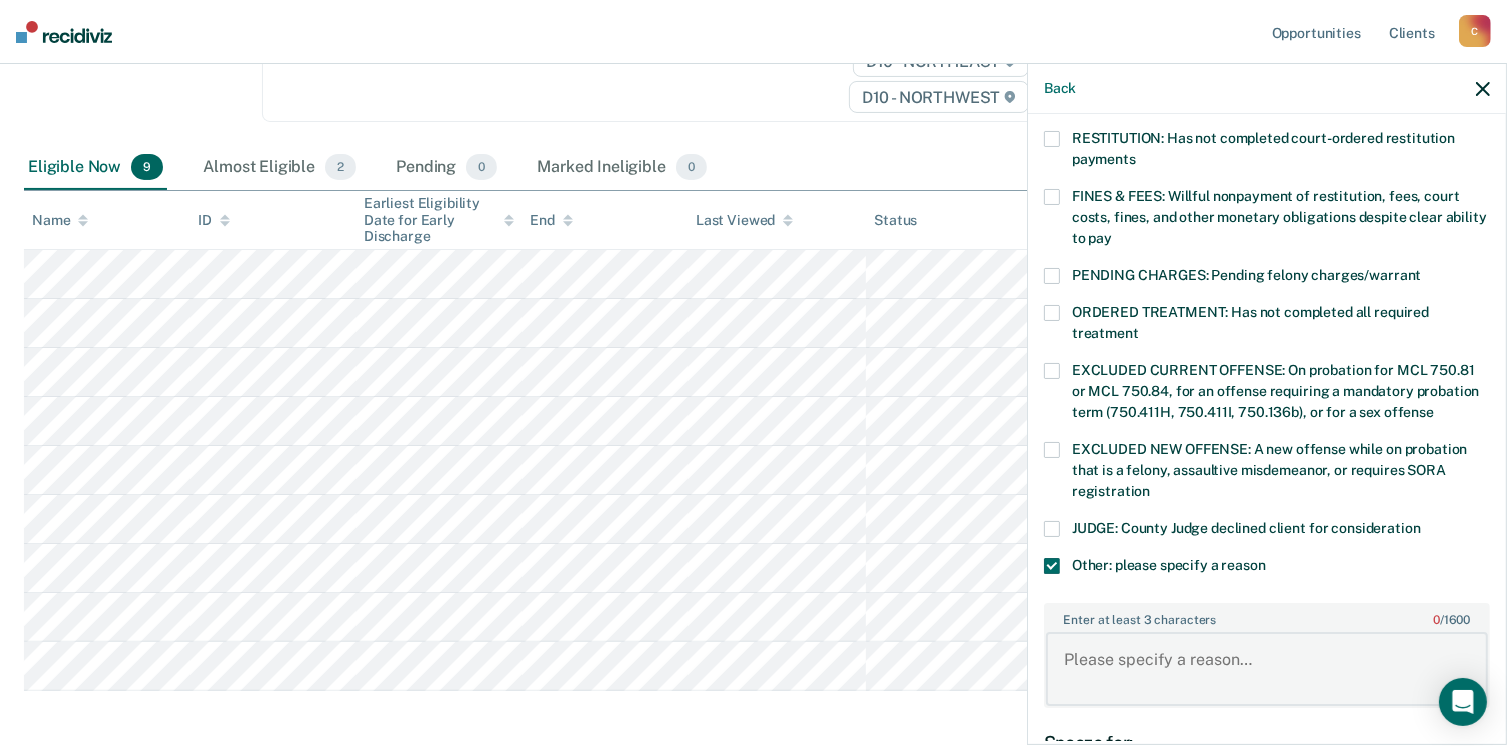 click on "Enter at least 3 characters 0  /  1600" at bounding box center [1267, 669] 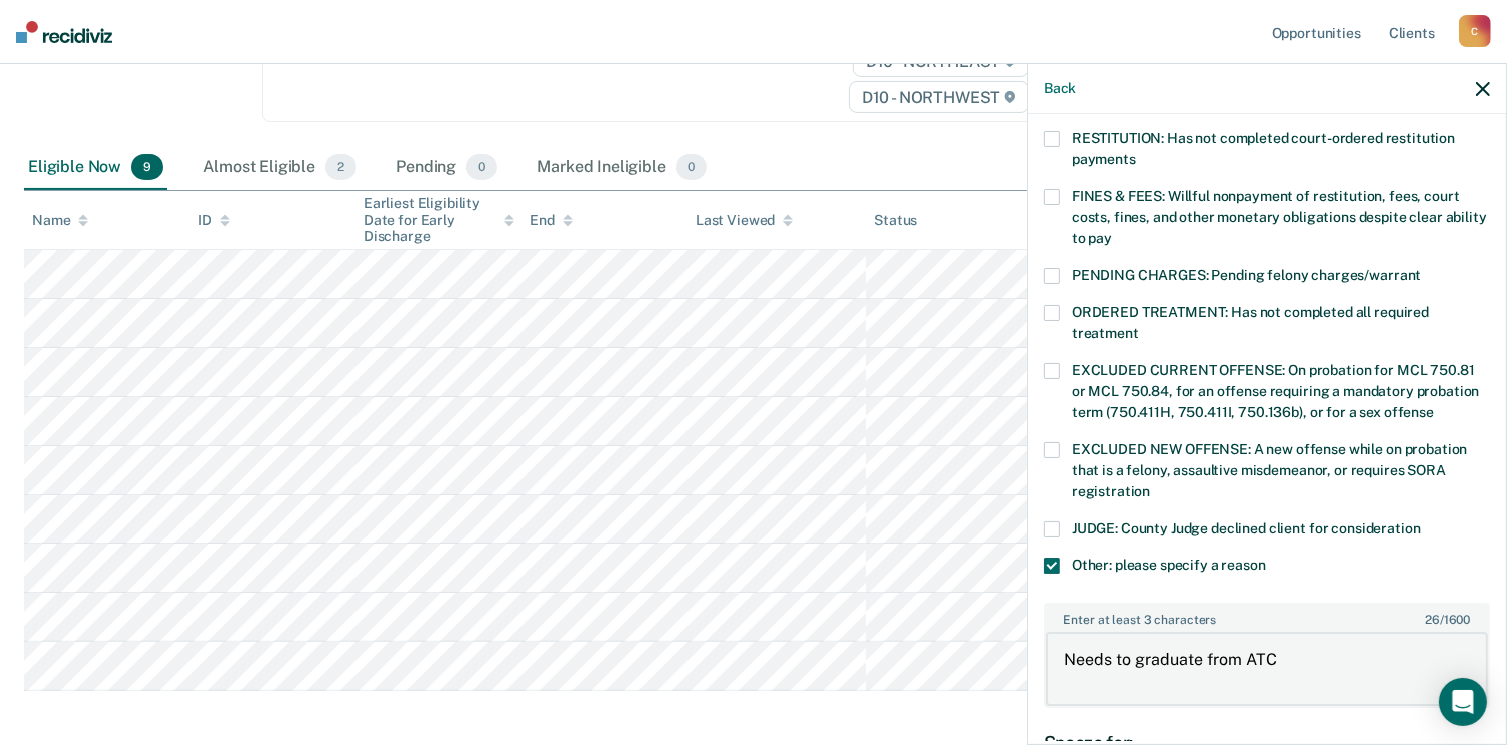 click on "Needs to graduate from ATC" at bounding box center (1267, 669) 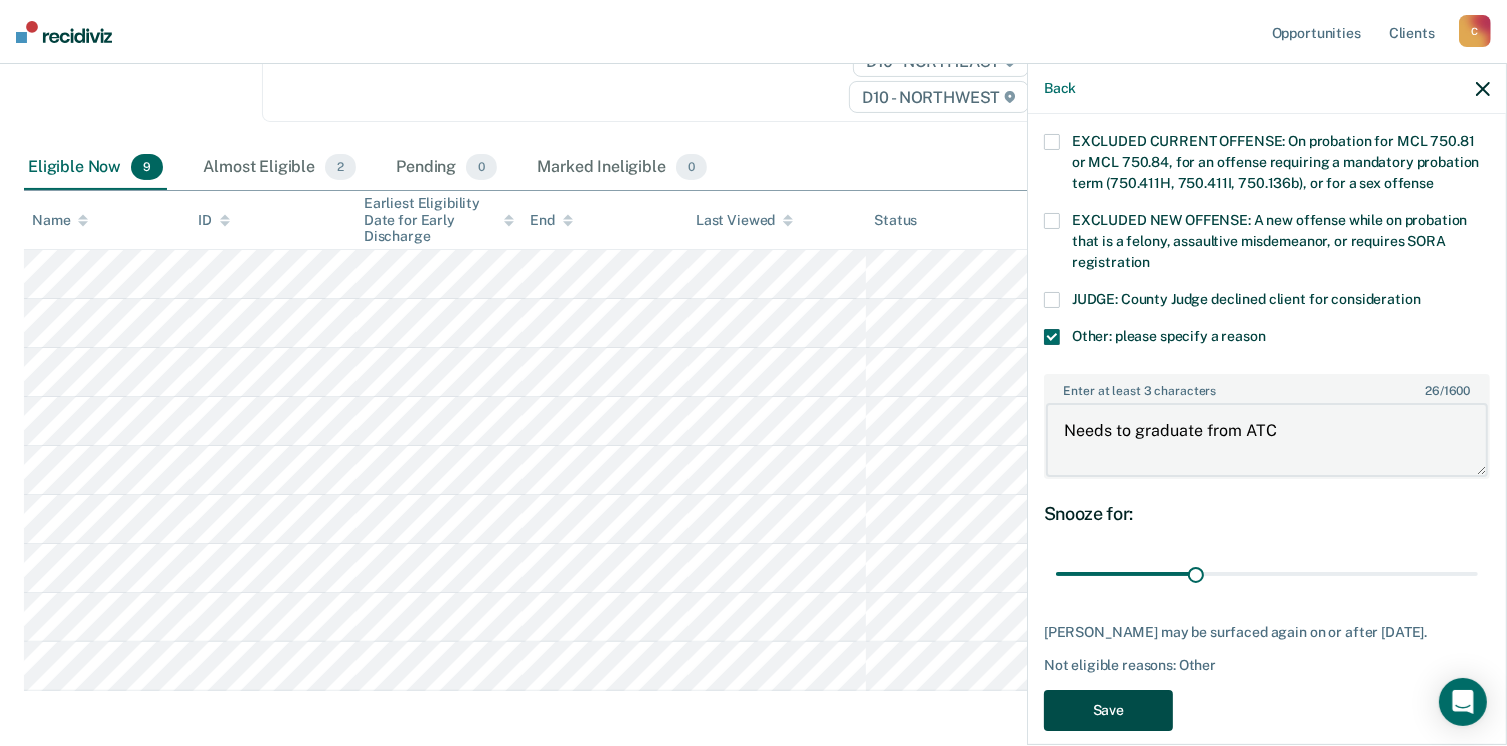 type on "Needs to graduate from ATC" 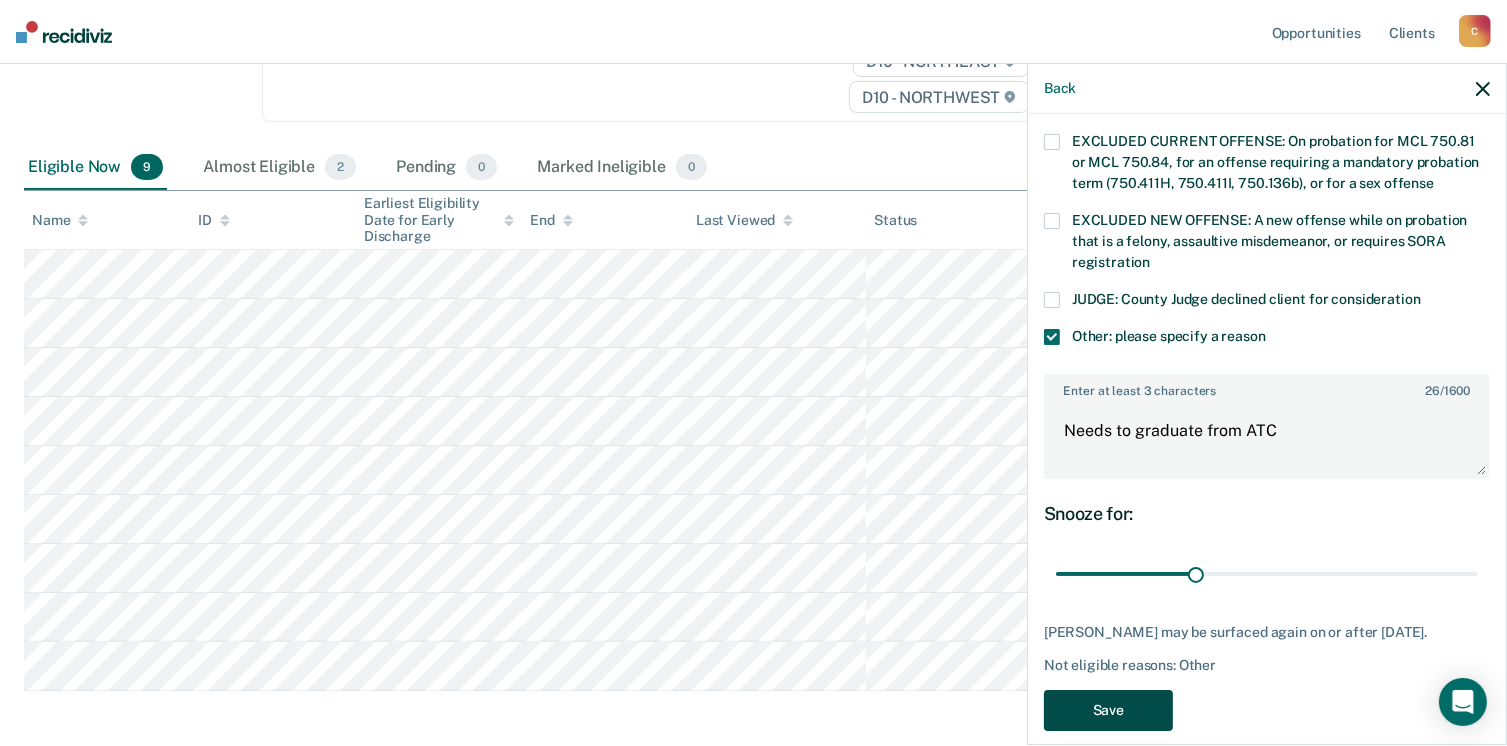 click on "Save" at bounding box center [1108, 710] 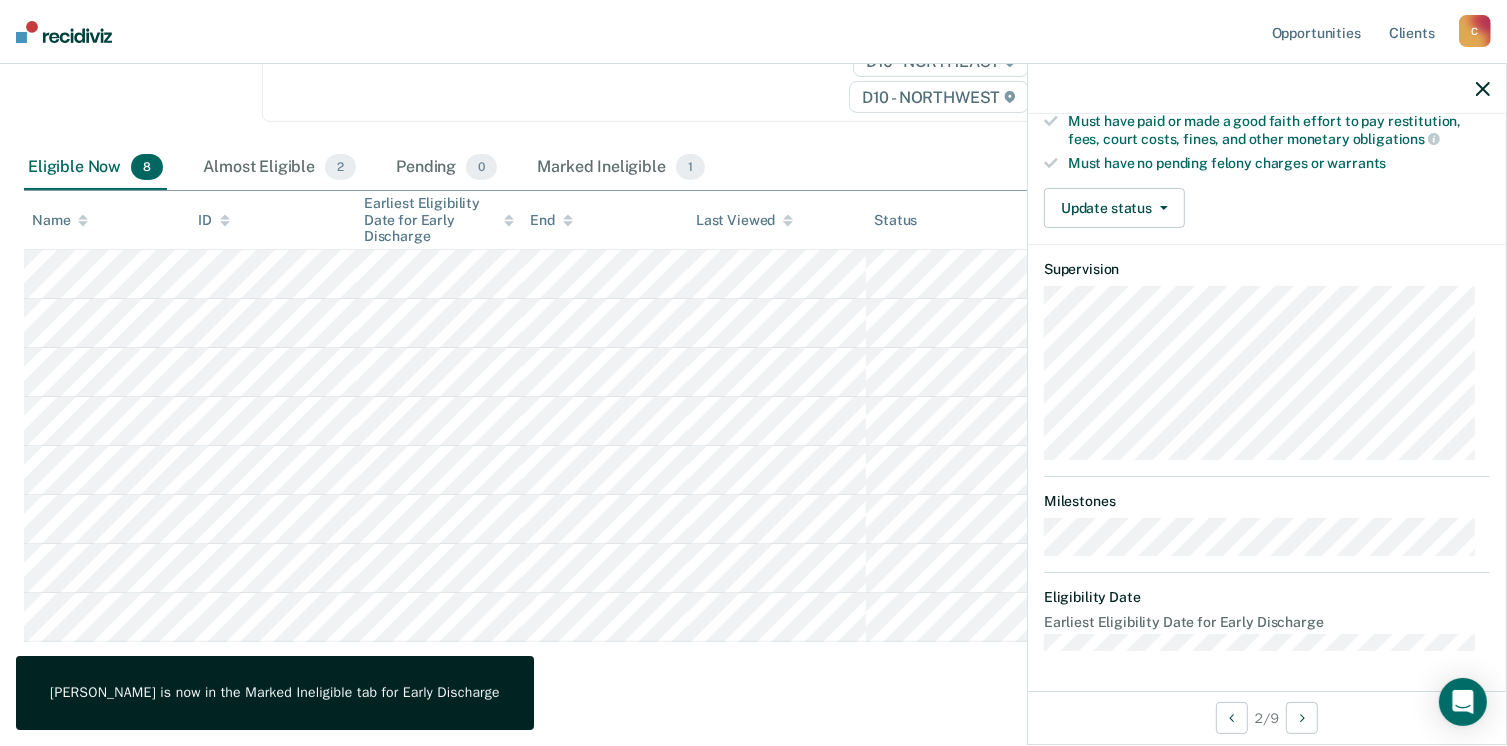 scroll, scrollTop: 392, scrollLeft: 0, axis: vertical 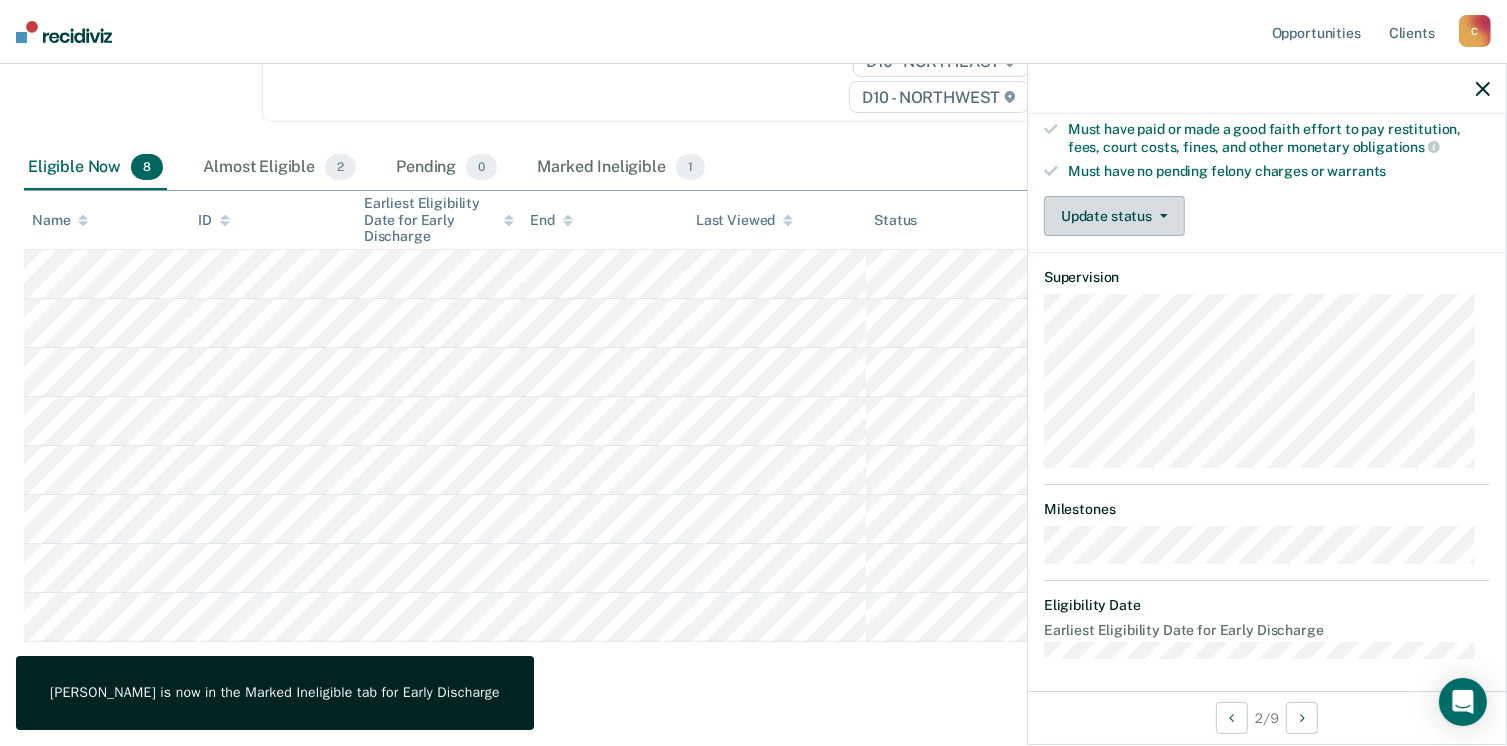 click on "Update status" at bounding box center [1114, 216] 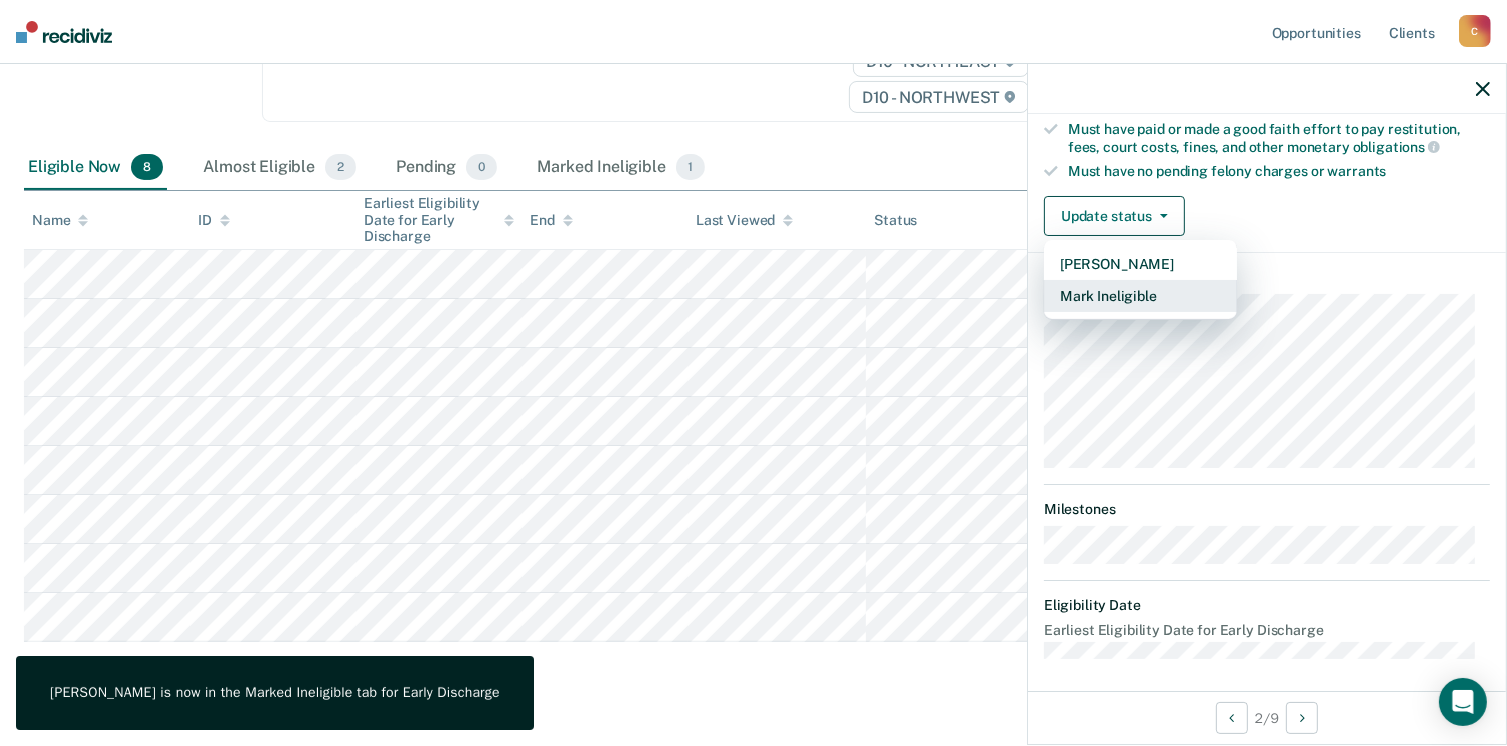 click on "Mark Ineligible" at bounding box center (1140, 296) 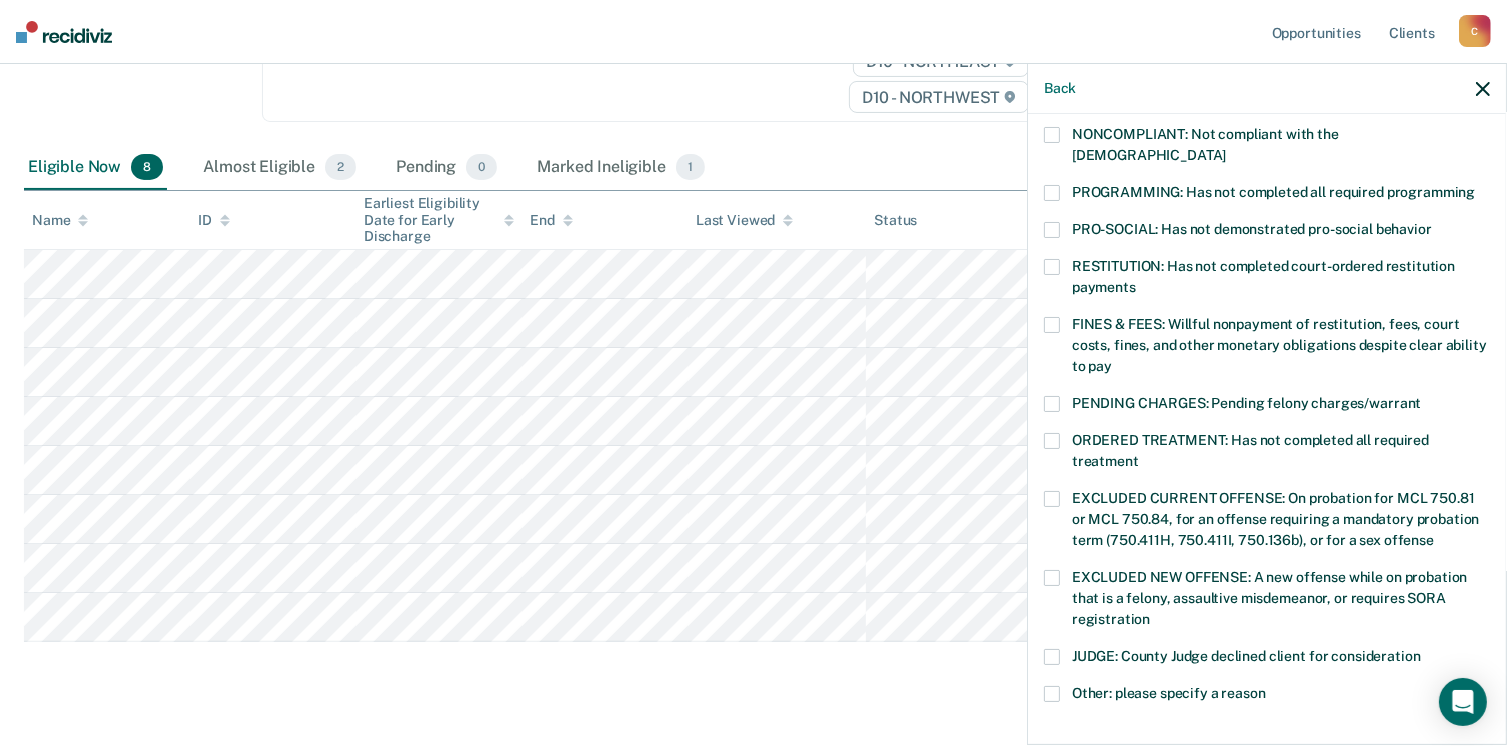 scroll, scrollTop: 647, scrollLeft: 0, axis: vertical 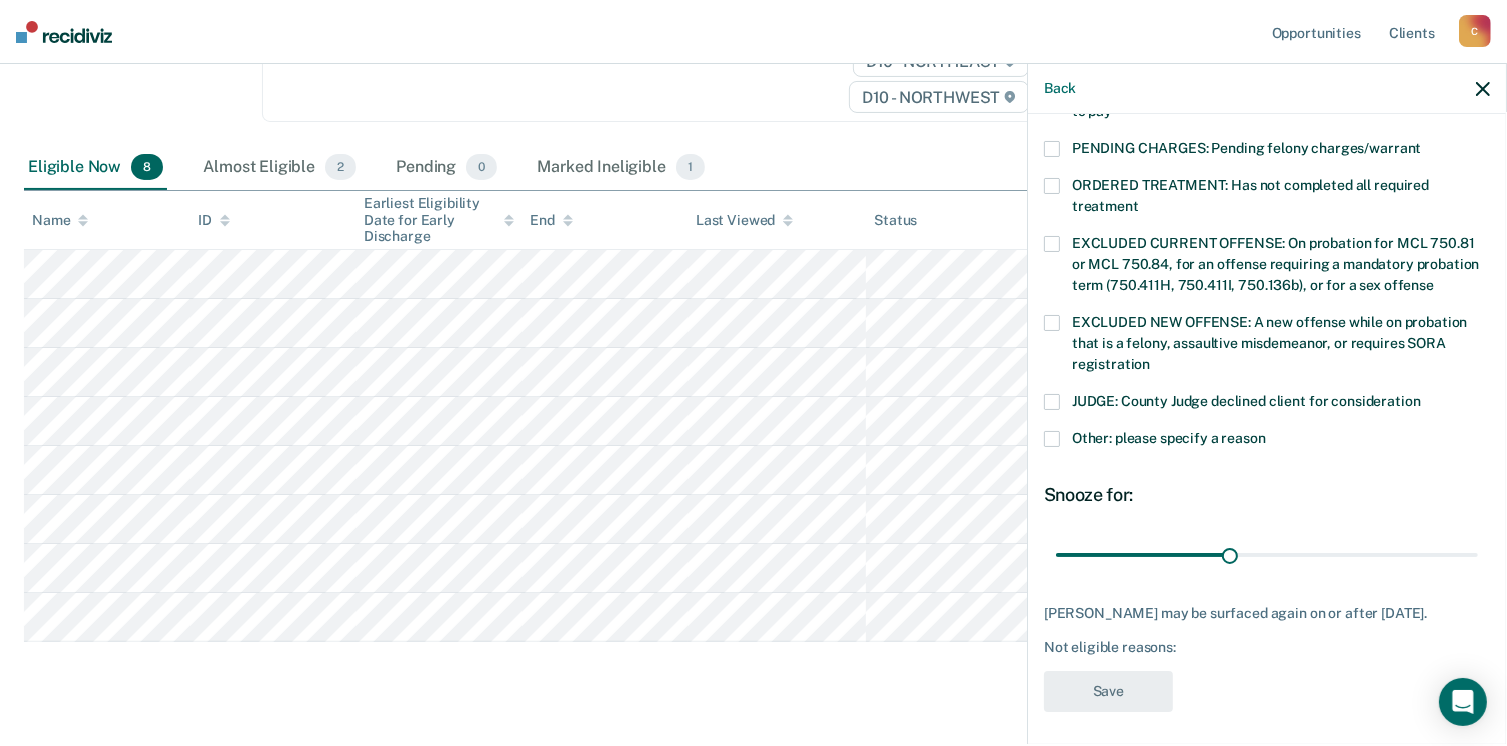 click at bounding box center [1052, 439] 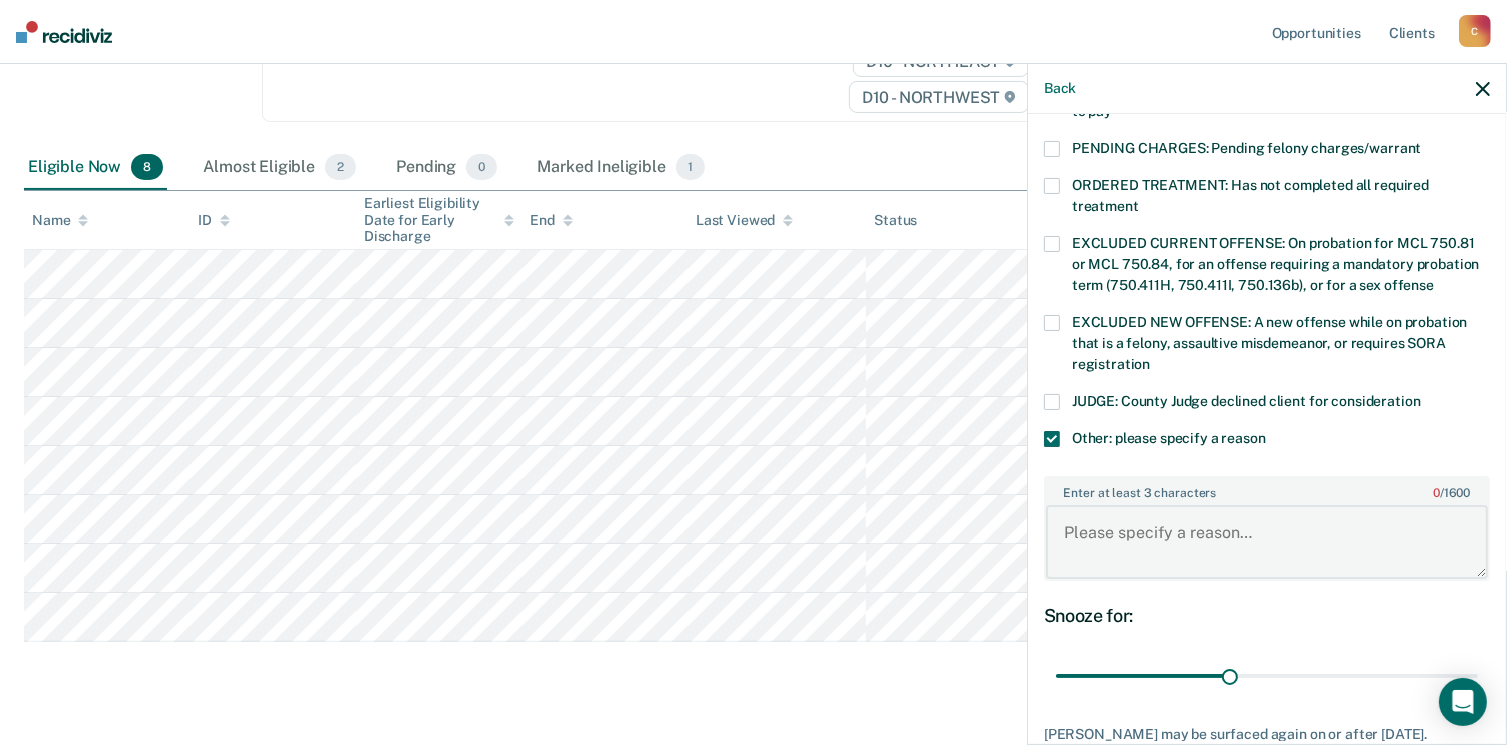 click on "Enter at least 3 characters 0  /  1600" at bounding box center [1267, 542] 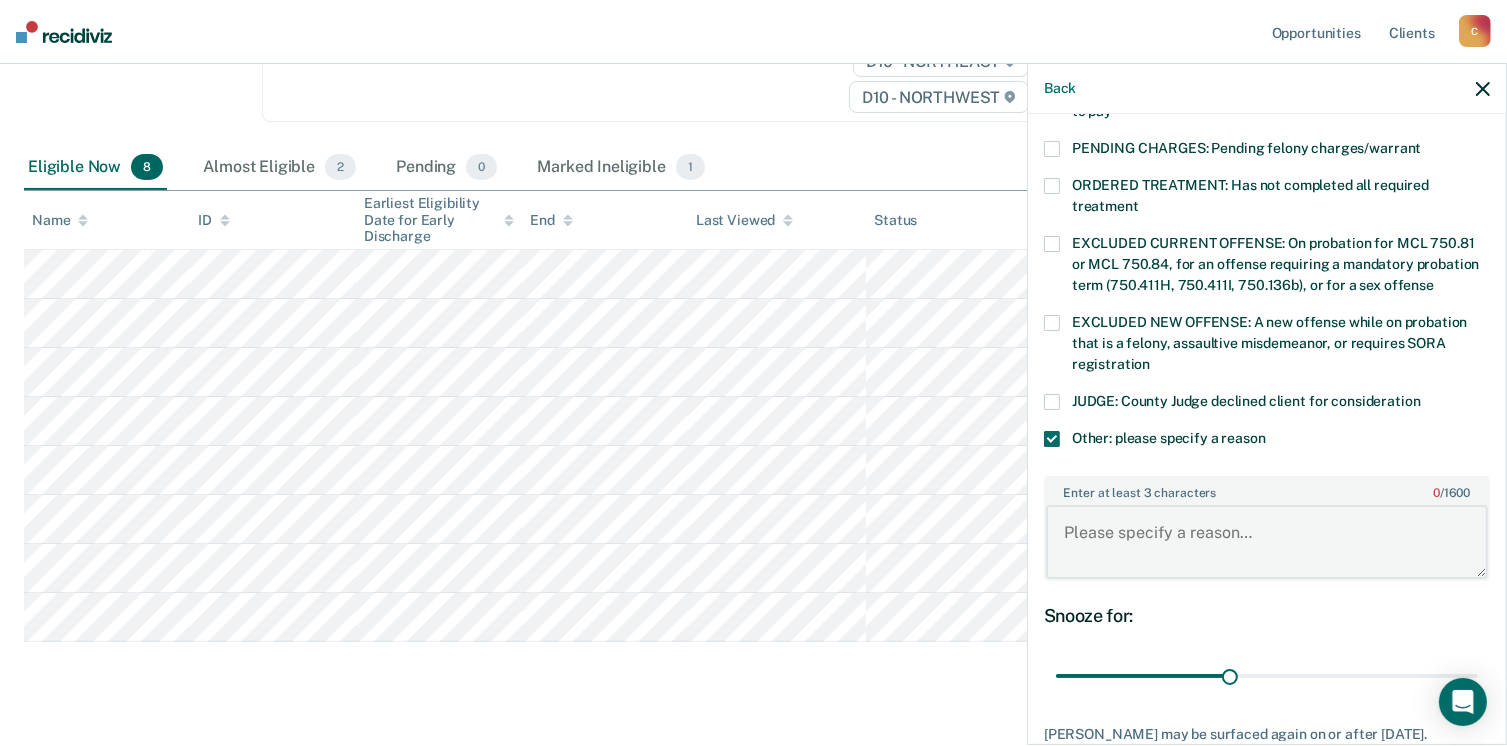 paste on "Needs to graduate from ATC" 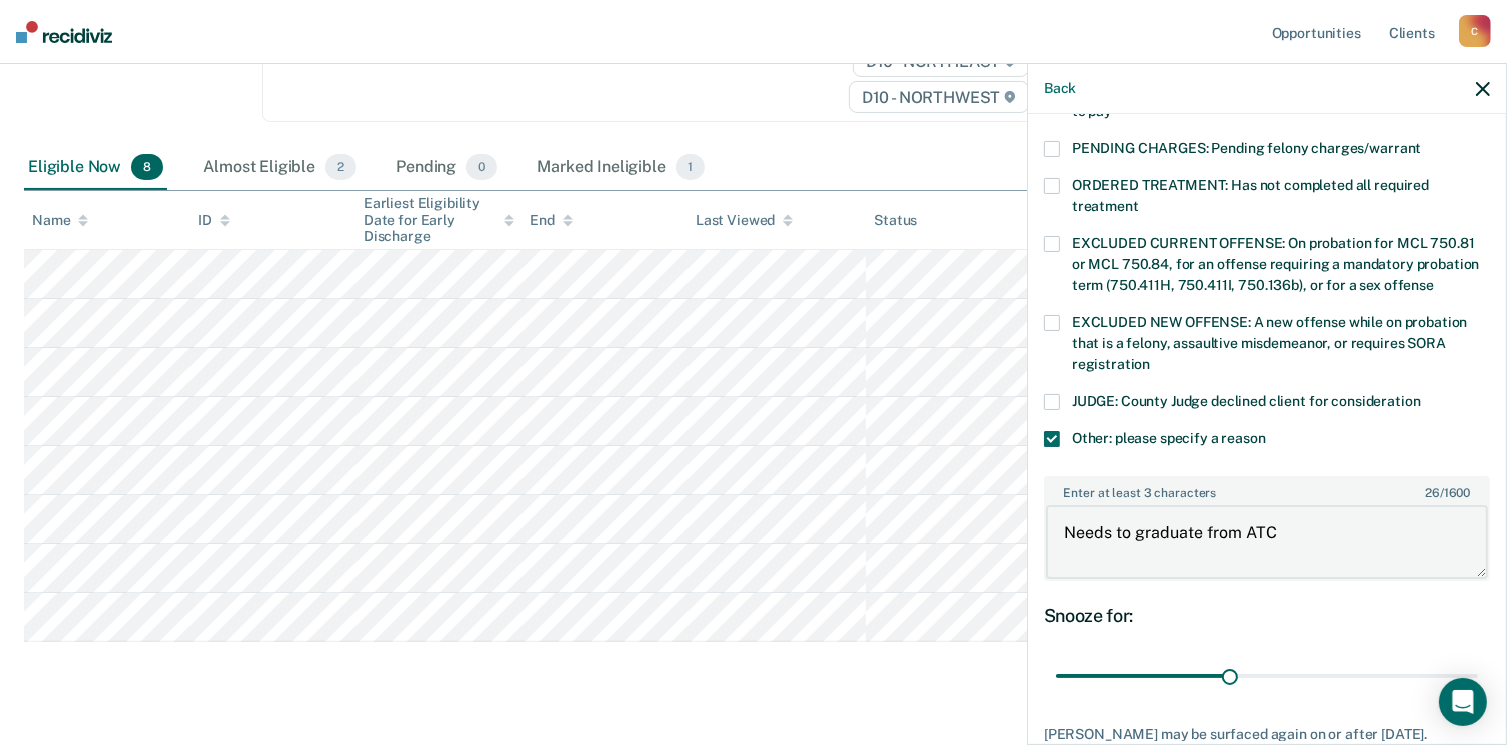 scroll, scrollTop: 766, scrollLeft: 0, axis: vertical 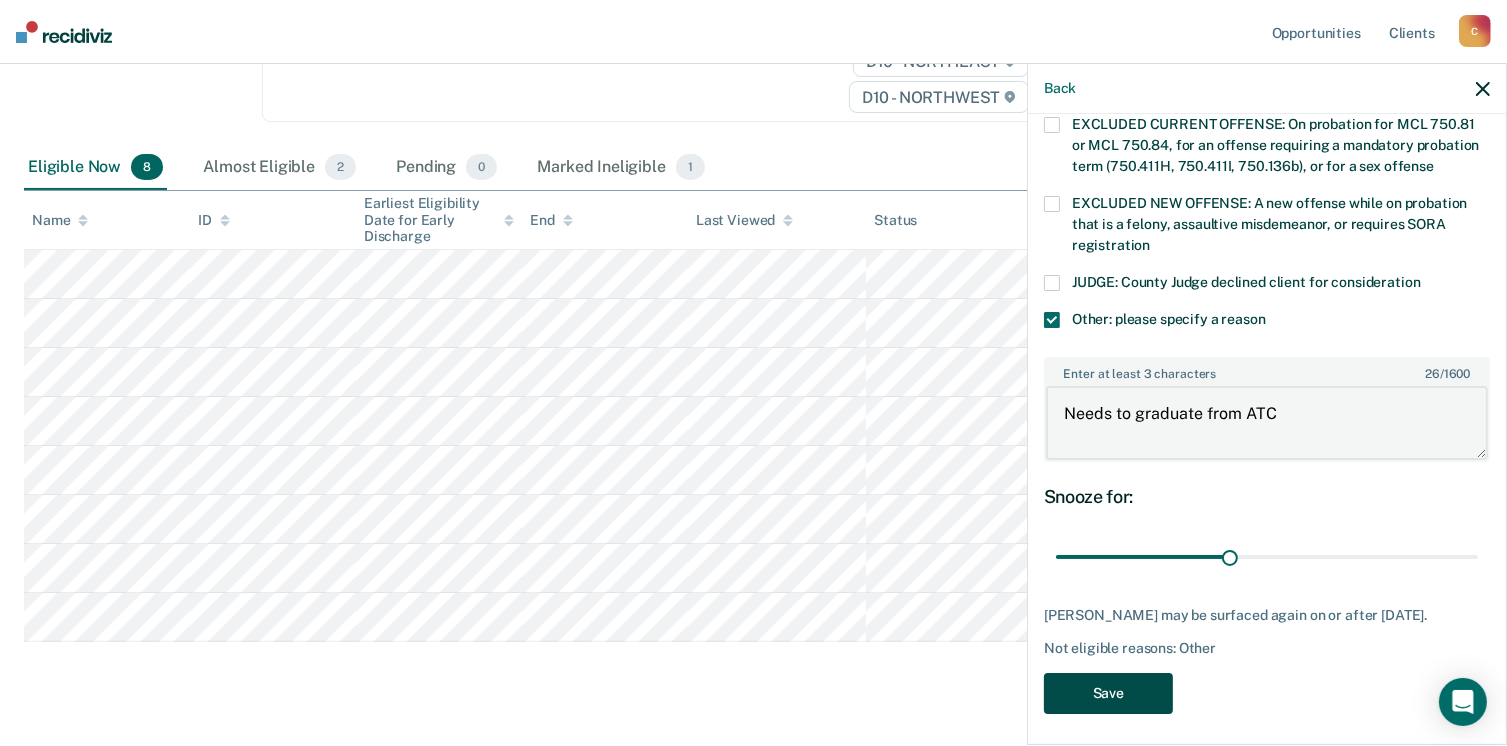 type on "Needs to graduate from ATC" 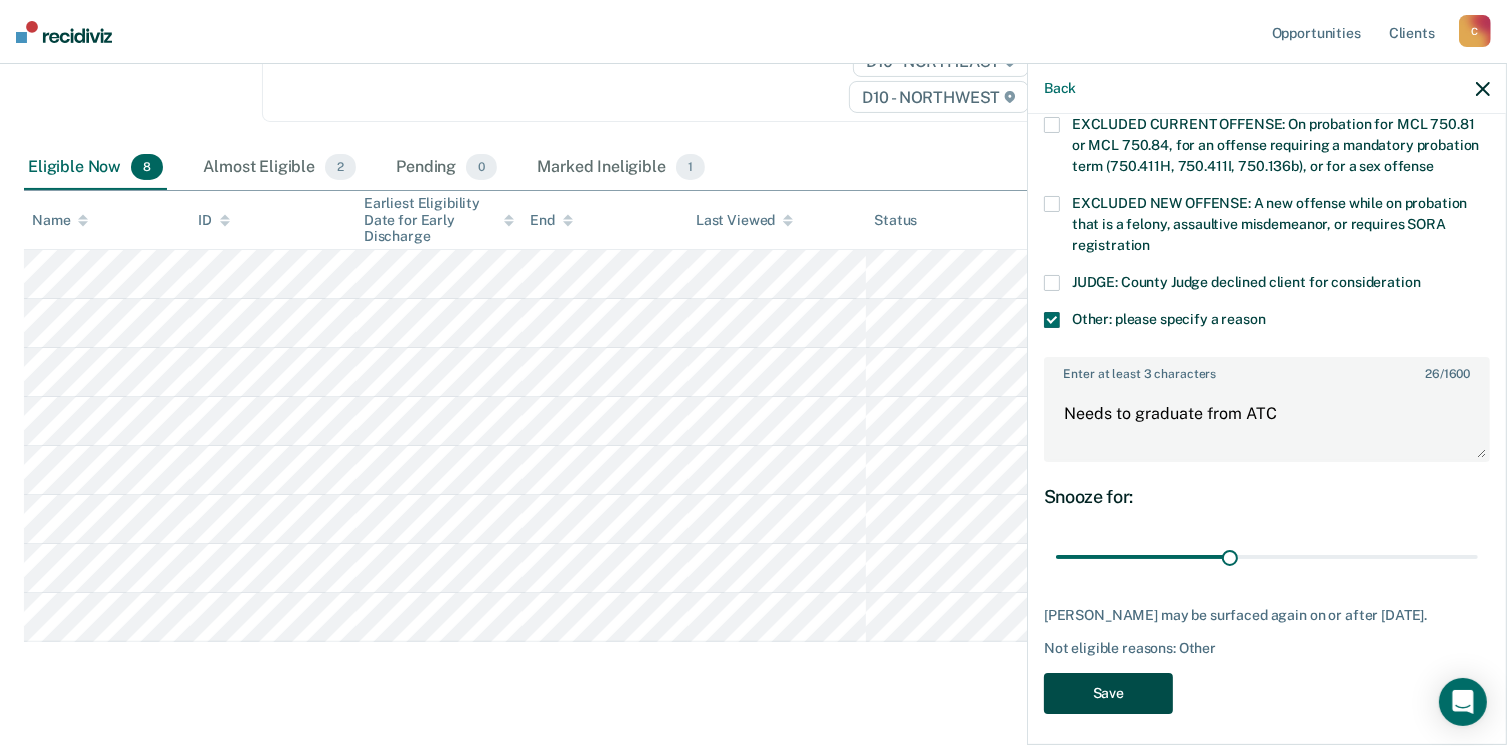 click on "Save" at bounding box center (1108, 693) 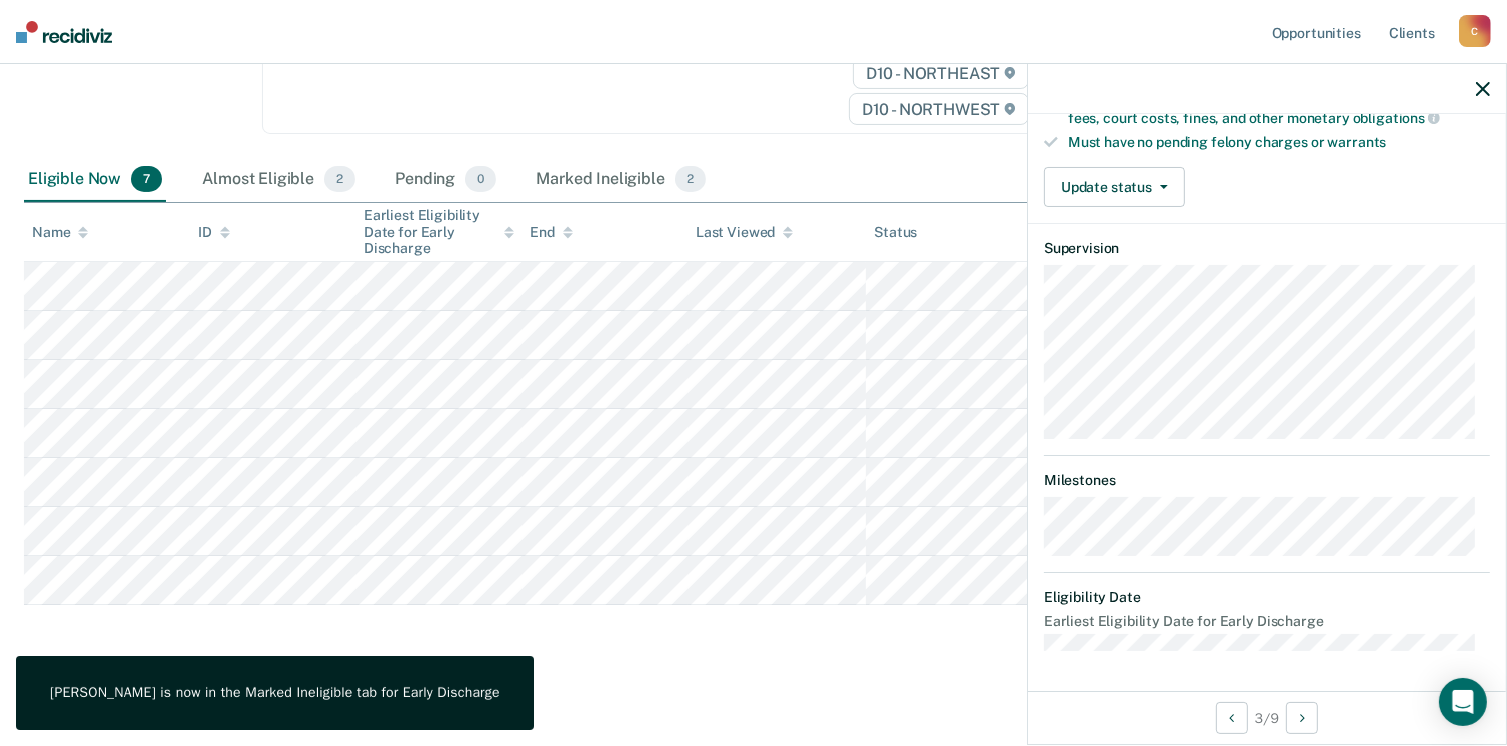 scroll, scrollTop: 392, scrollLeft: 0, axis: vertical 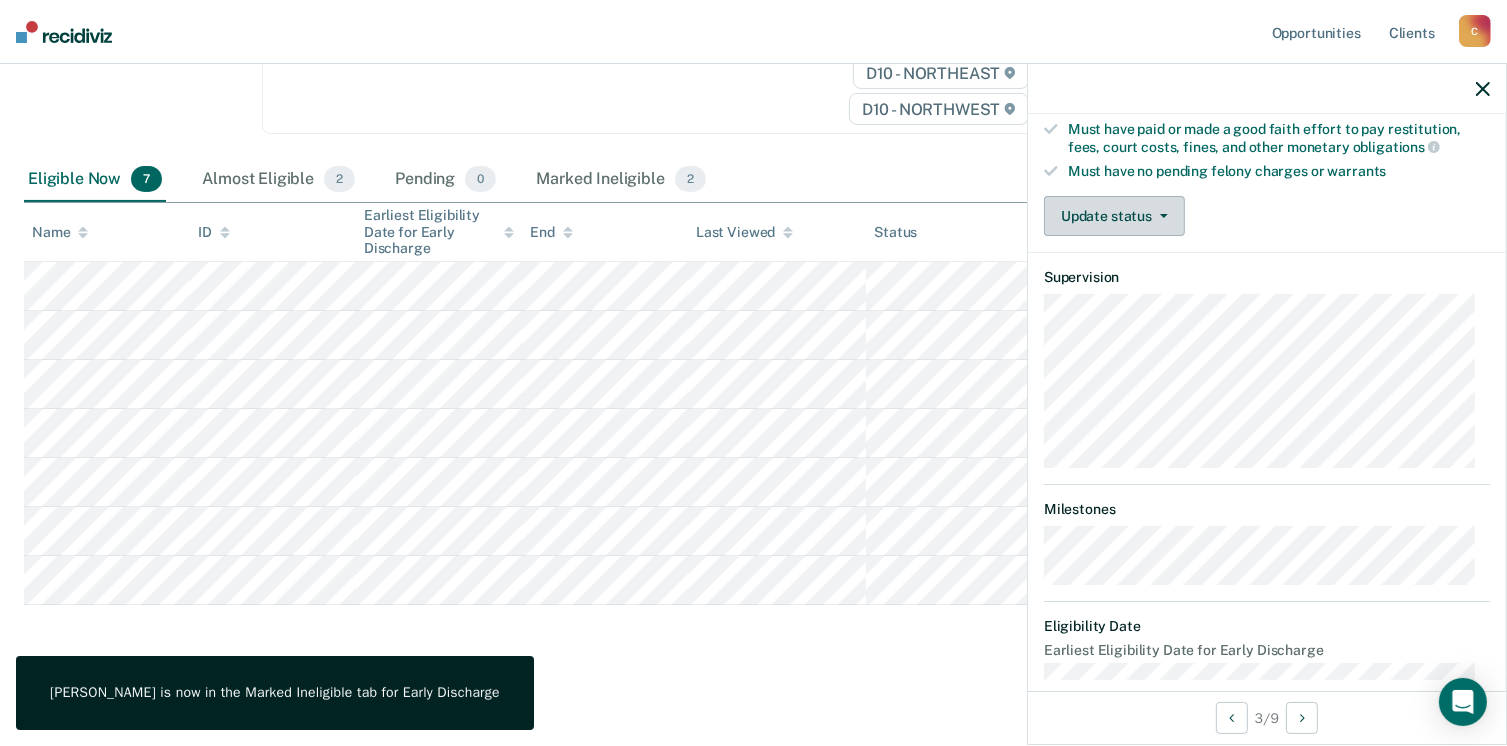 click on "Update status" at bounding box center [1114, 216] 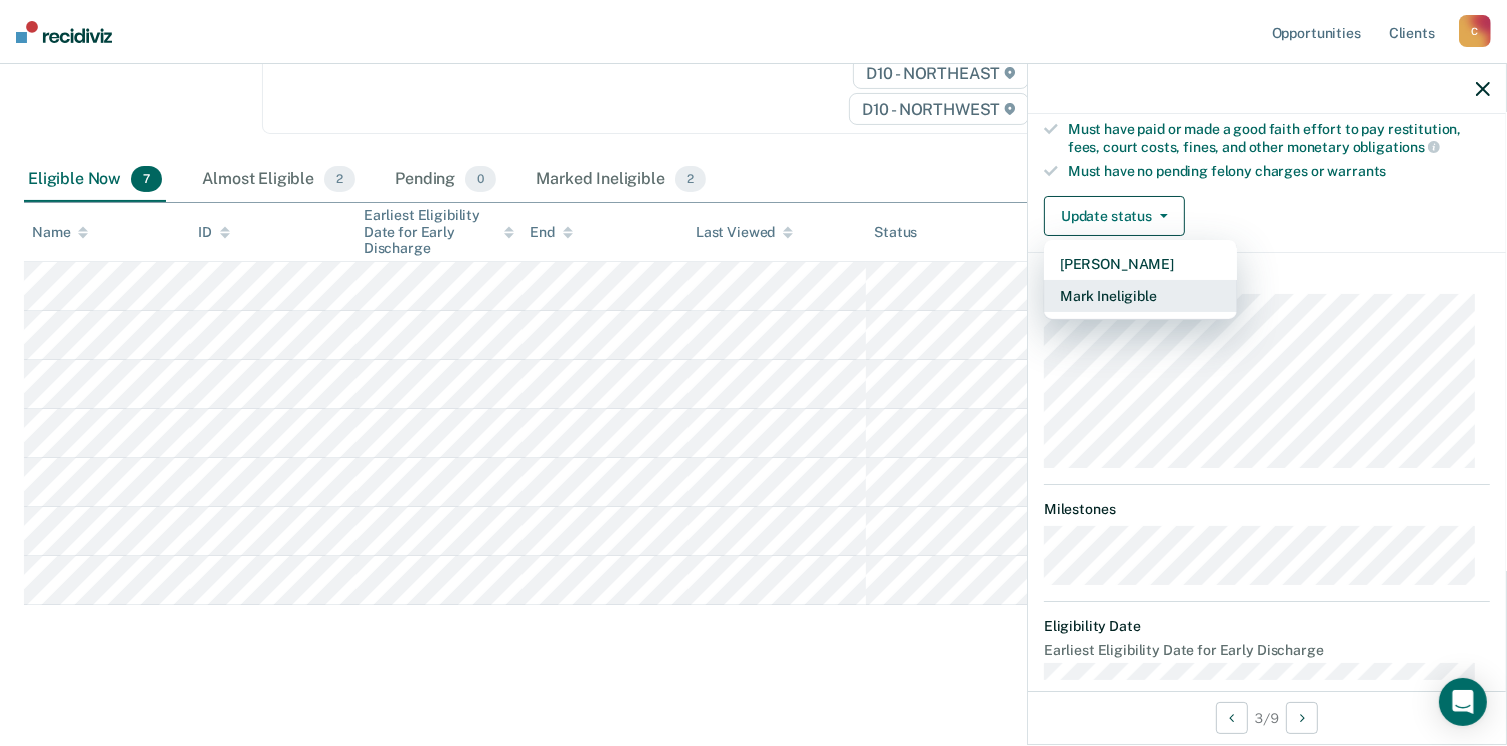 click on "Mark Ineligible" at bounding box center [1140, 296] 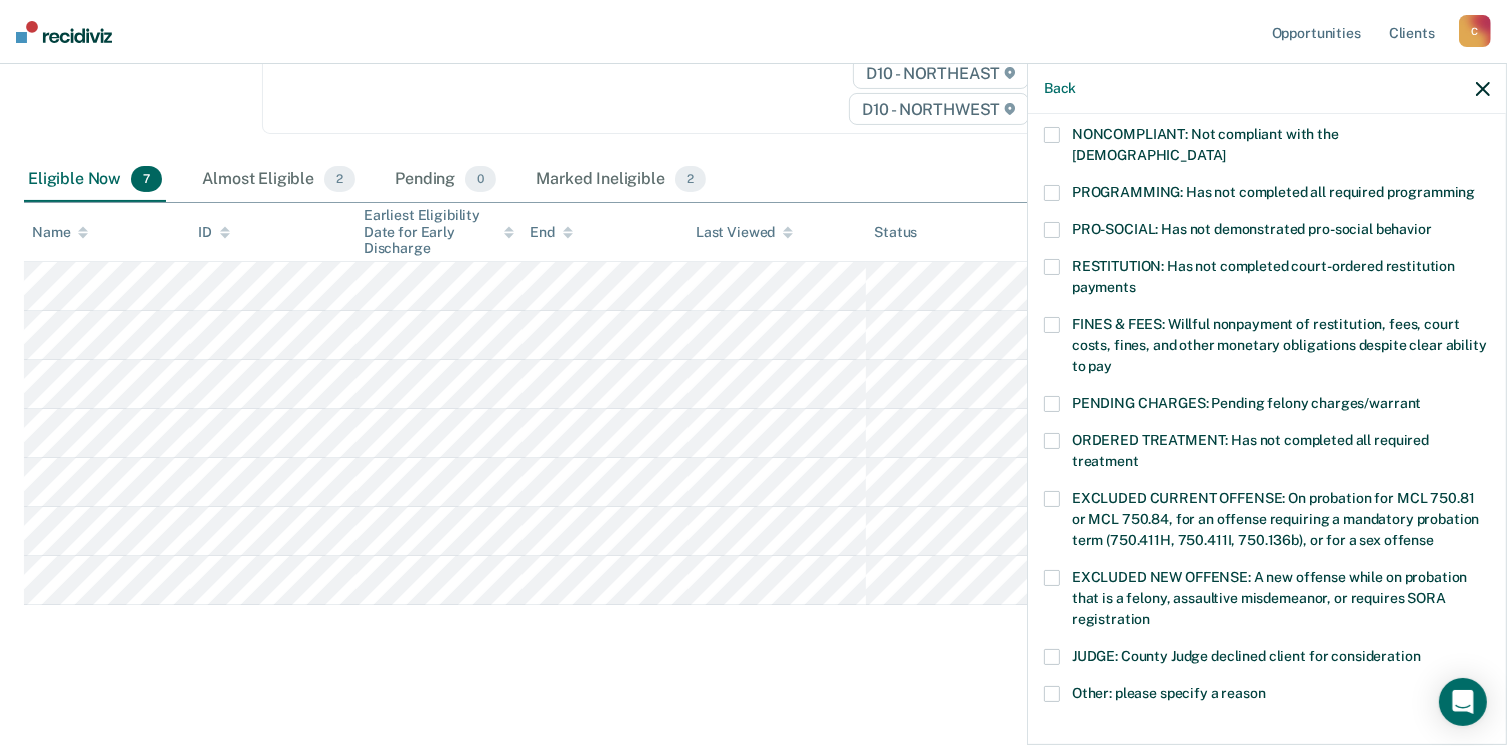 click at bounding box center [1052, 694] 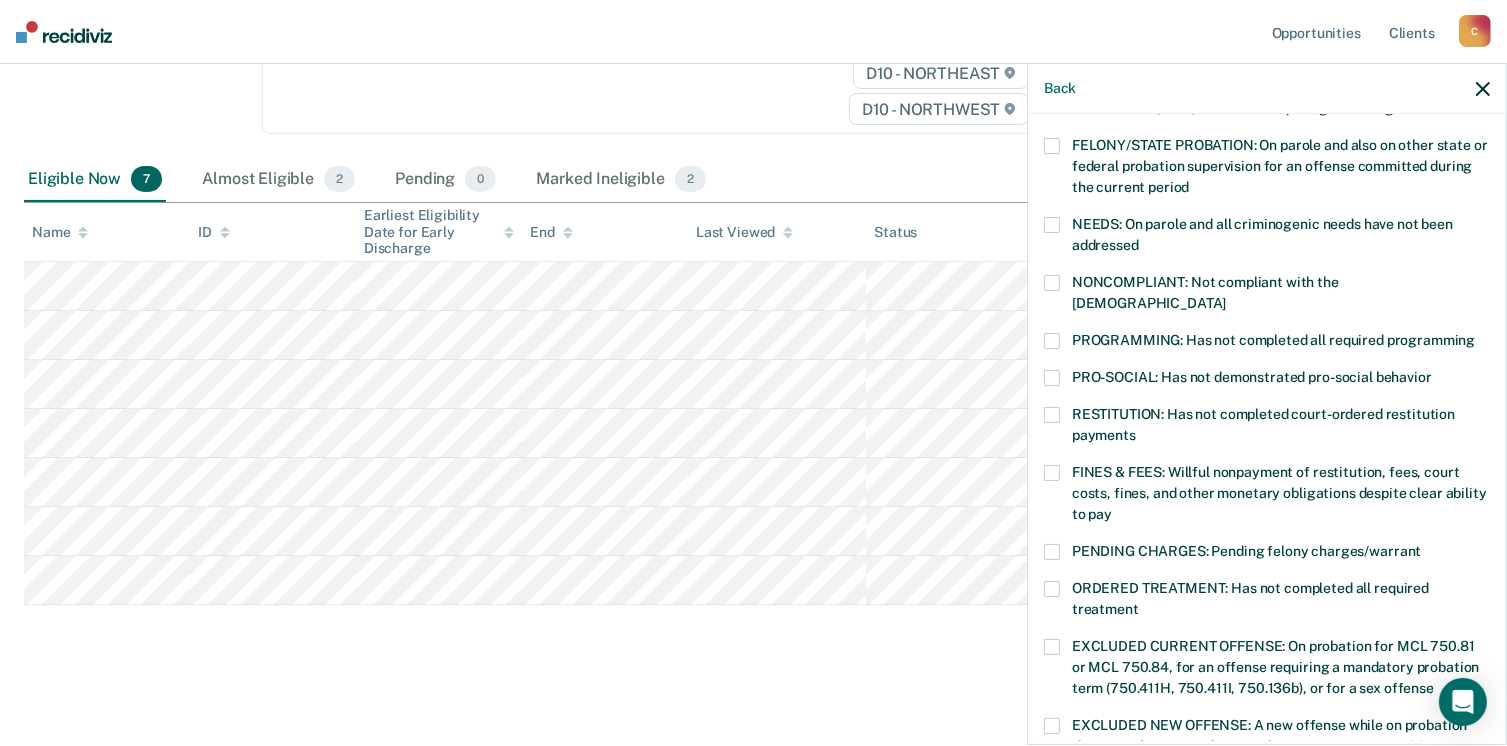 scroll, scrollTop: 234, scrollLeft: 0, axis: vertical 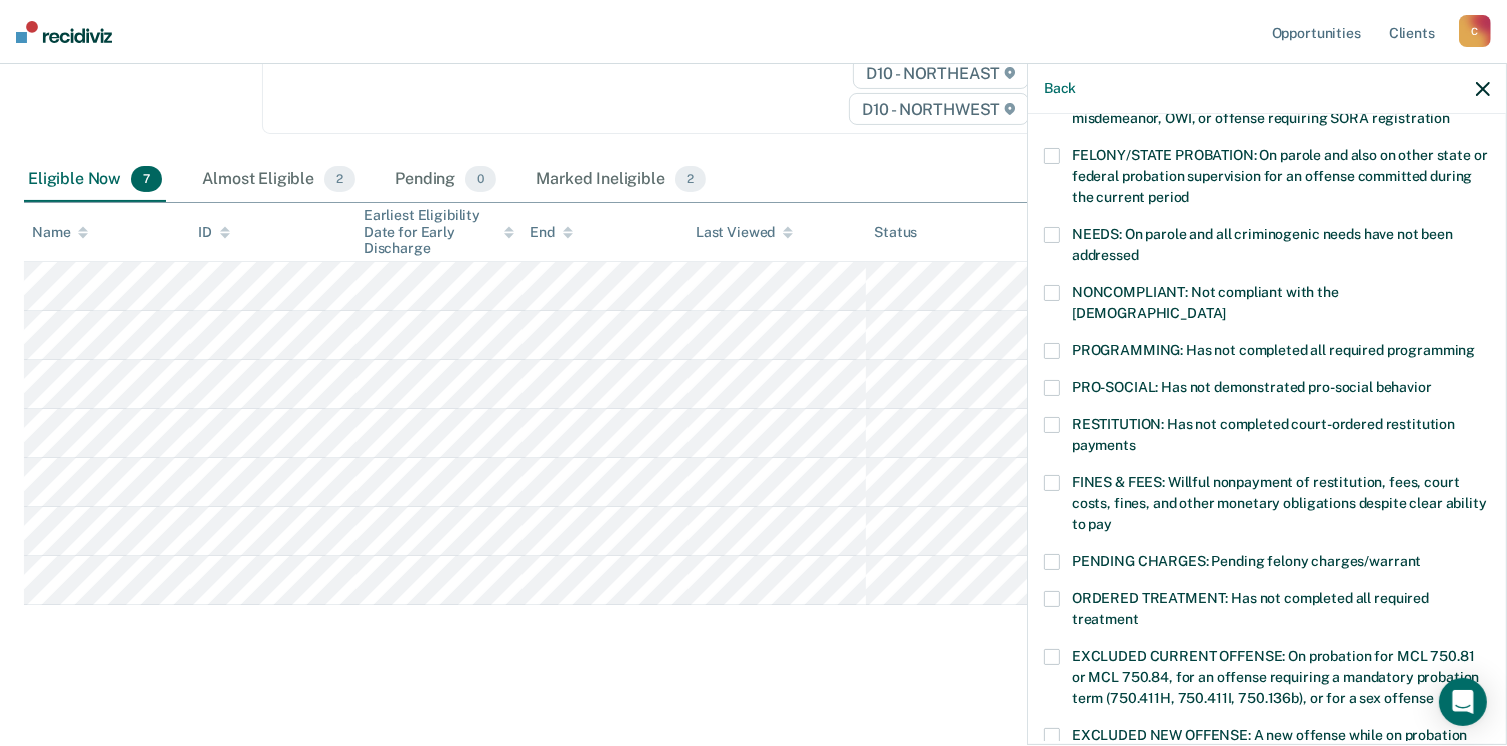 click at bounding box center [1052, 235] 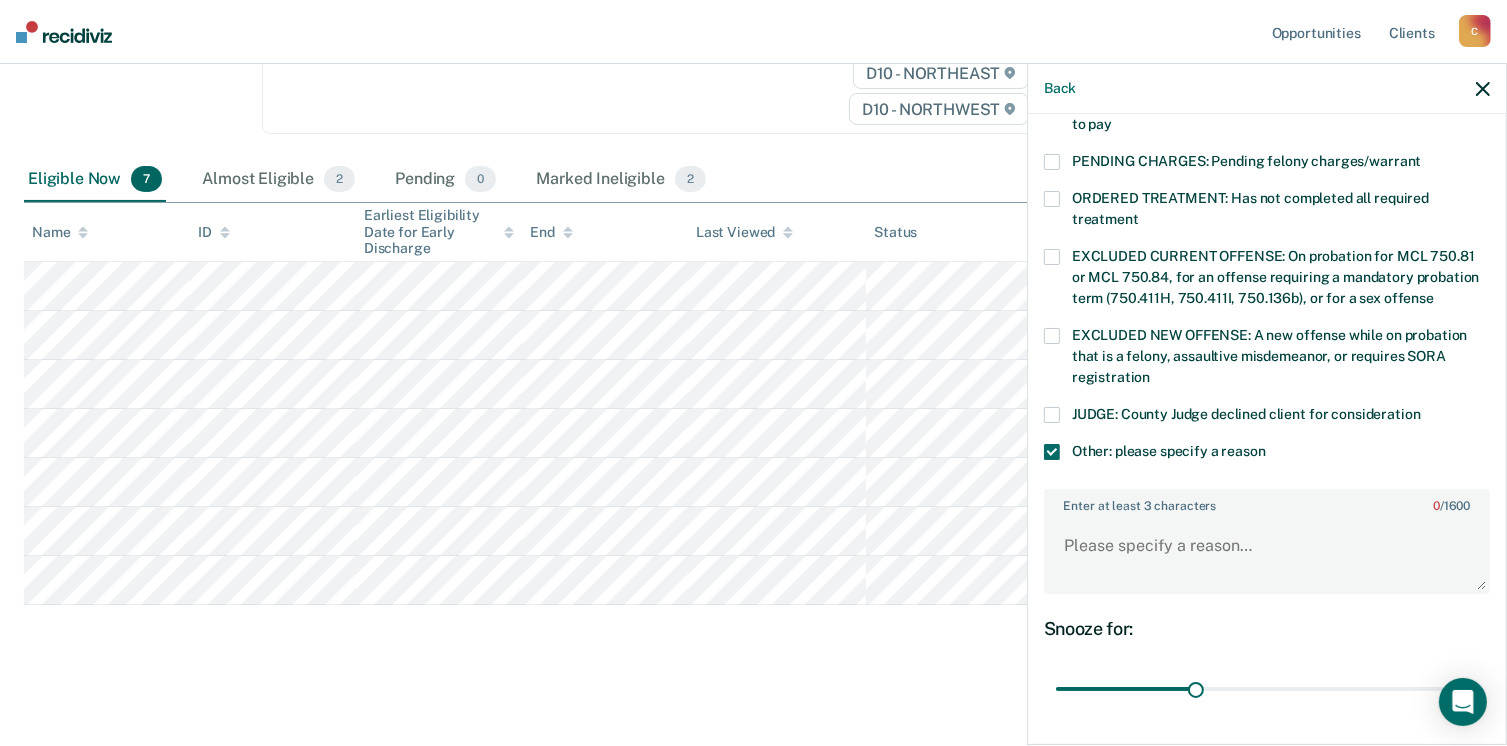 scroll, scrollTop: 676, scrollLeft: 0, axis: vertical 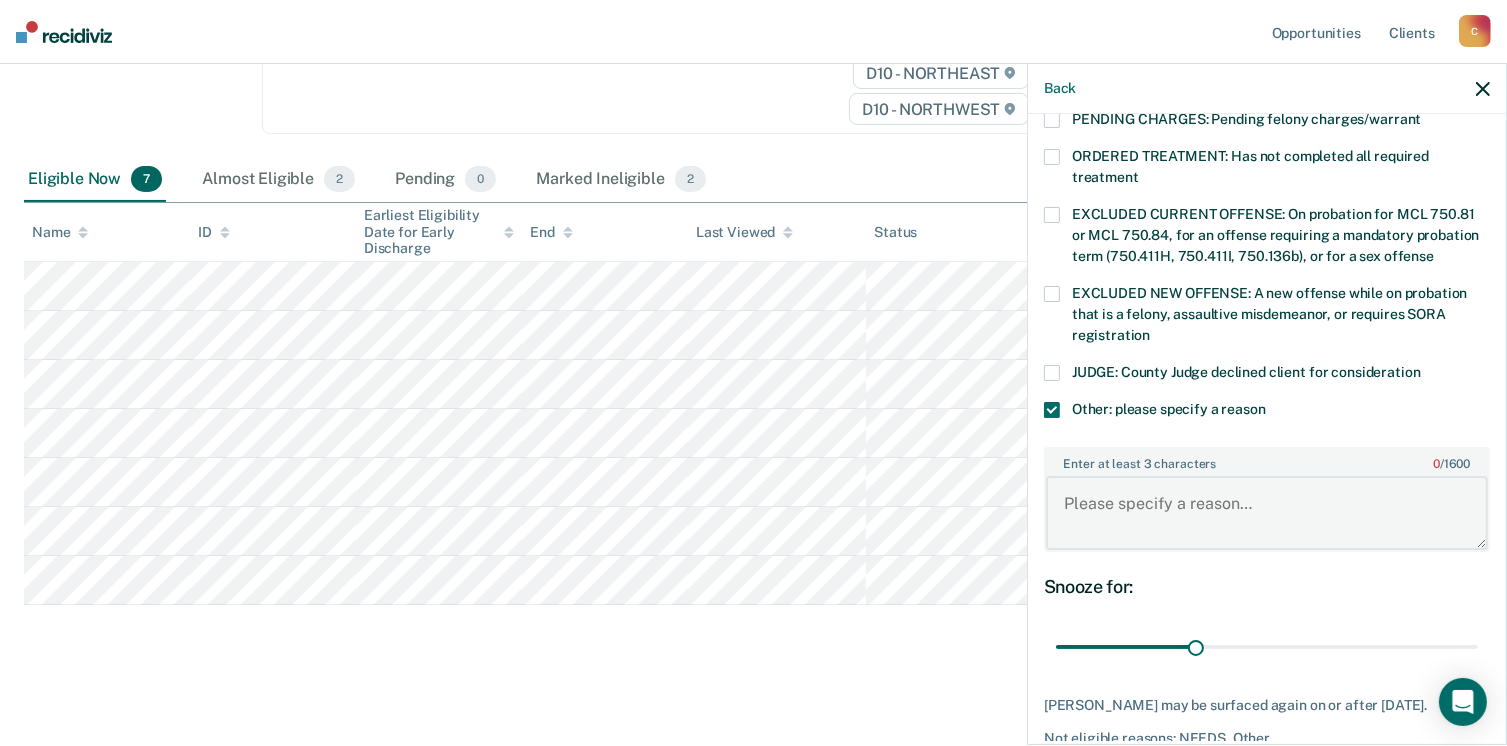 click on "Enter at least 3 characters 0  /  1600" at bounding box center [1267, 513] 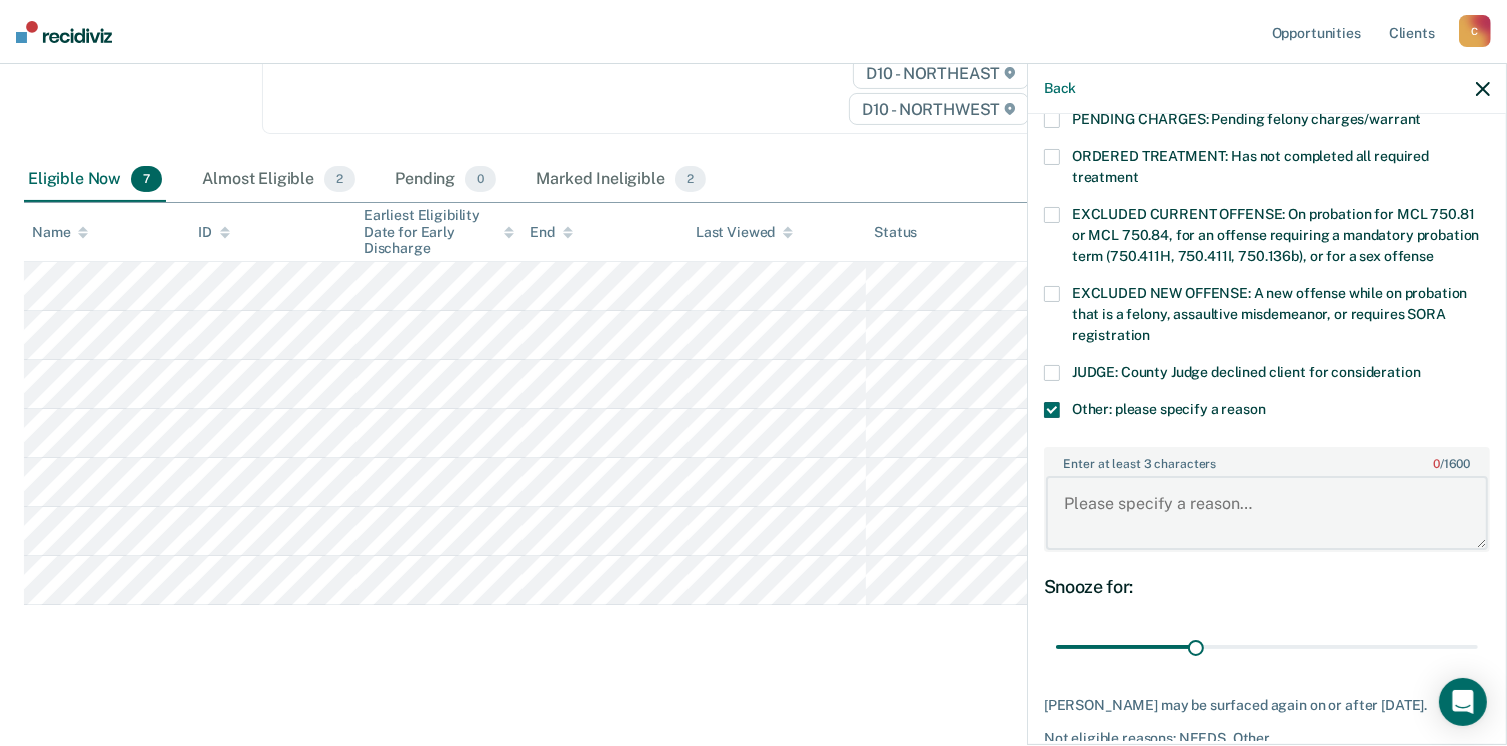 paste on "Needs to graduate from ATC" 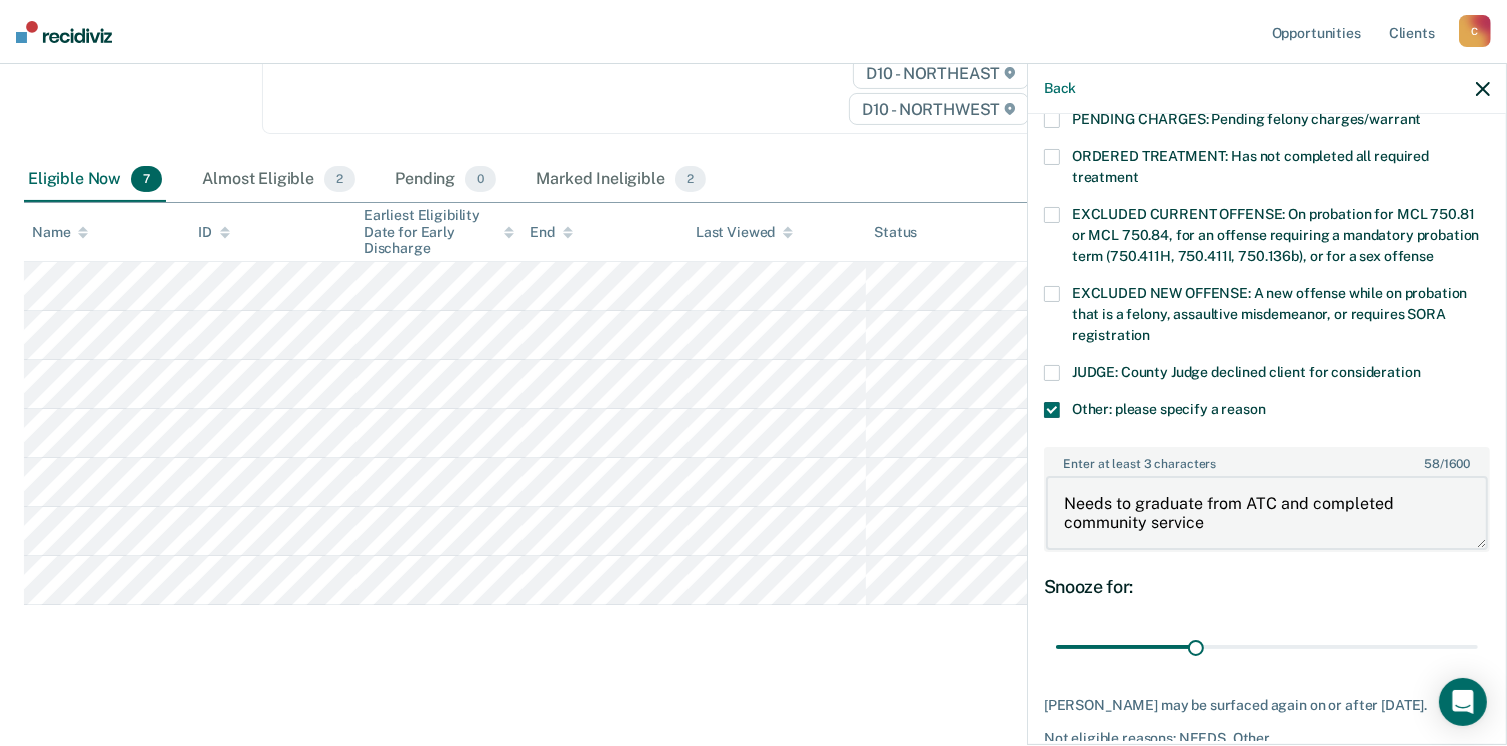 drag, startPoint x: 1240, startPoint y: 499, endPoint x: 1058, endPoint y: 464, distance: 185.33484 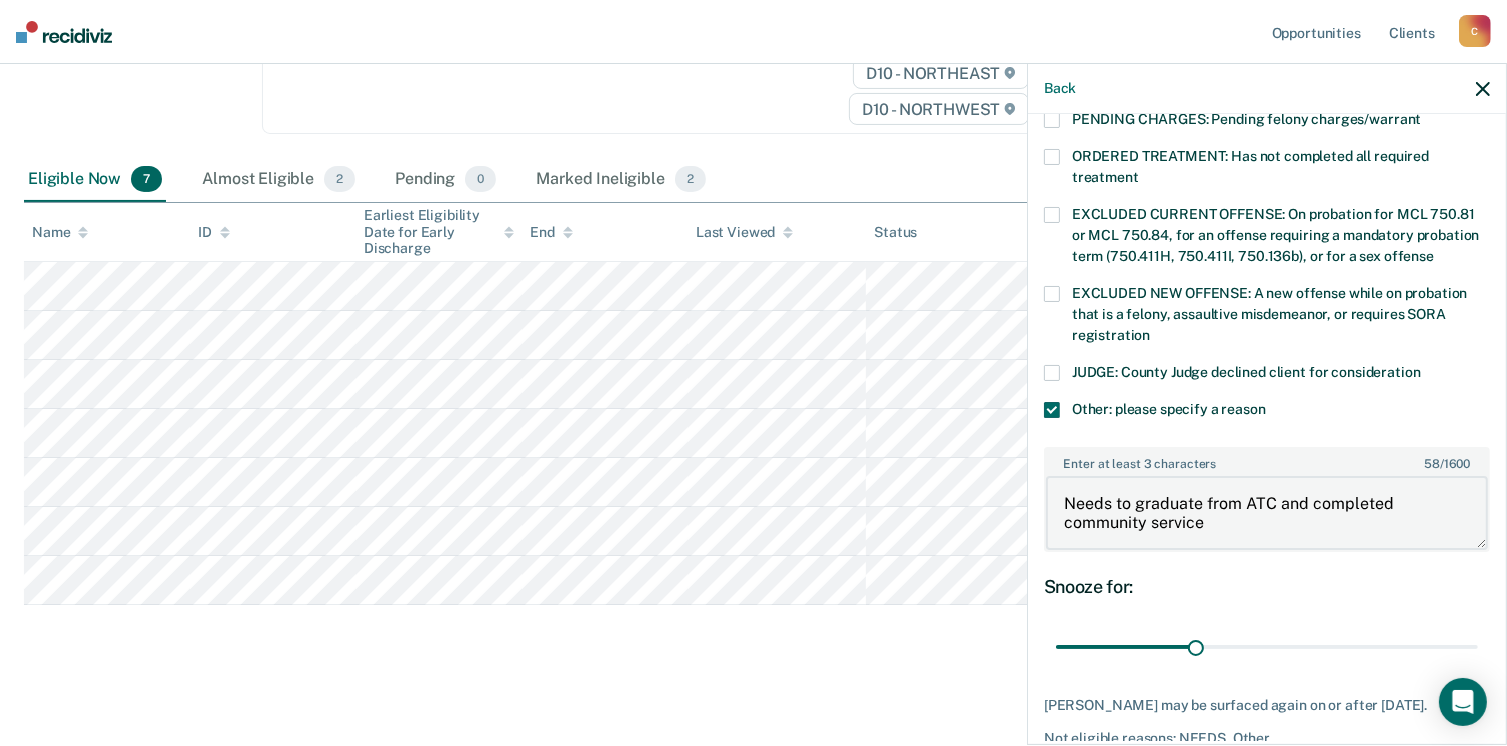 click on "Needs to graduate from ATC and completed community service" at bounding box center (1267, 513) 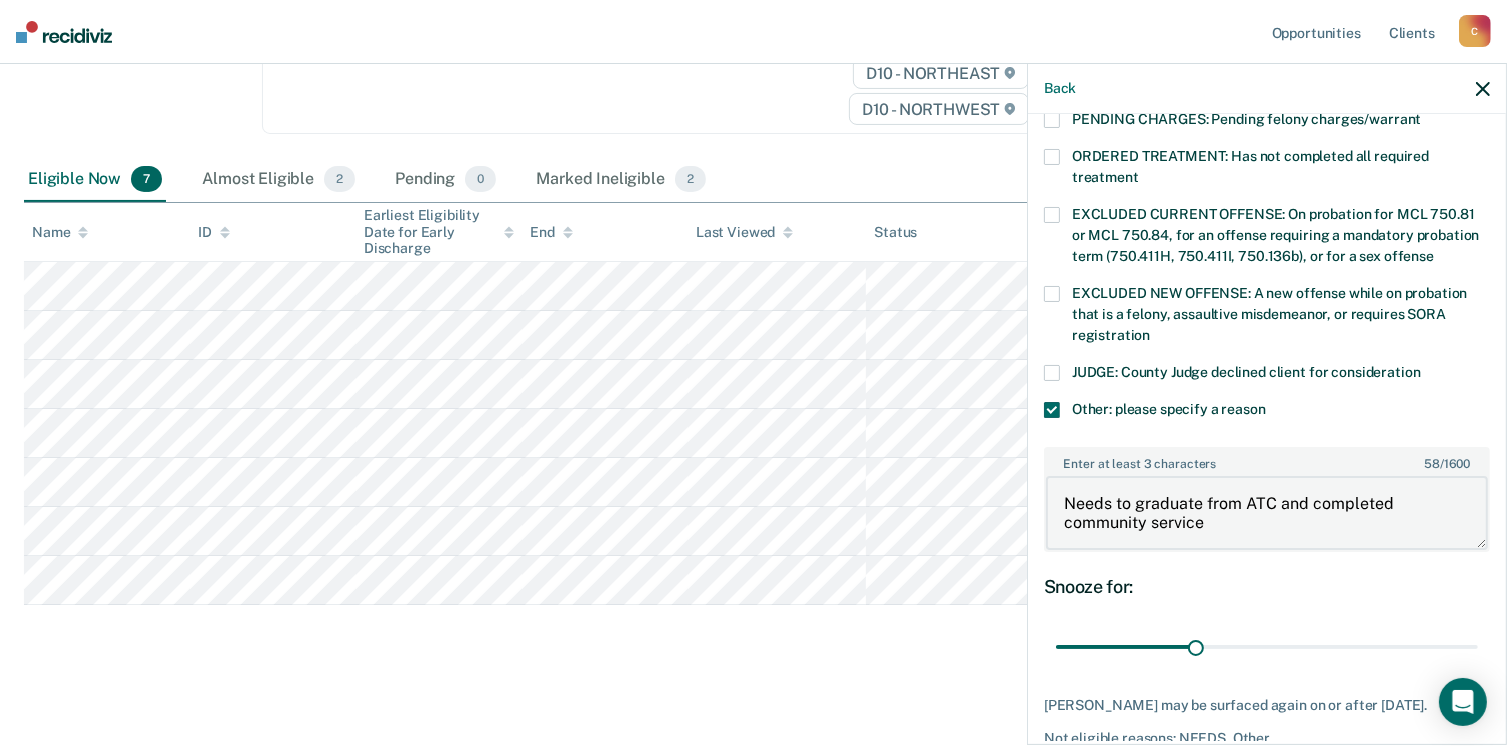 scroll, scrollTop: 749, scrollLeft: 0, axis: vertical 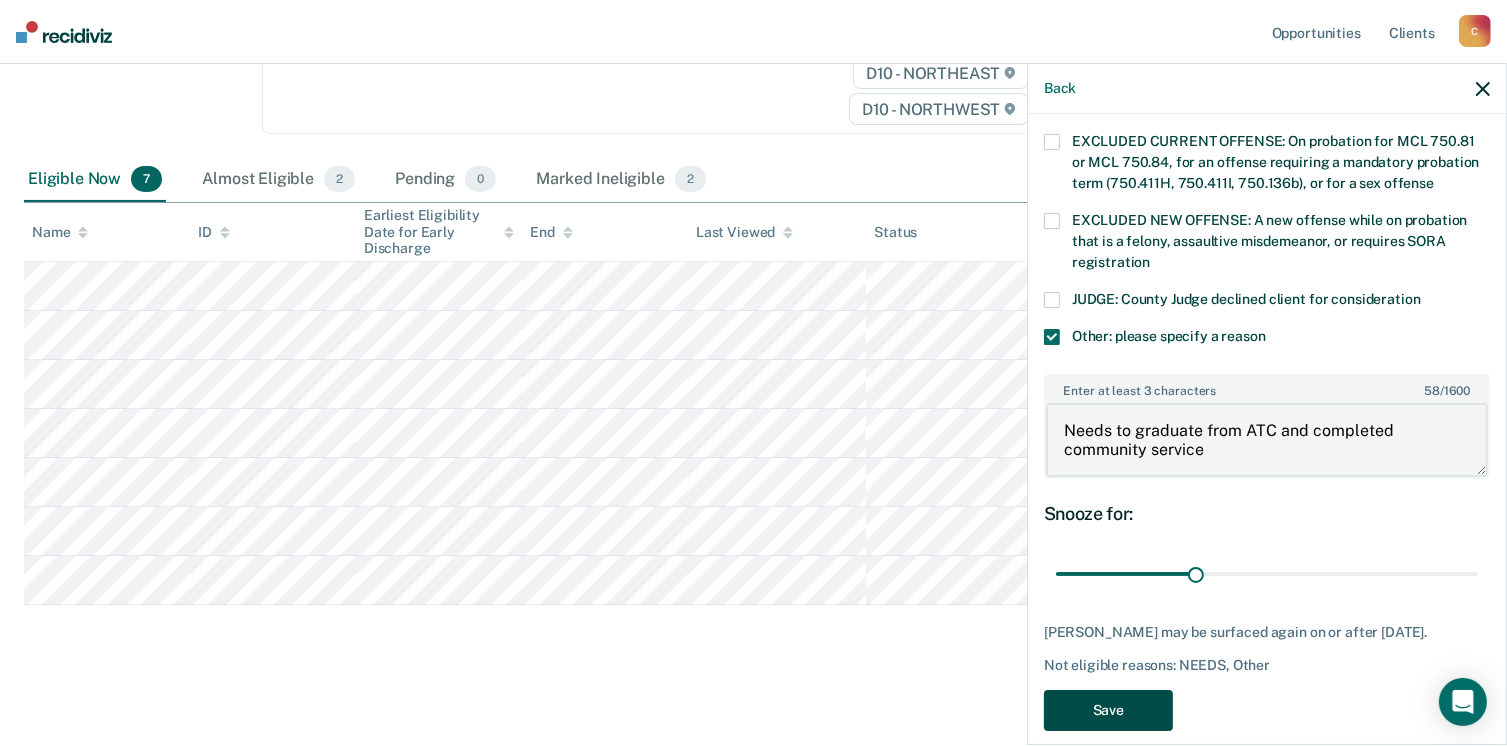 type on "Needs to graduate from ATC and completed community service" 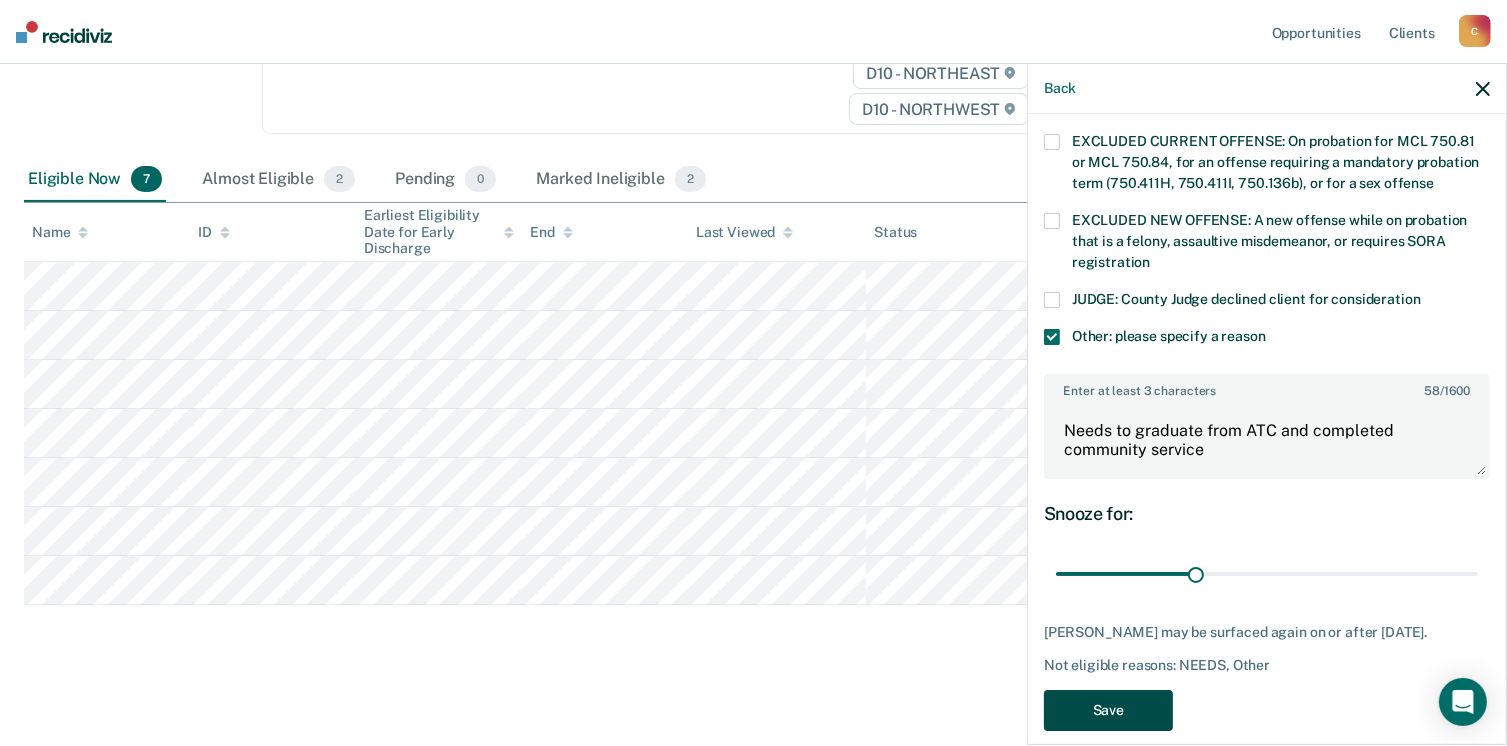 click on "Save" at bounding box center (1108, 710) 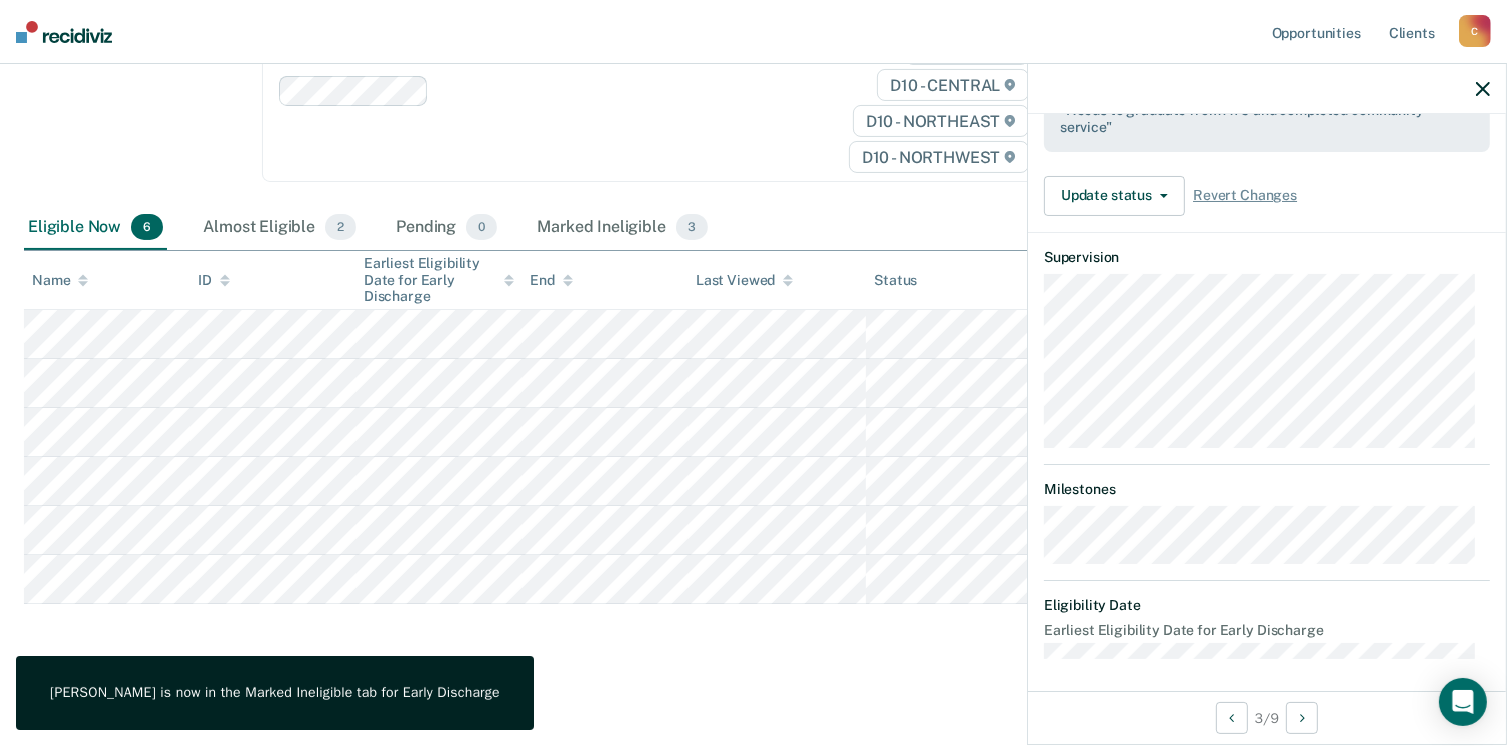 scroll, scrollTop: 392, scrollLeft: 0, axis: vertical 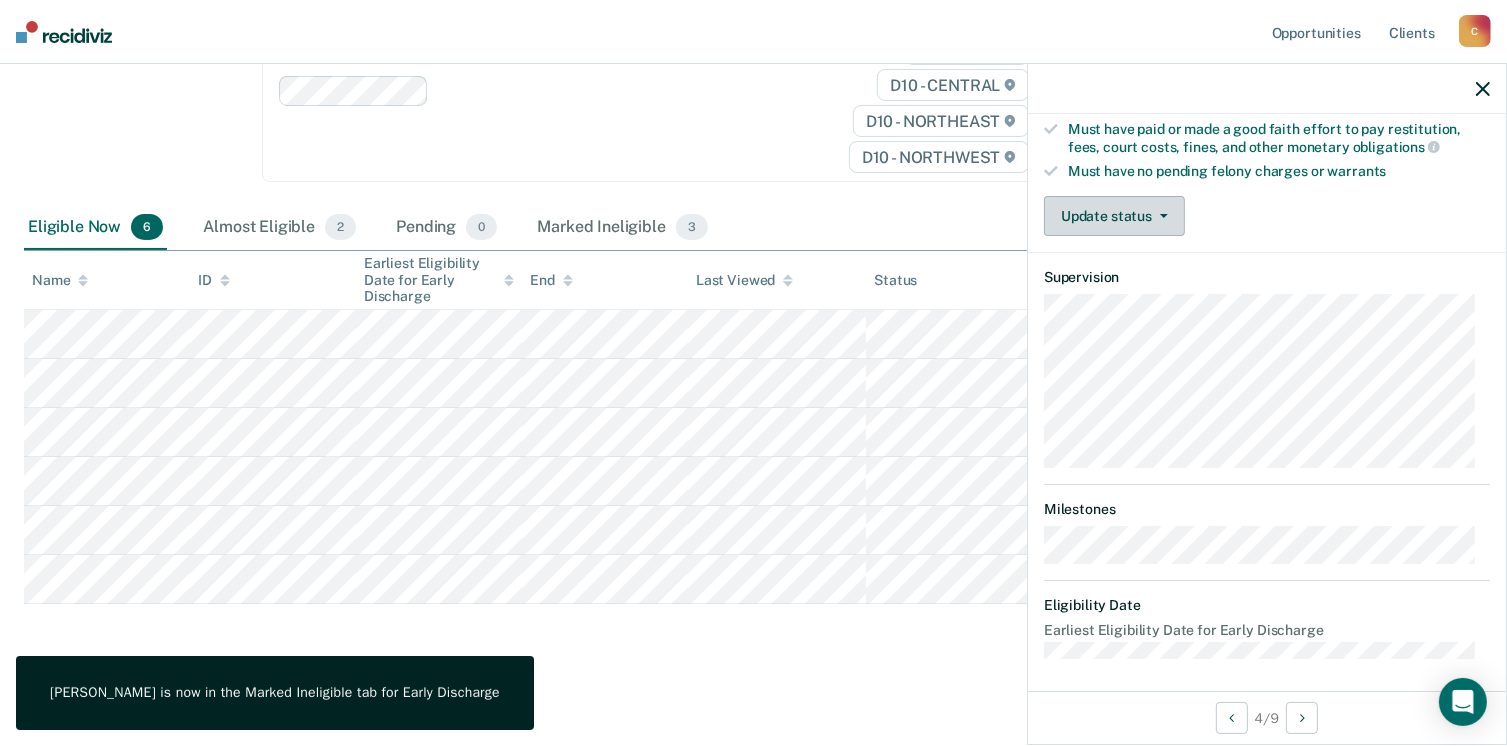 click on "Update status" at bounding box center [1114, 216] 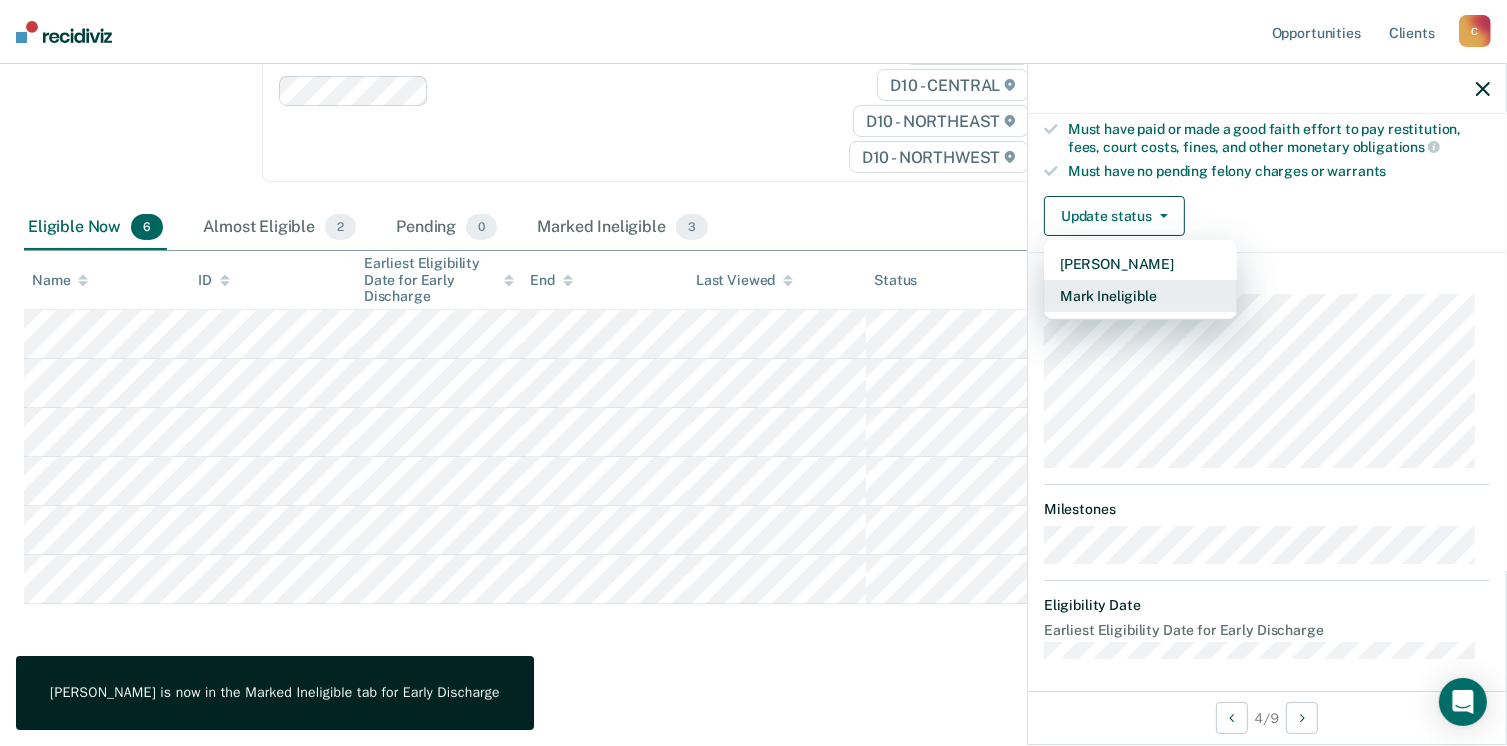 click on "Mark Ineligible" at bounding box center (1140, 296) 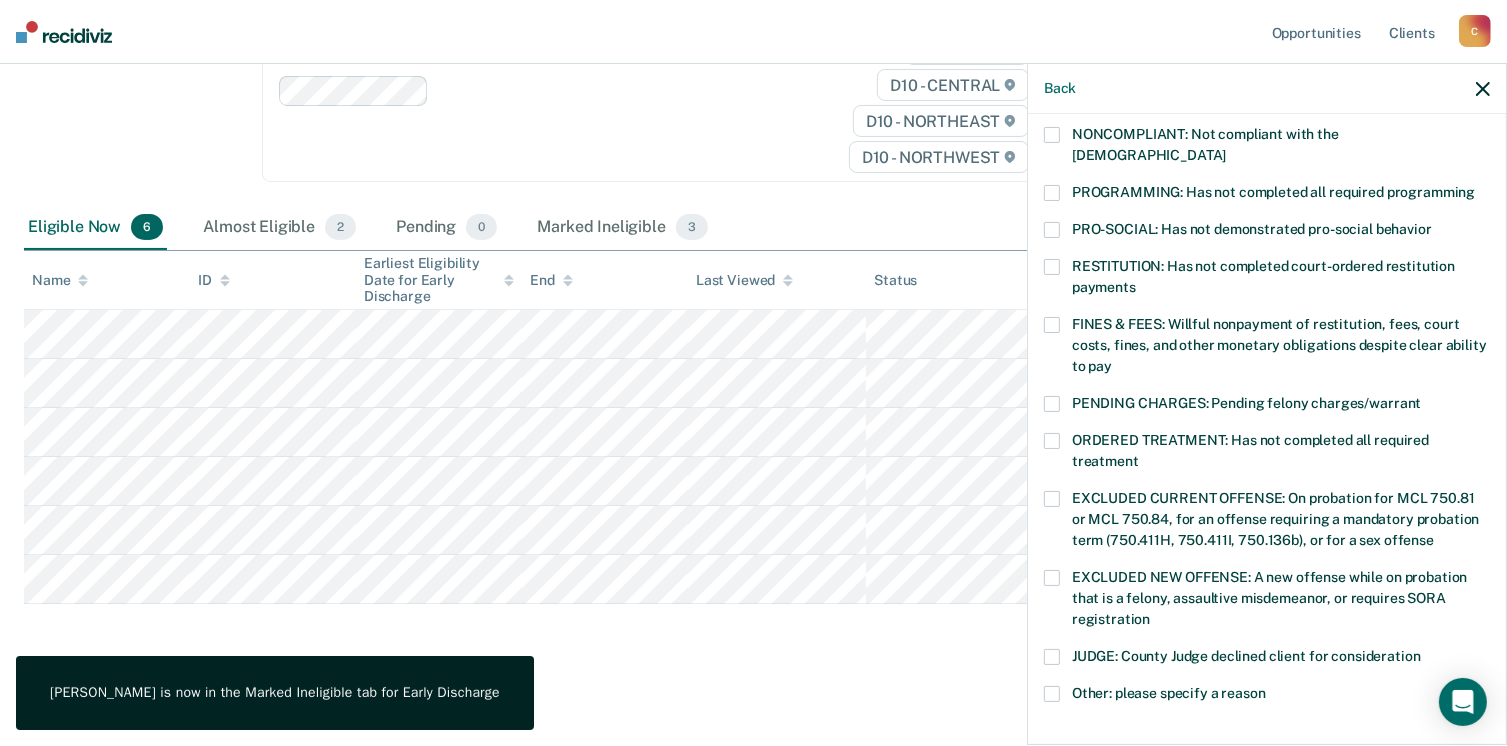 scroll, scrollTop: 335, scrollLeft: 0, axis: vertical 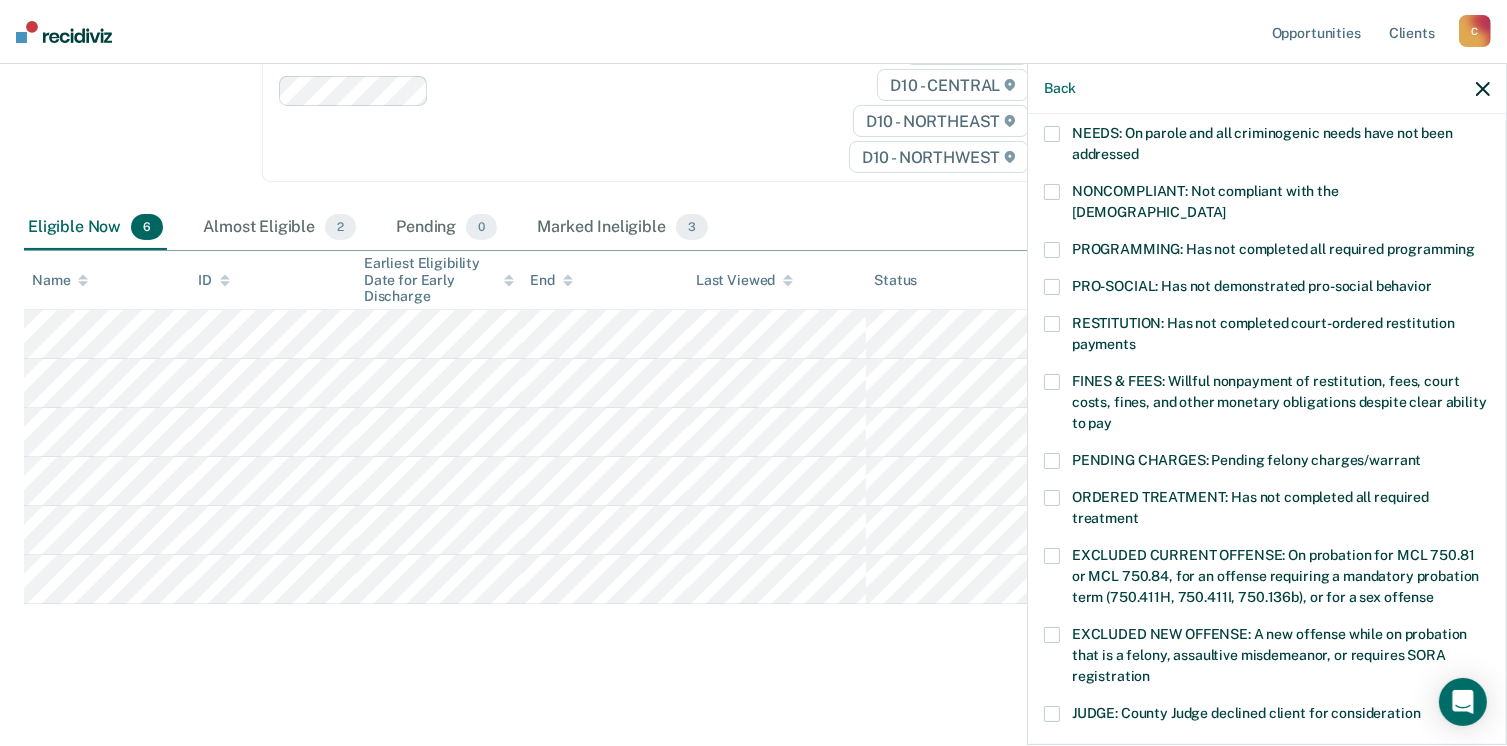 click at bounding box center (1052, 134) 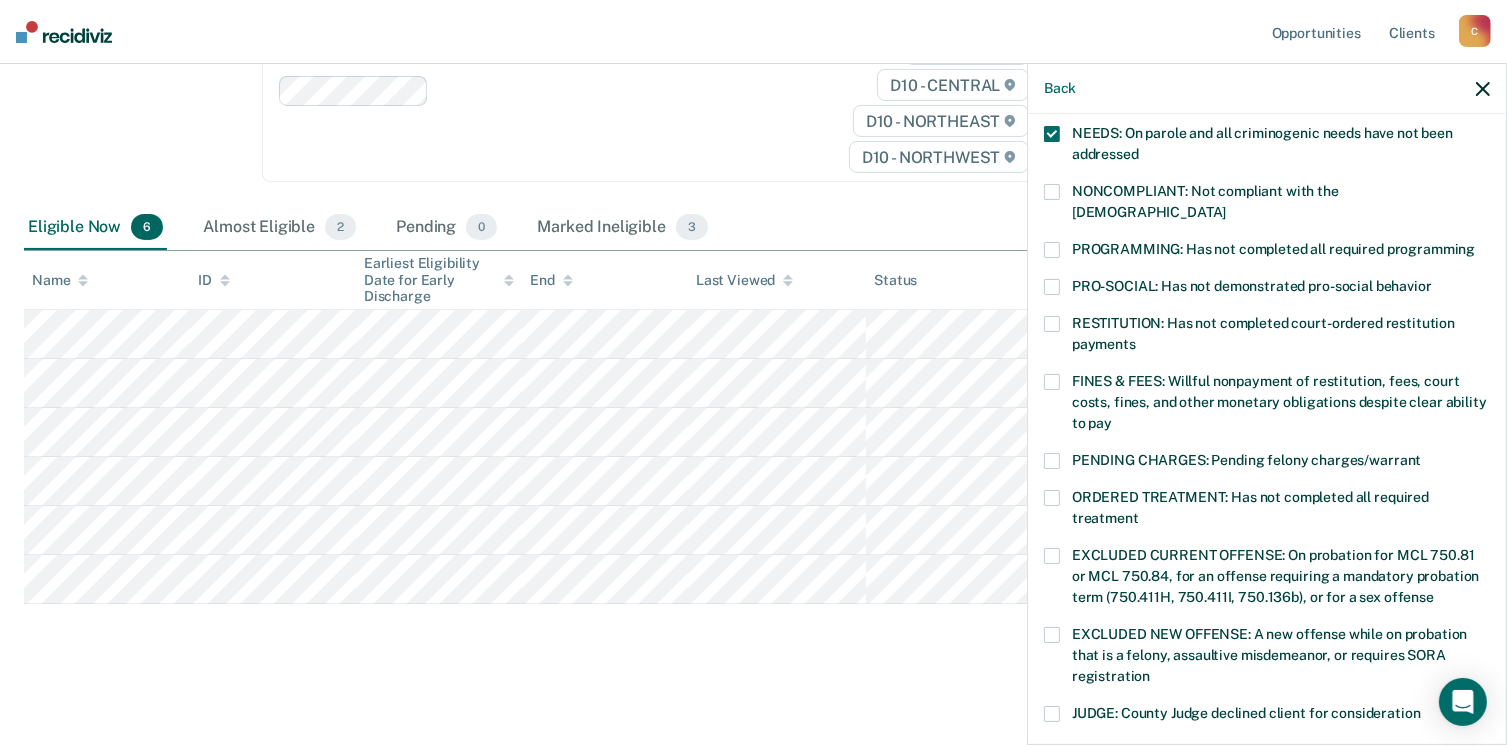 scroll, scrollTop: 647, scrollLeft: 0, axis: vertical 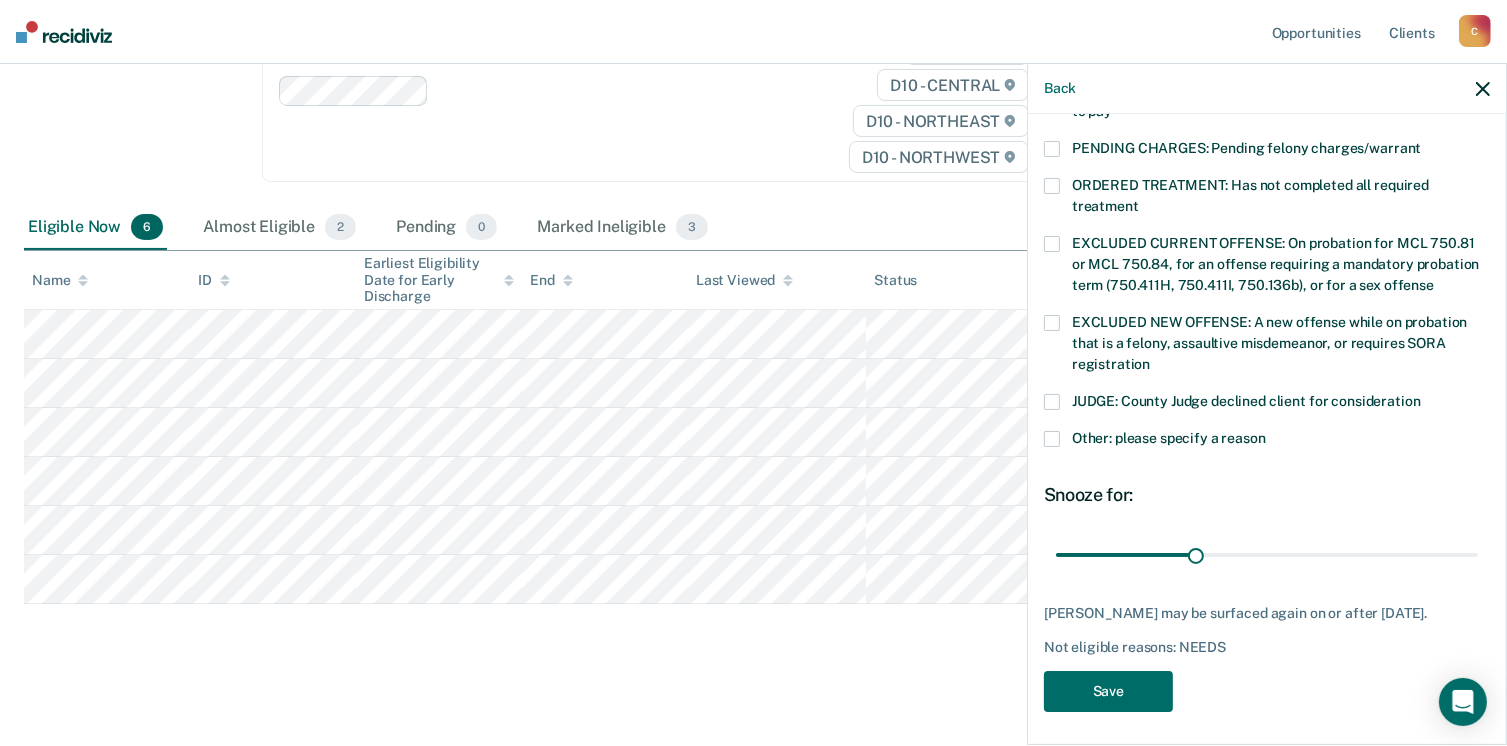 click at bounding box center (1052, 439) 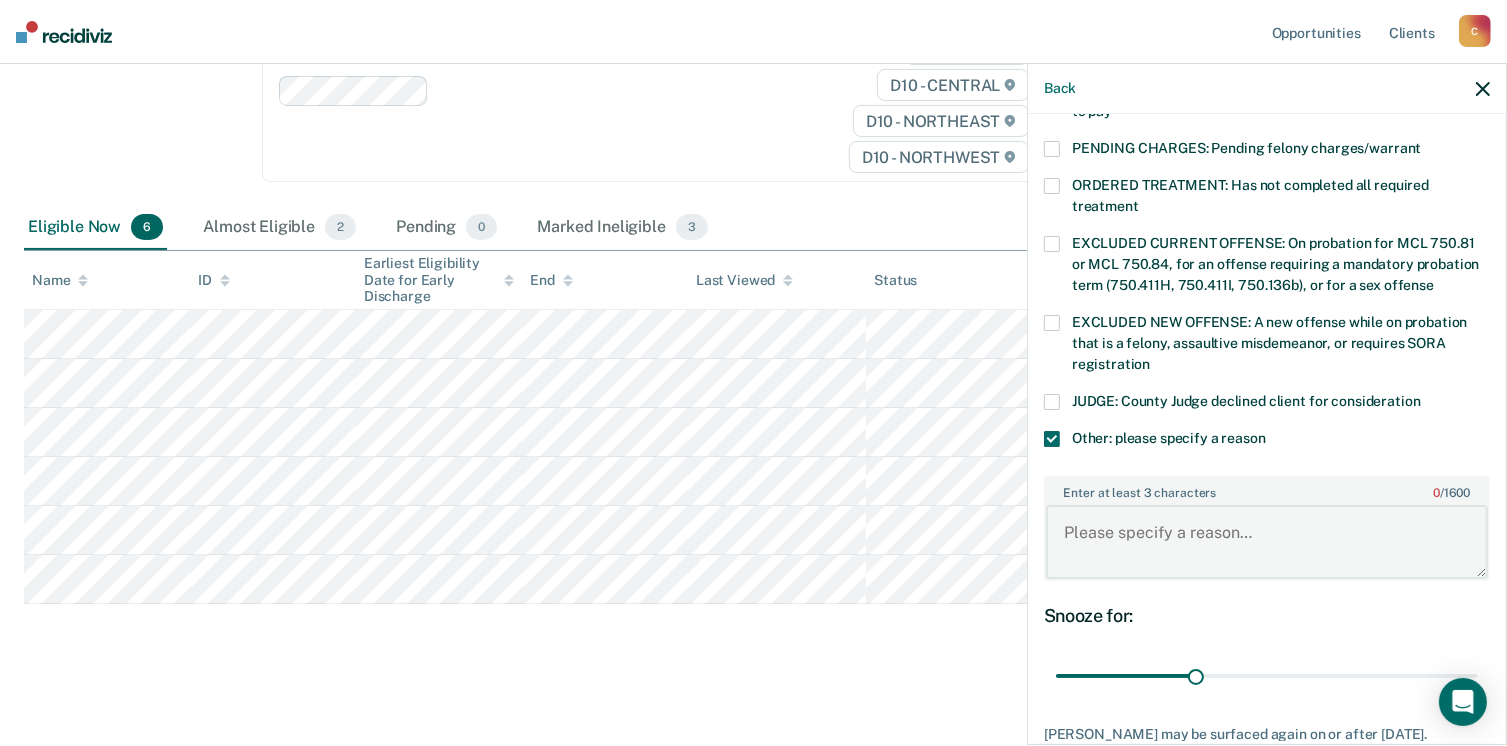 click on "Enter at least 3 characters 0  /  1600" at bounding box center [1267, 542] 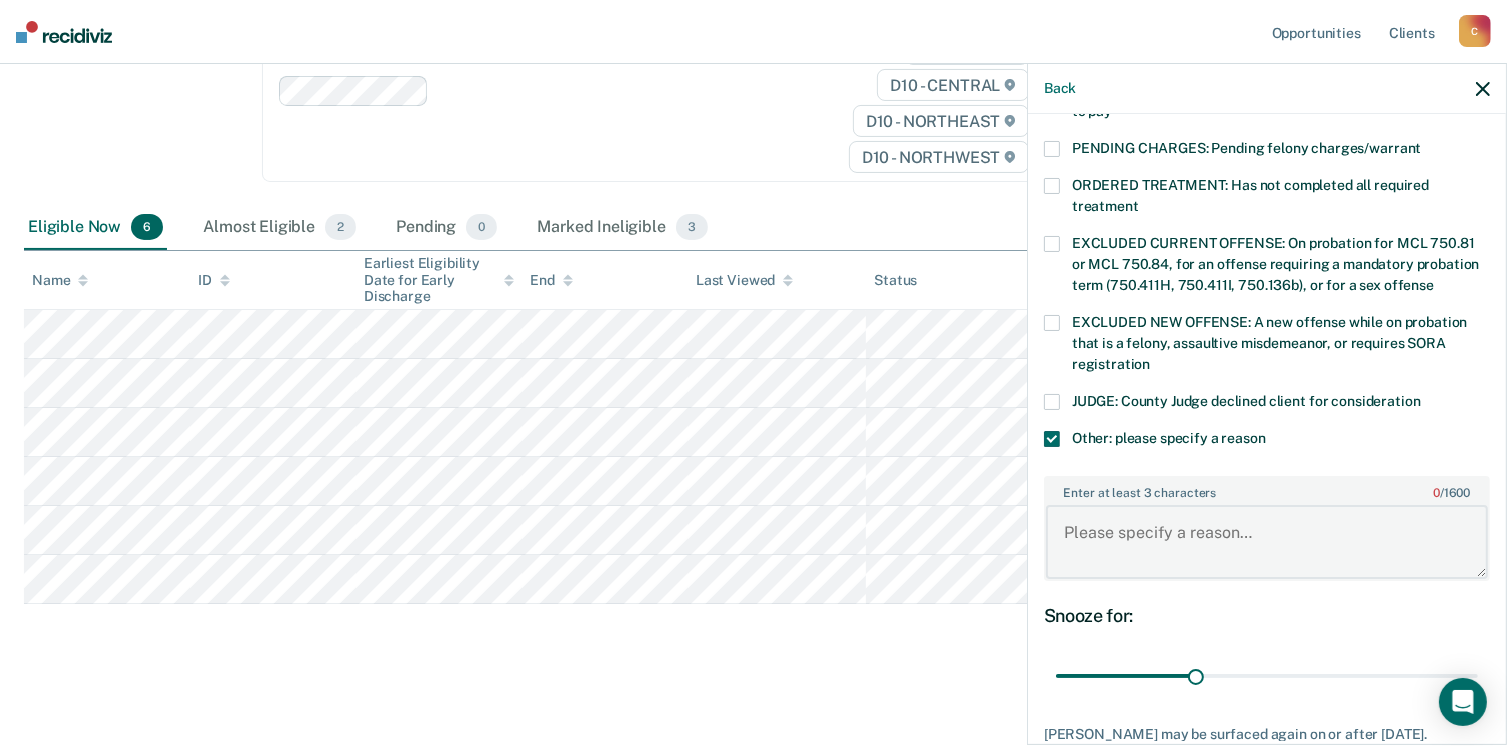 paste on "Needs to graduate from ATC and completed community service" 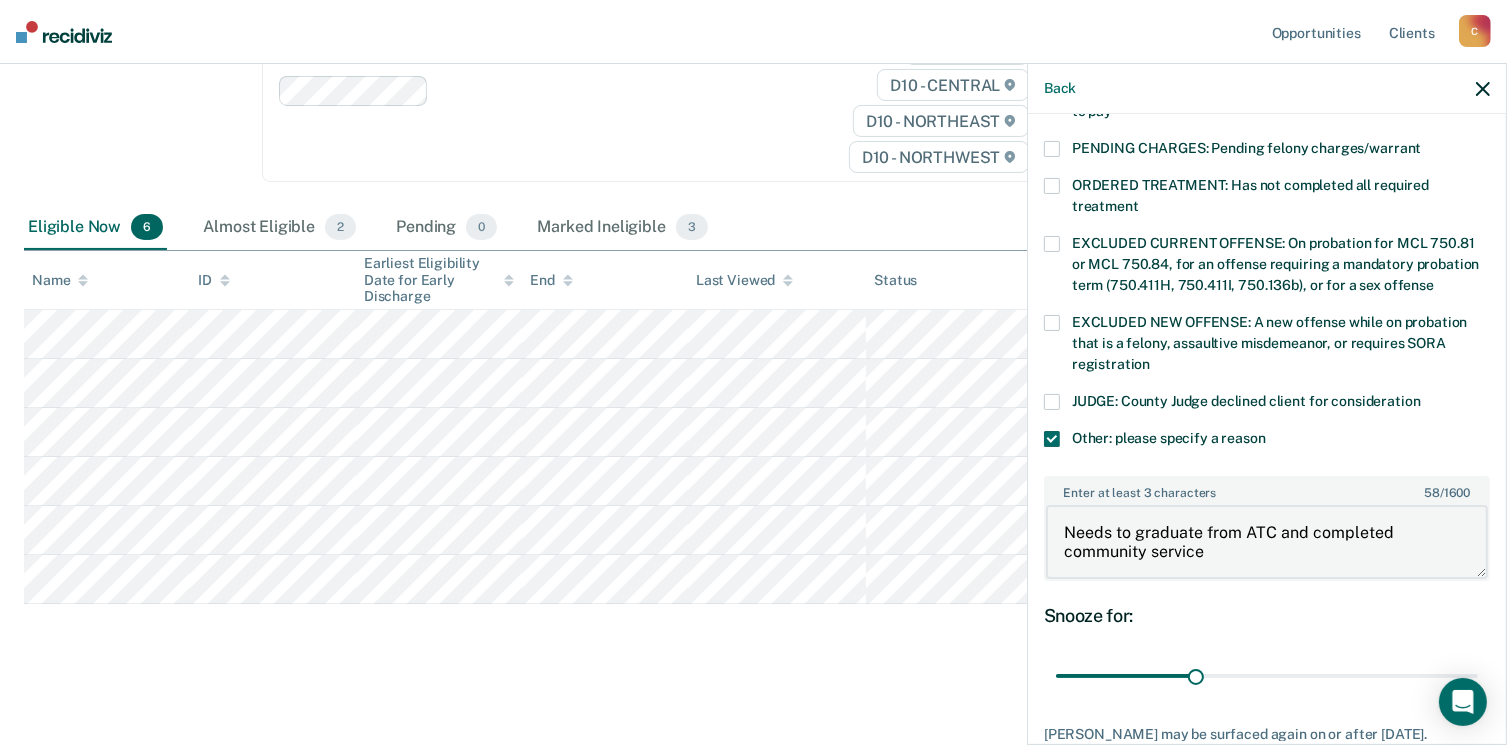scroll, scrollTop: 766, scrollLeft: 0, axis: vertical 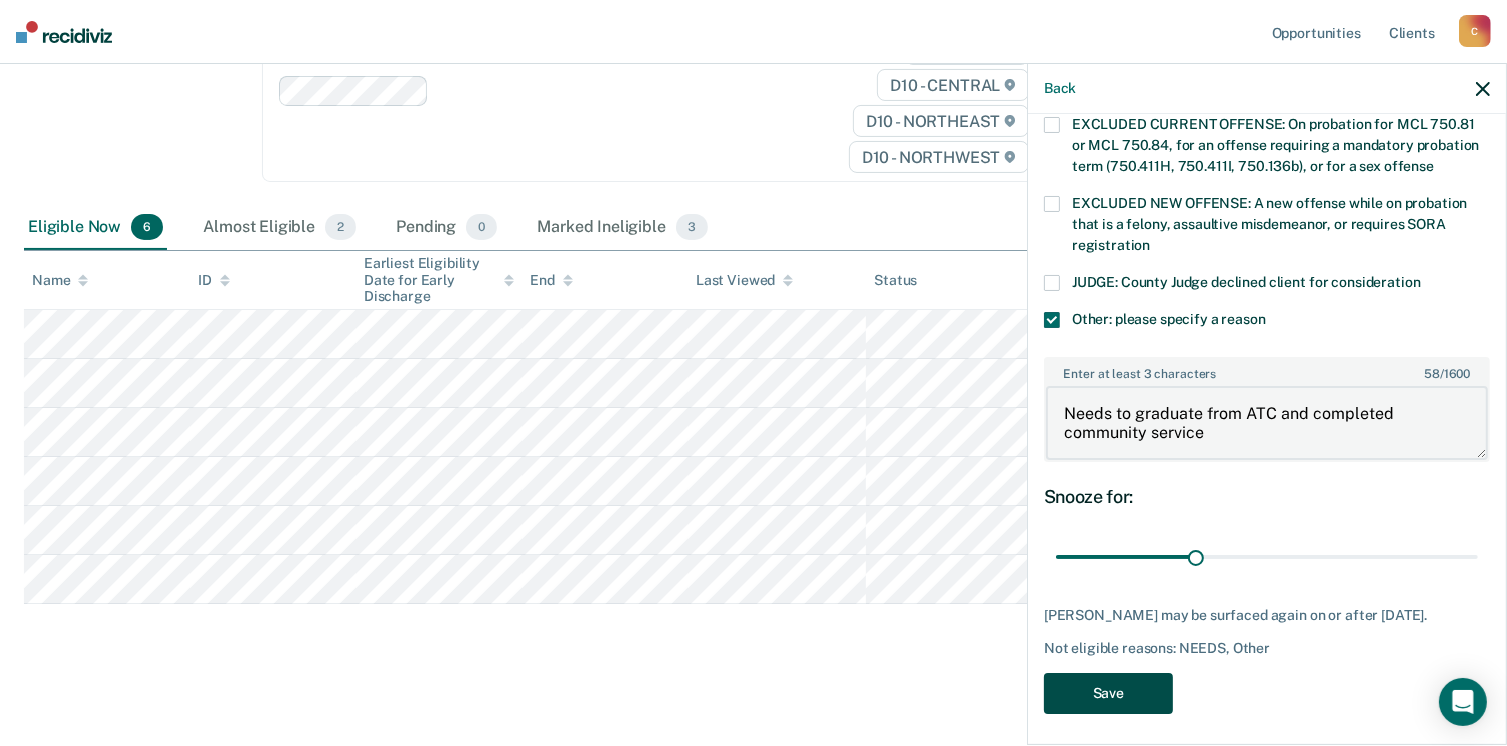 type on "Needs to graduate from ATC and completed community service" 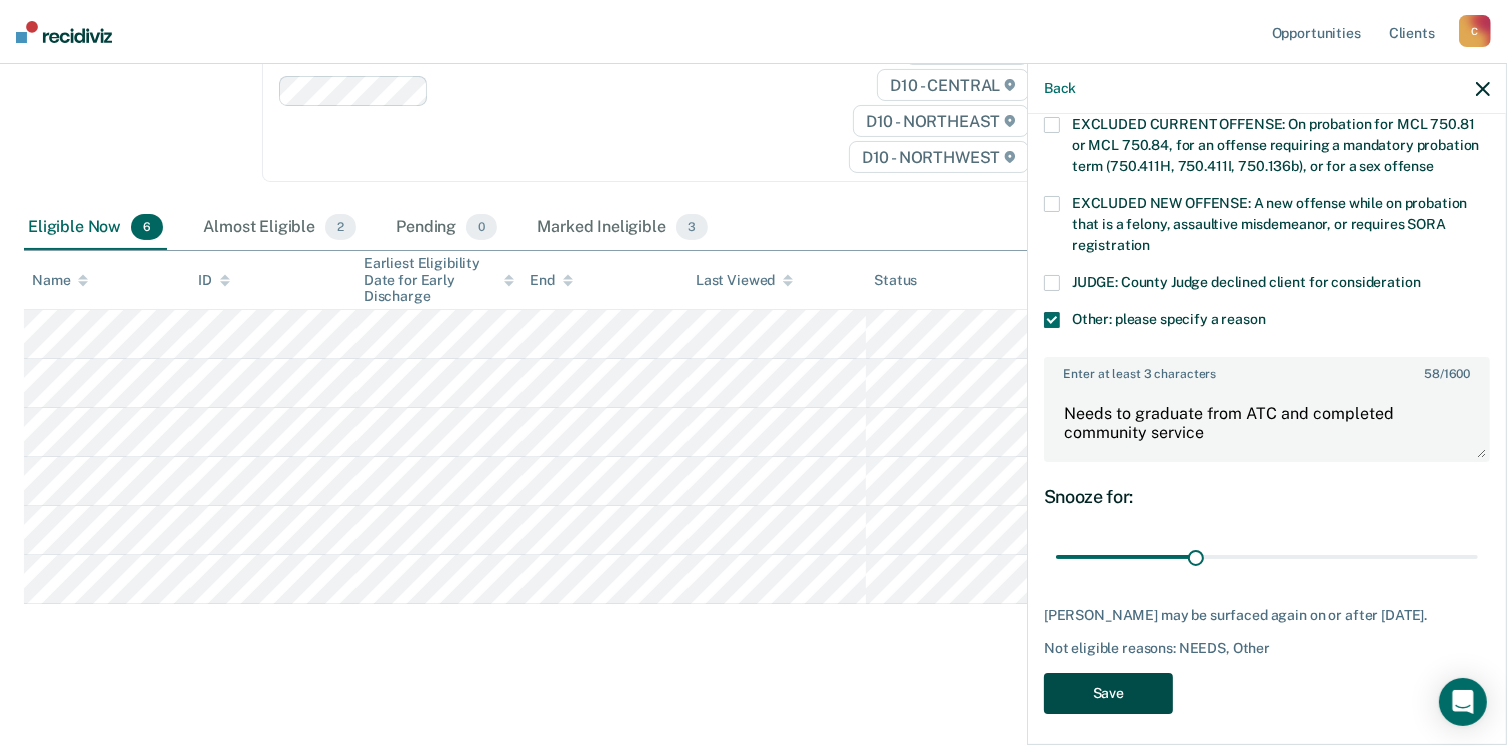 click on "Save" at bounding box center (1108, 693) 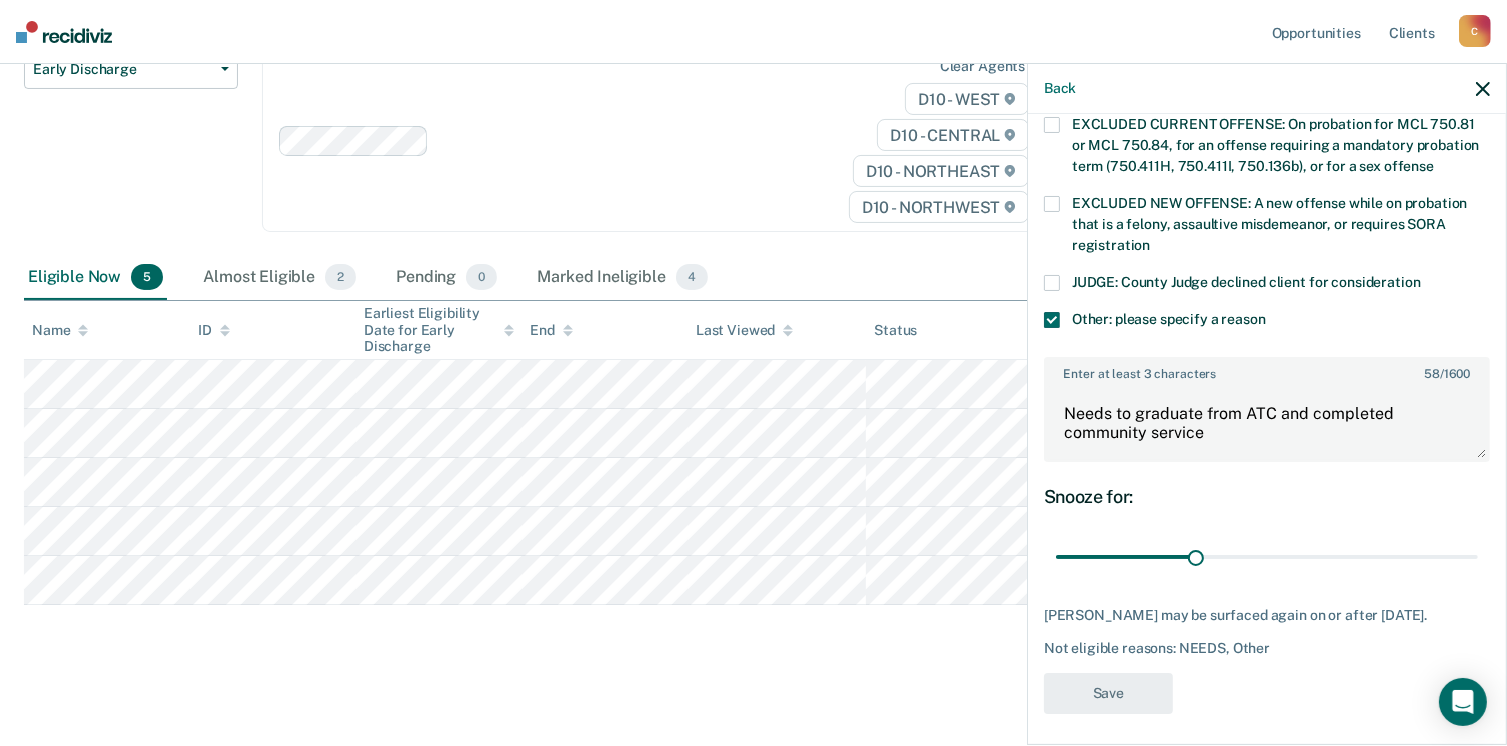 scroll, scrollTop: 589, scrollLeft: 0, axis: vertical 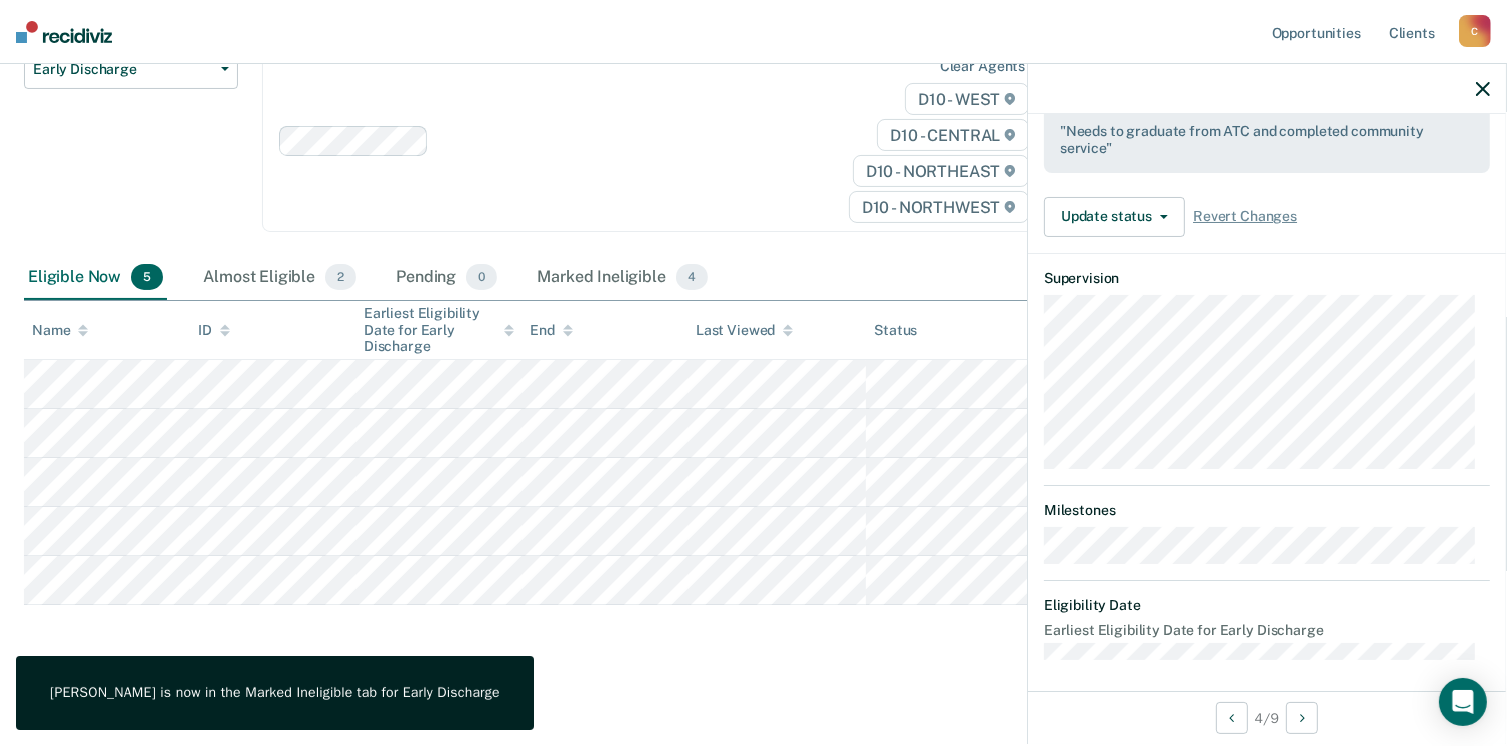click 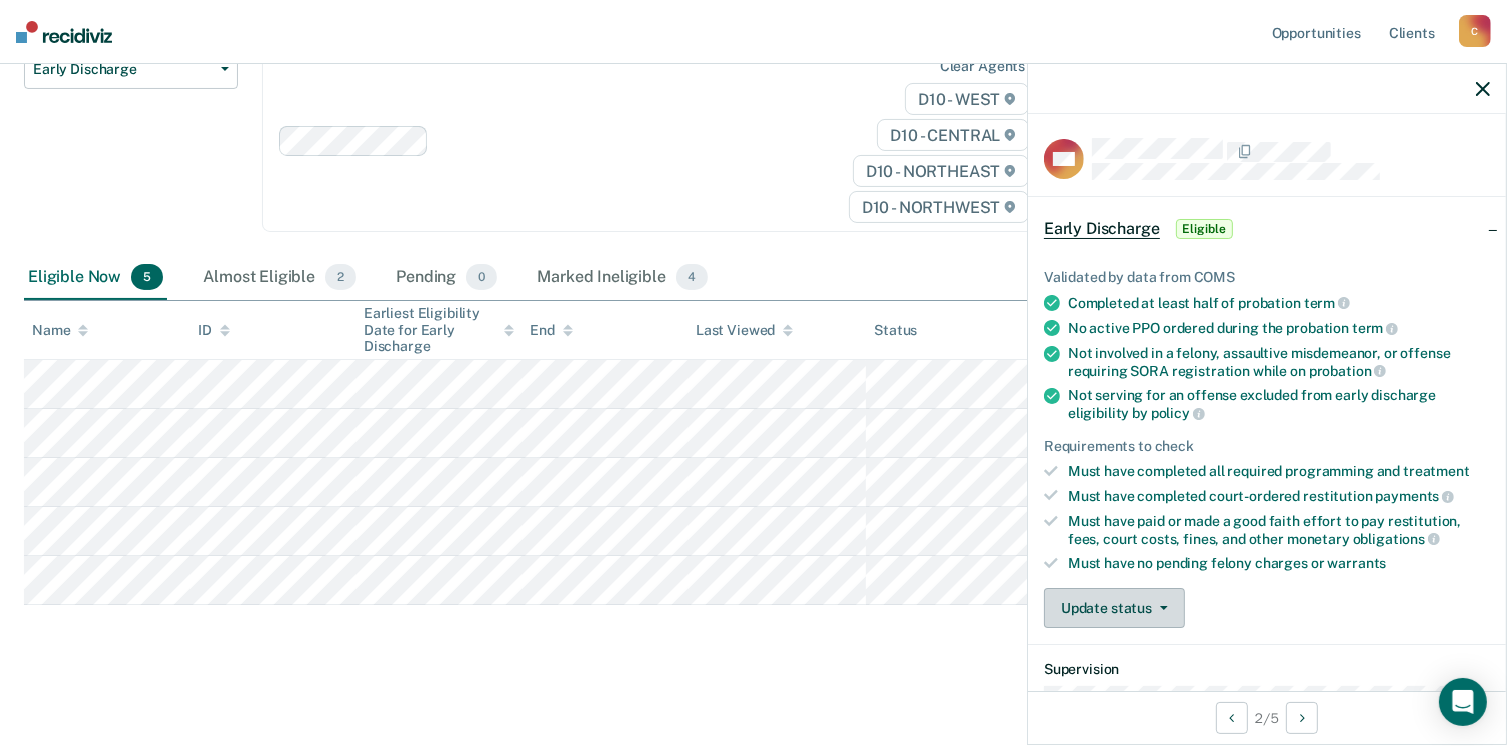 click on "Update status" at bounding box center [1114, 608] 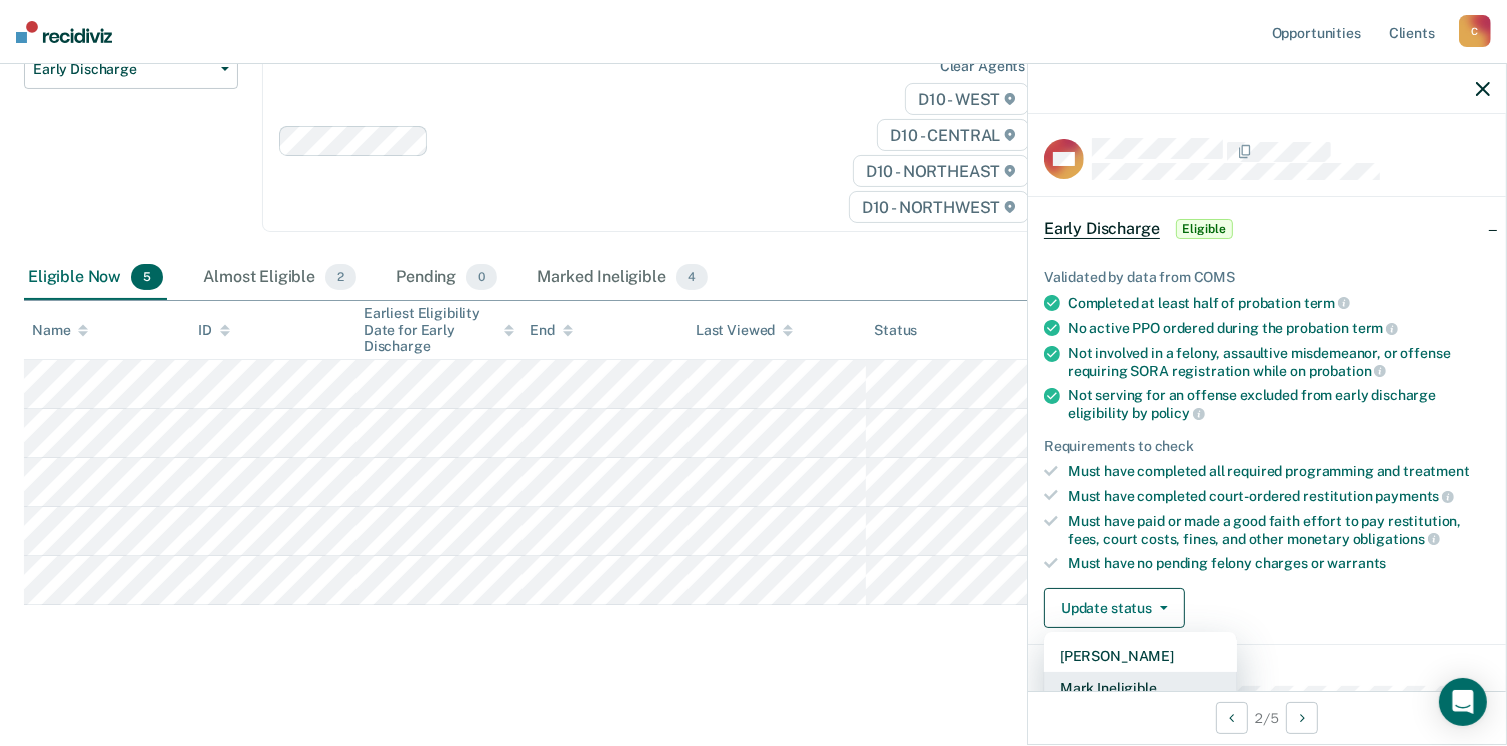 scroll, scrollTop: 5, scrollLeft: 0, axis: vertical 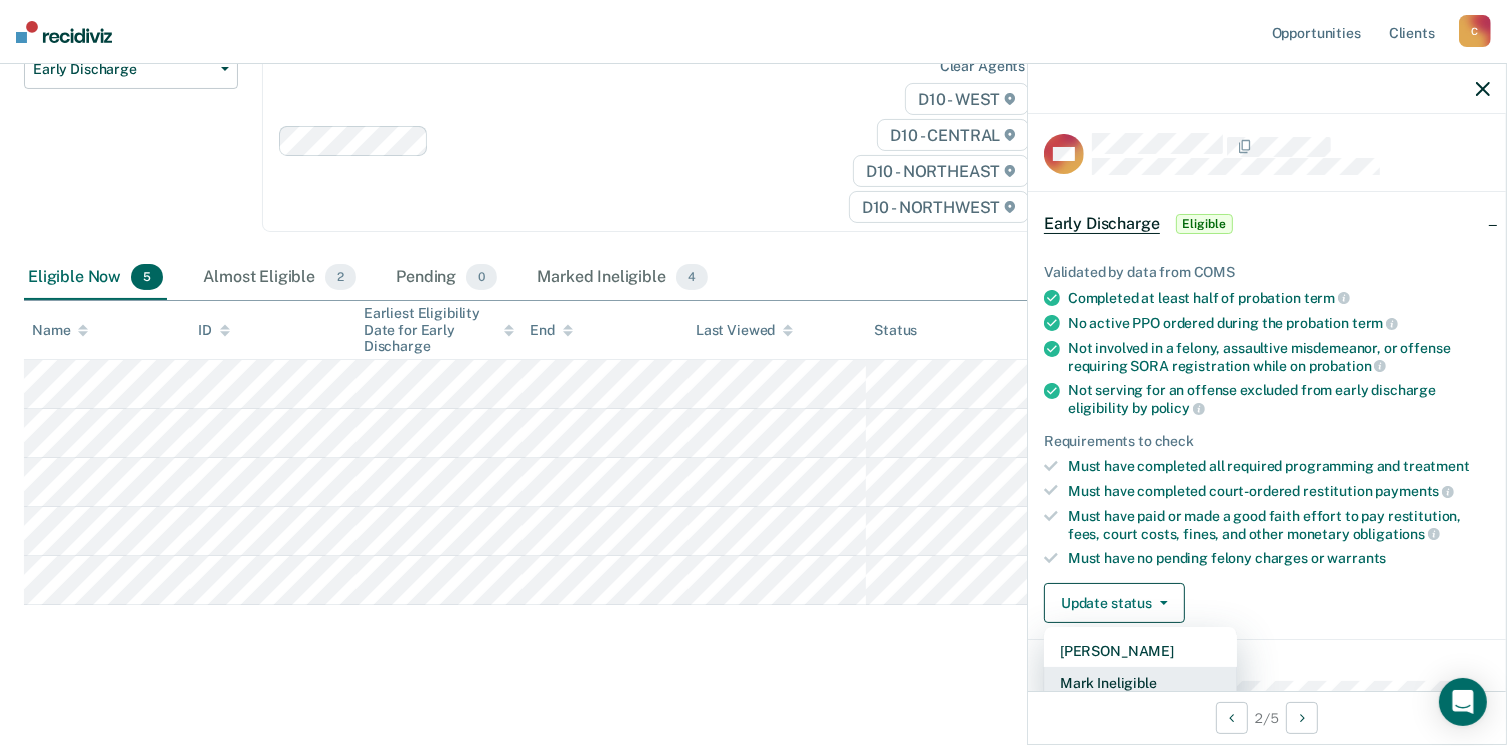 click on "Mark Ineligible" at bounding box center (1140, 683) 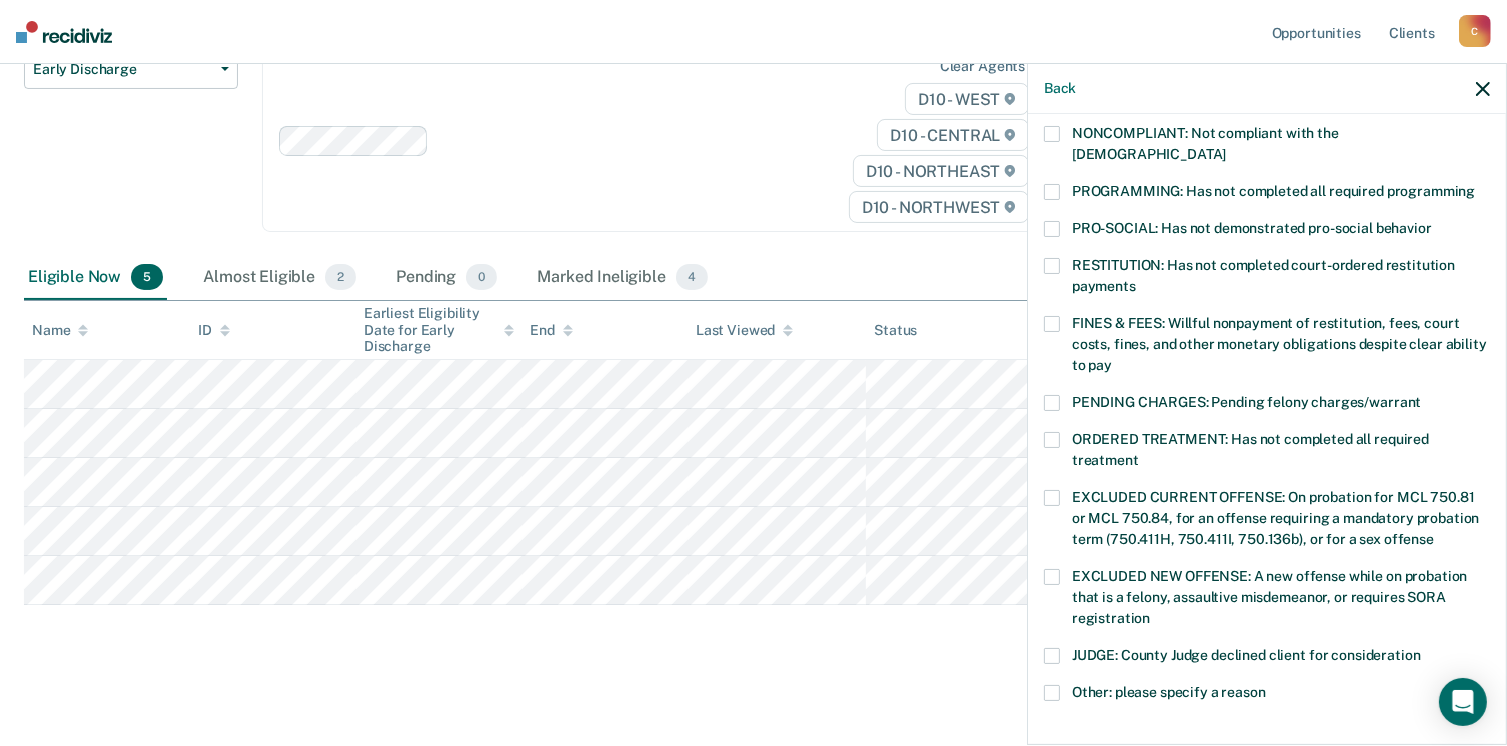 scroll, scrollTop: 394, scrollLeft: 0, axis: vertical 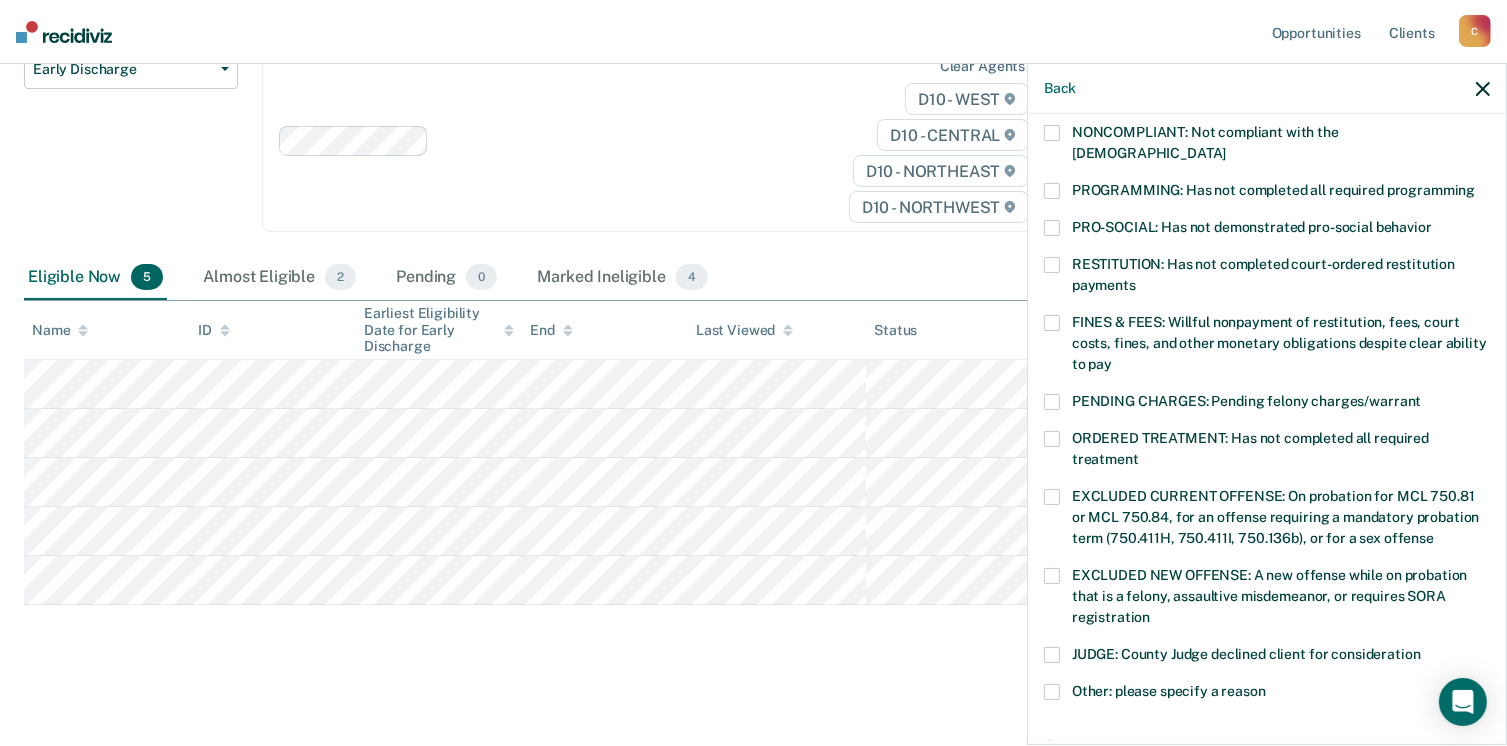 click at bounding box center [1052, 692] 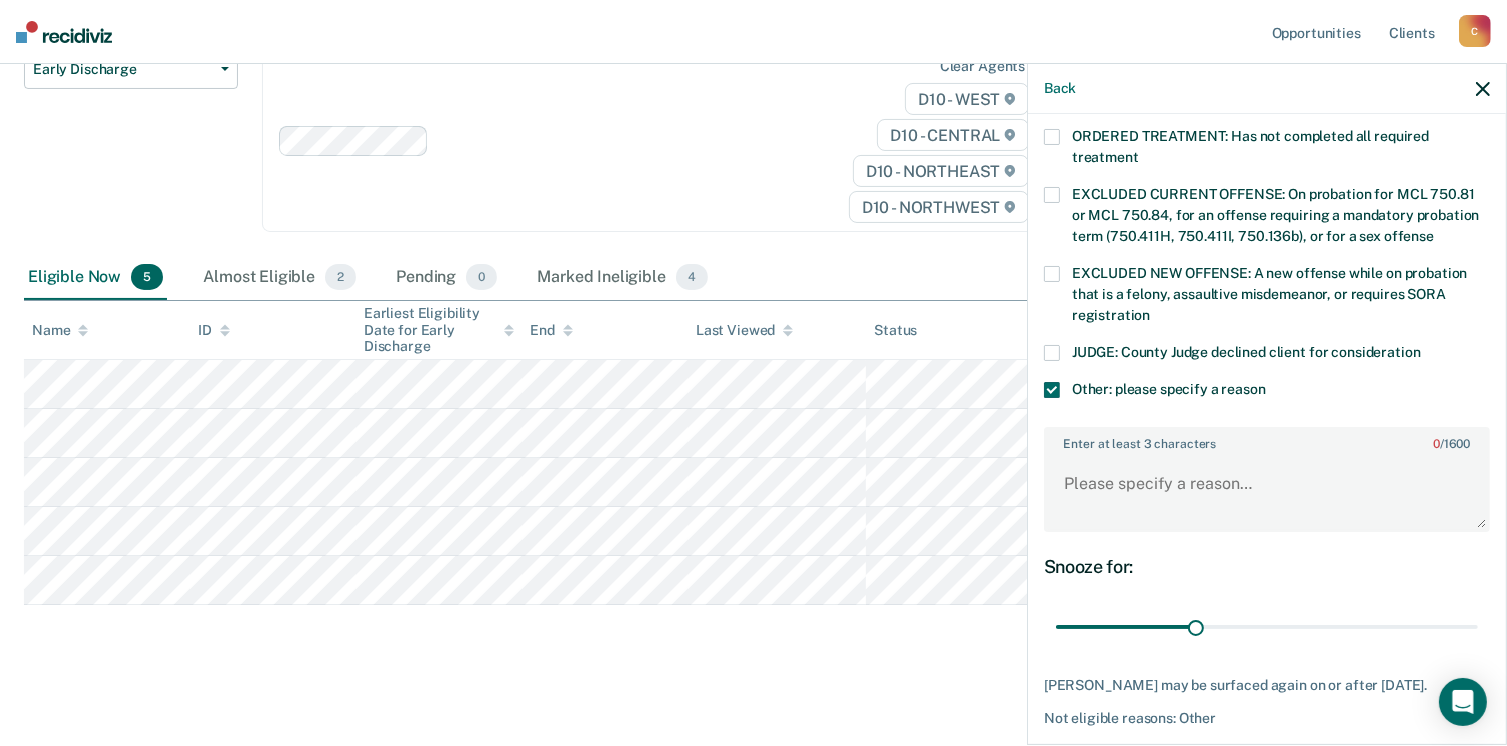 scroll, scrollTop: 716, scrollLeft: 0, axis: vertical 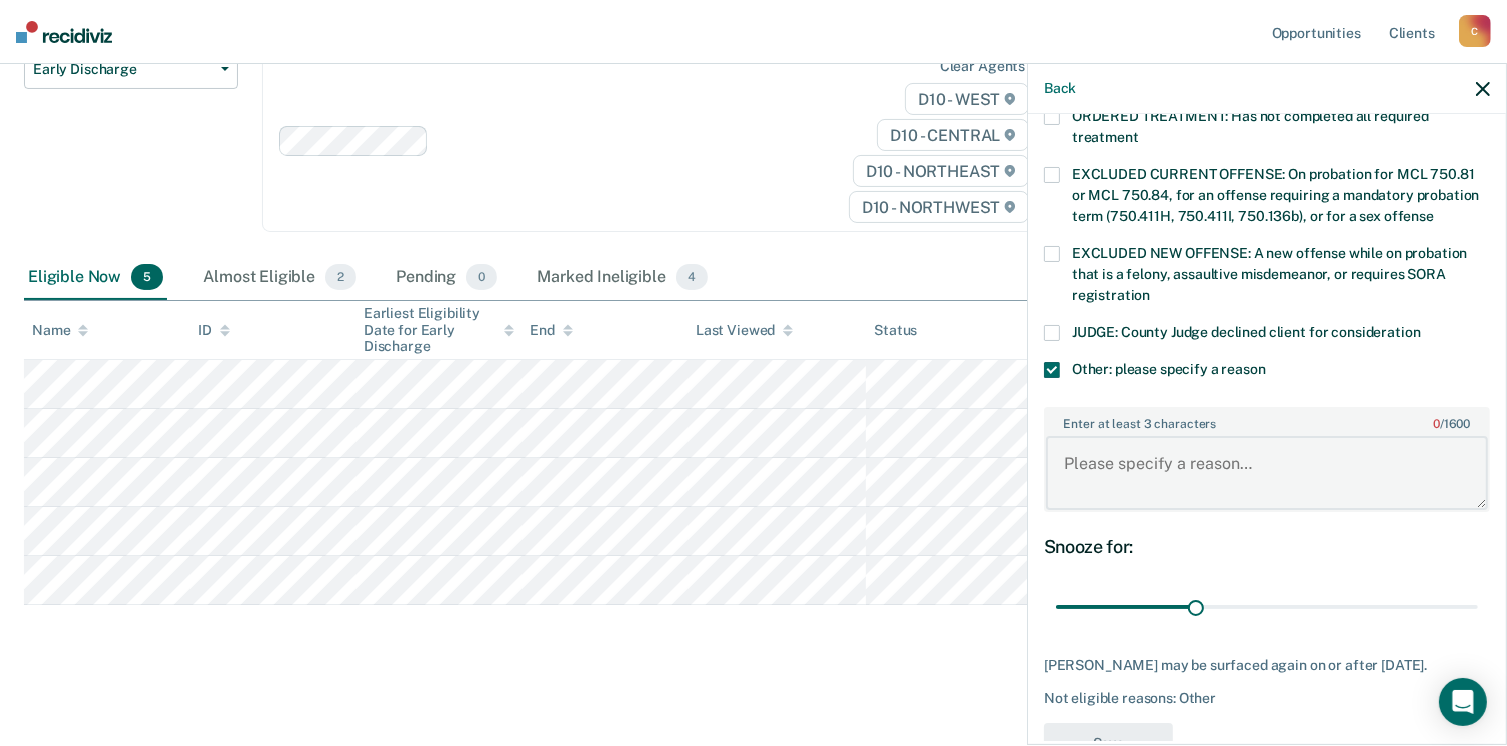 click on "Enter at least 3 characters 0  /  1600" at bounding box center [1267, 473] 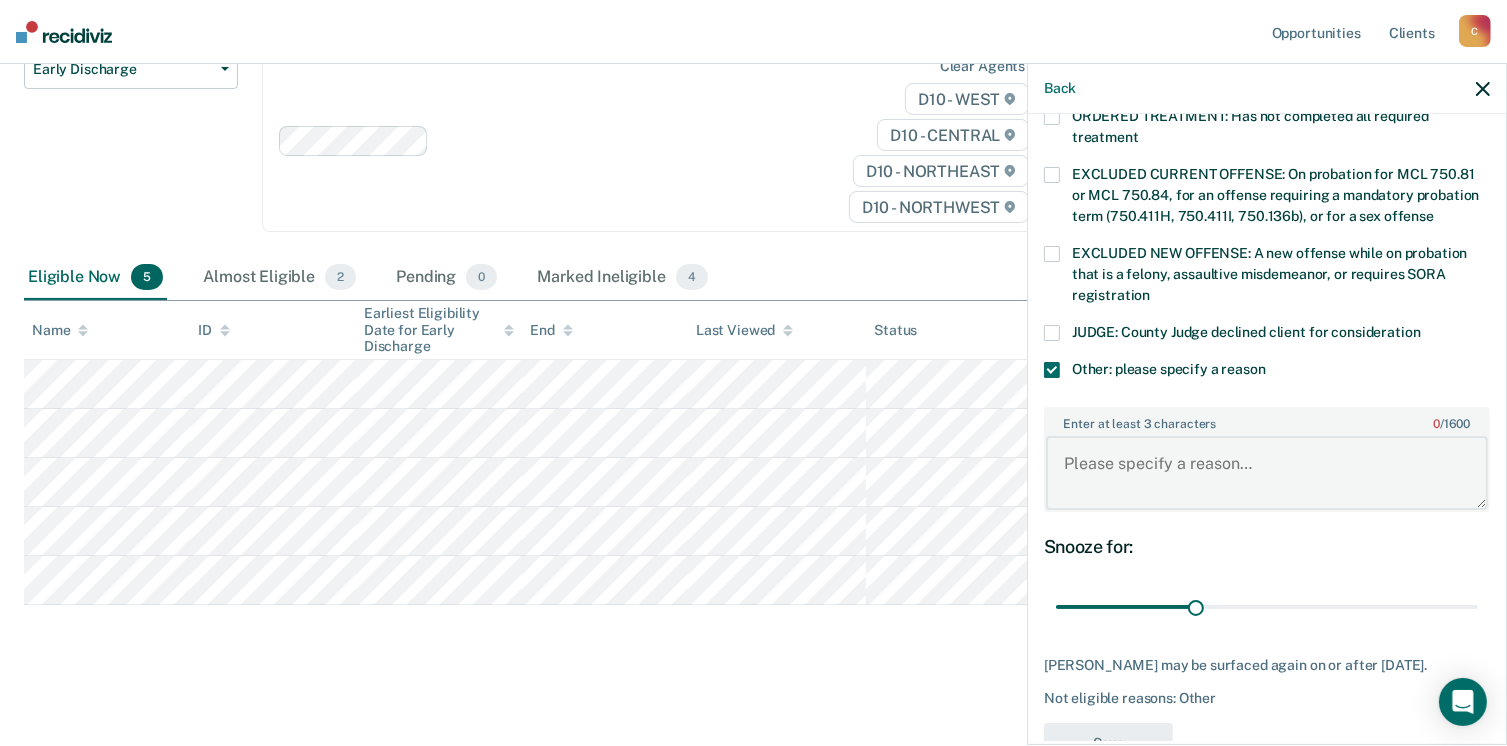 paste on "Needs to graduate from ATC and completed community service" 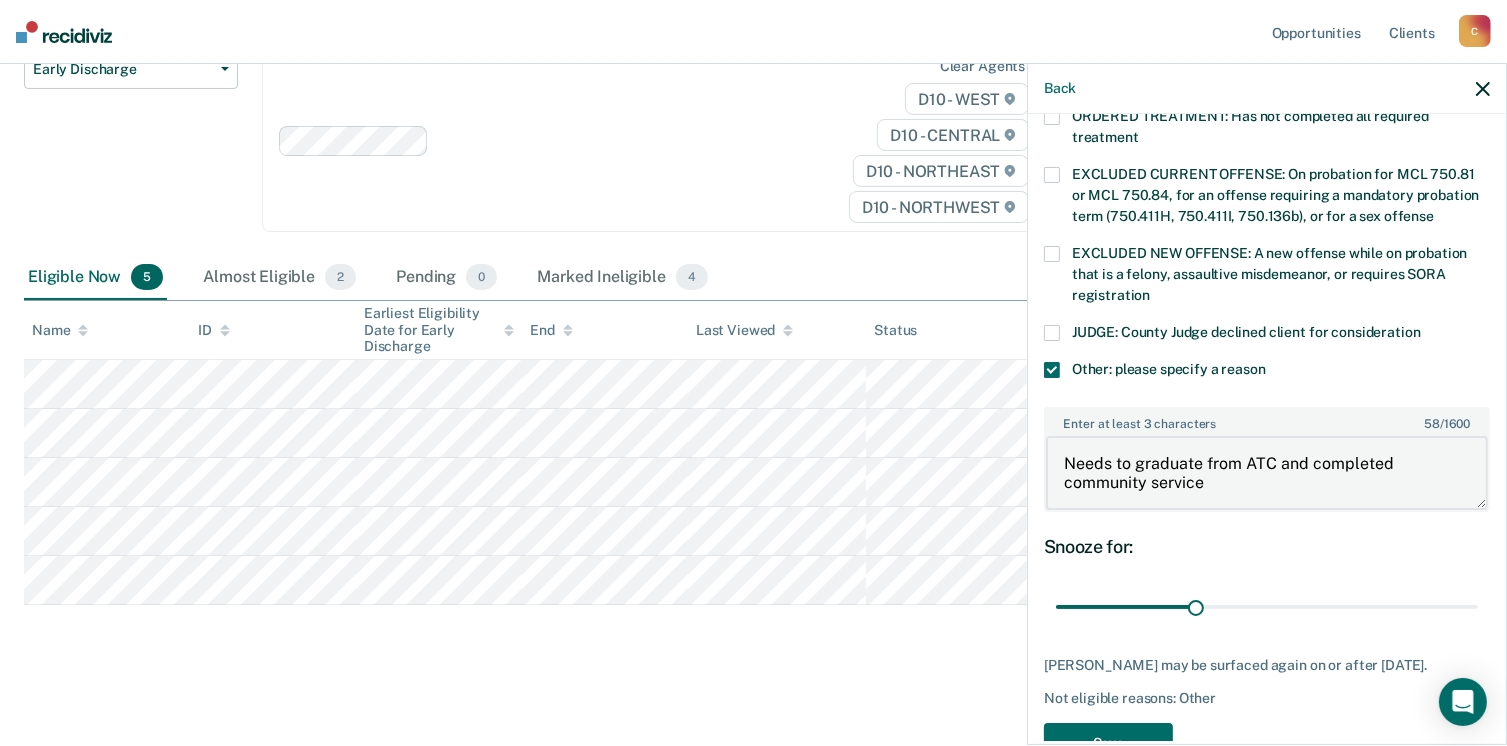 drag, startPoint x: 1216, startPoint y: 469, endPoint x: 1282, endPoint y: 436, distance: 73.790245 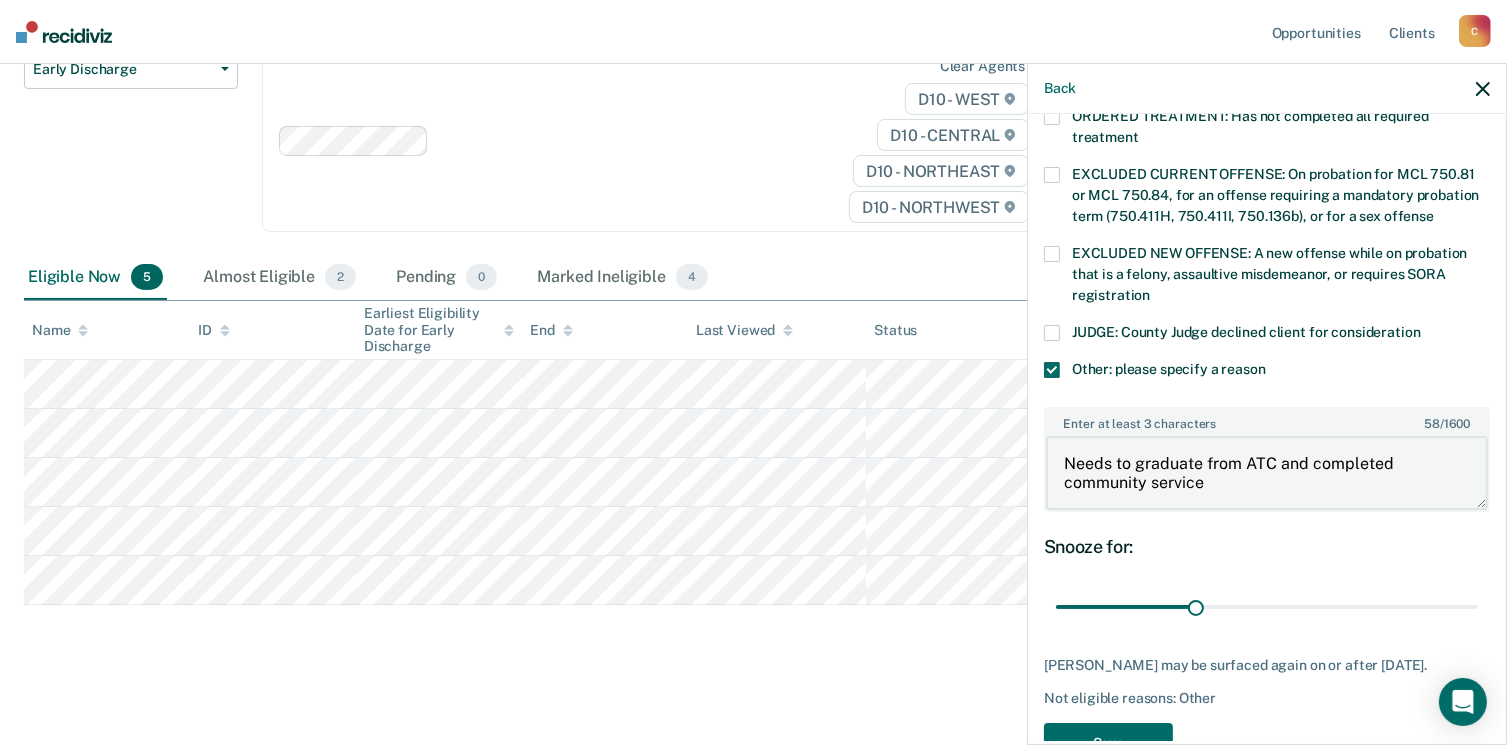 click on "Needs to graduate from ATC and completed community service" at bounding box center (1267, 473) 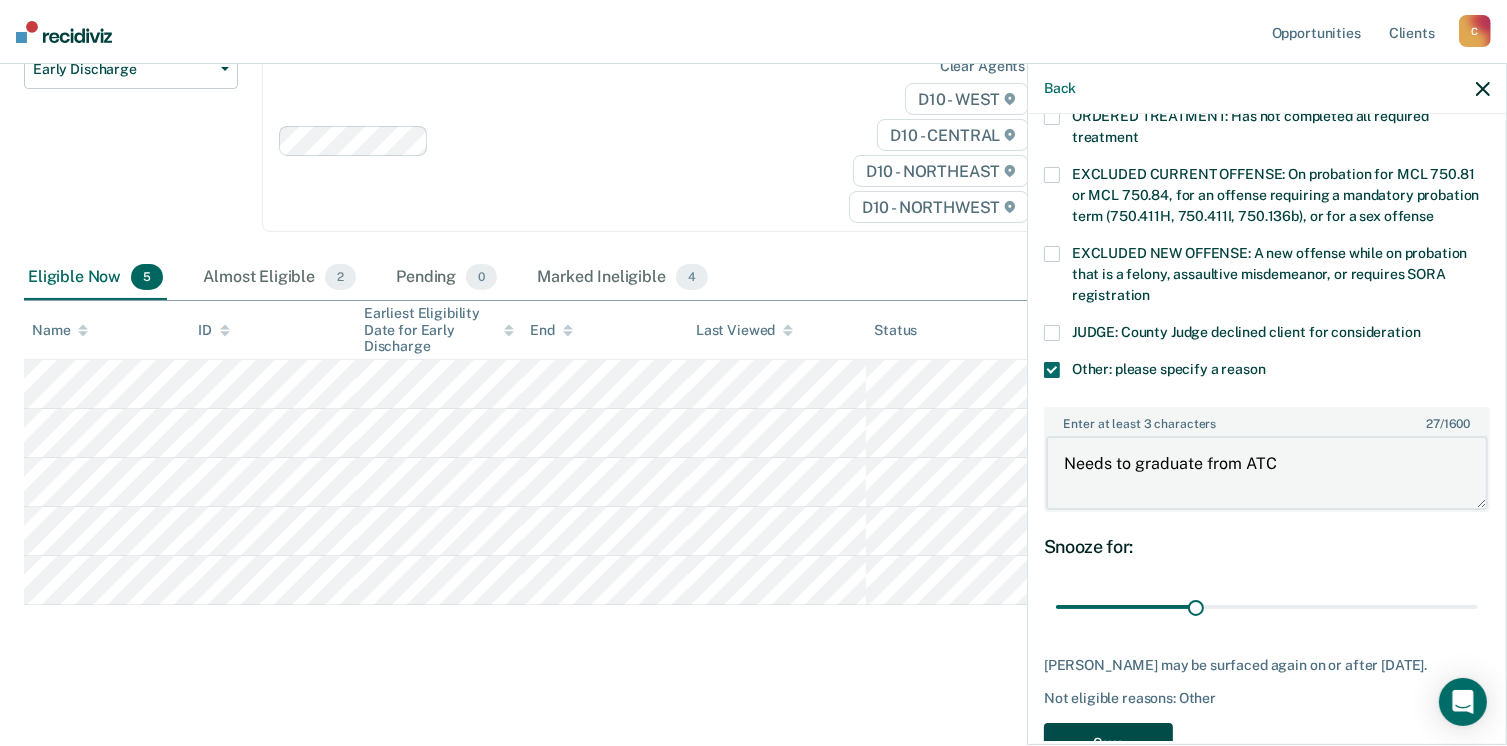 type on "Needs to graduate from ATC" 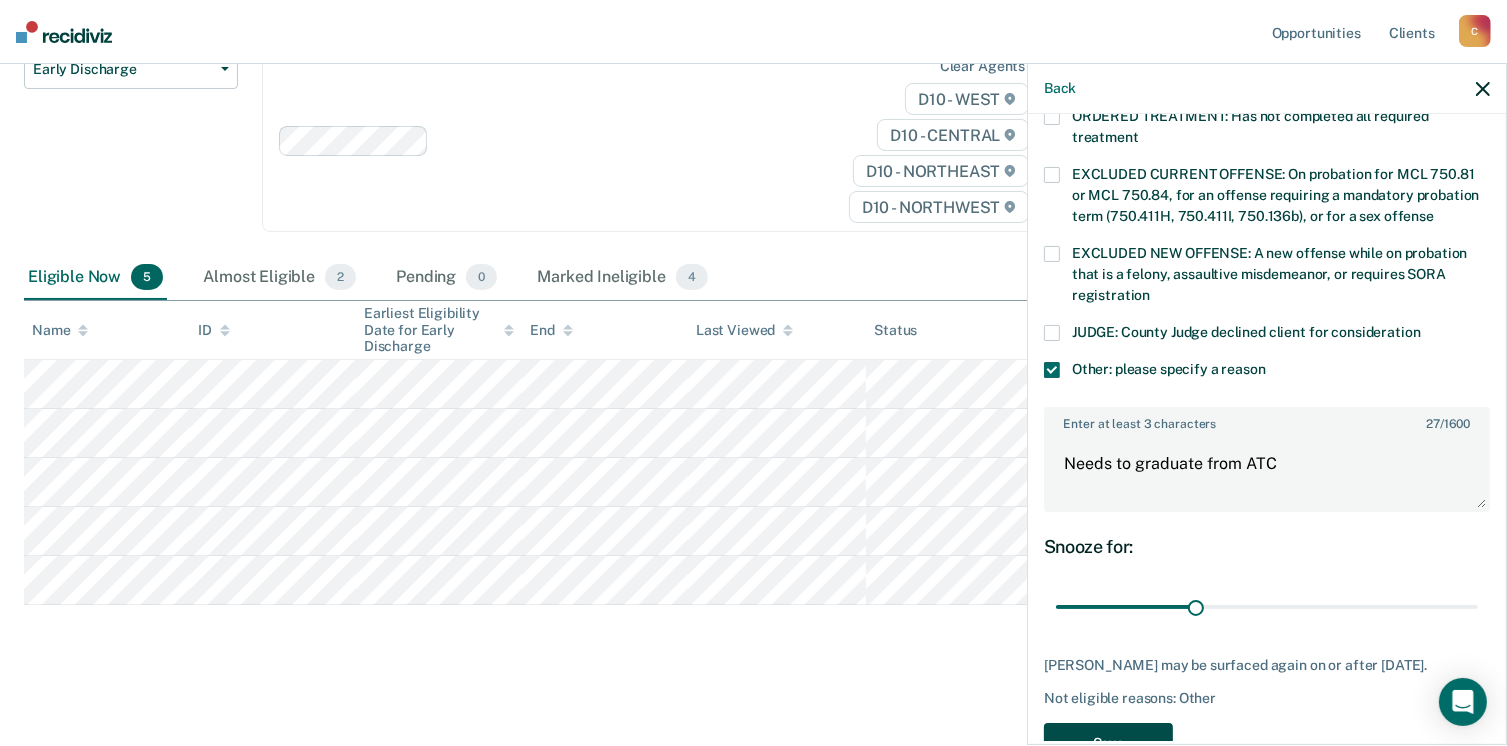 click on "Save" at bounding box center [1108, 743] 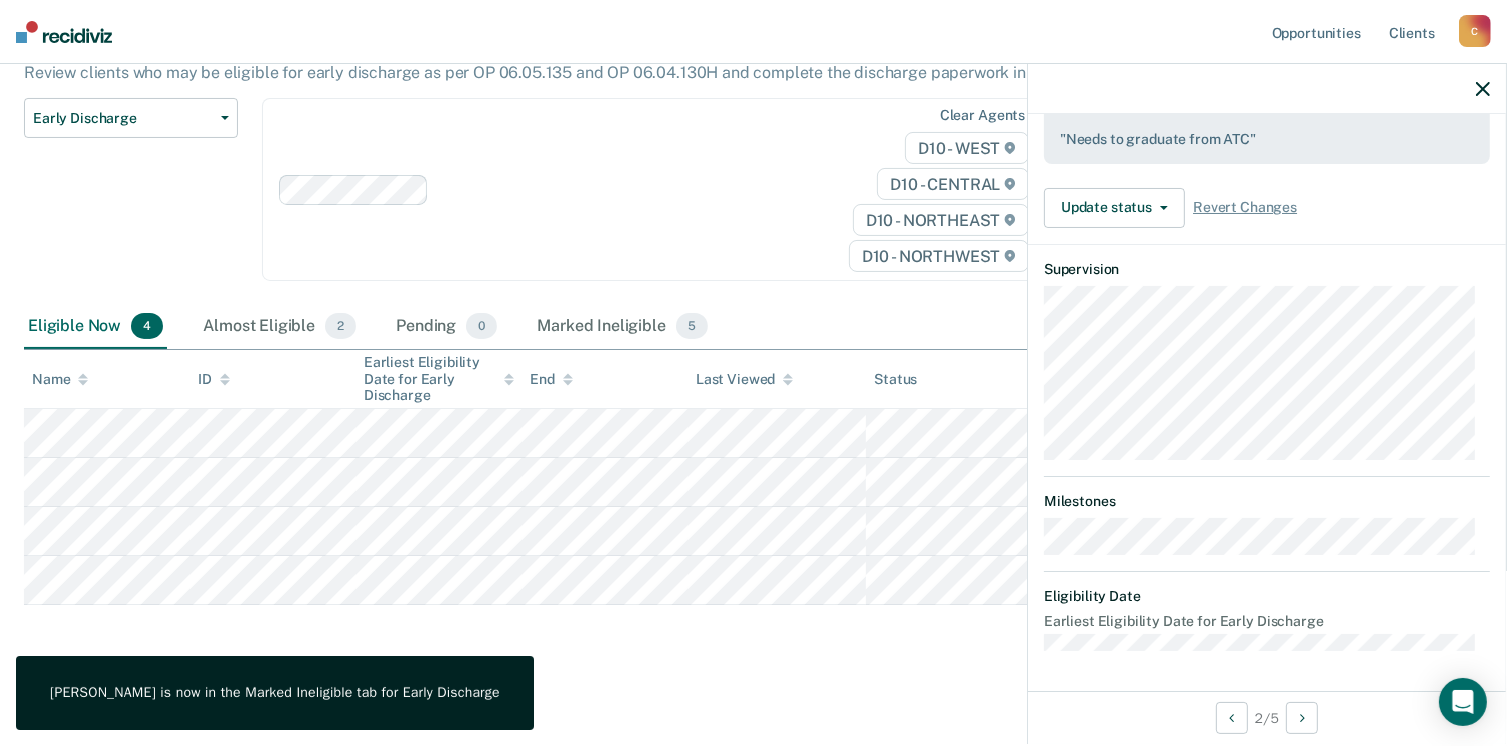 scroll, scrollTop: 572, scrollLeft: 0, axis: vertical 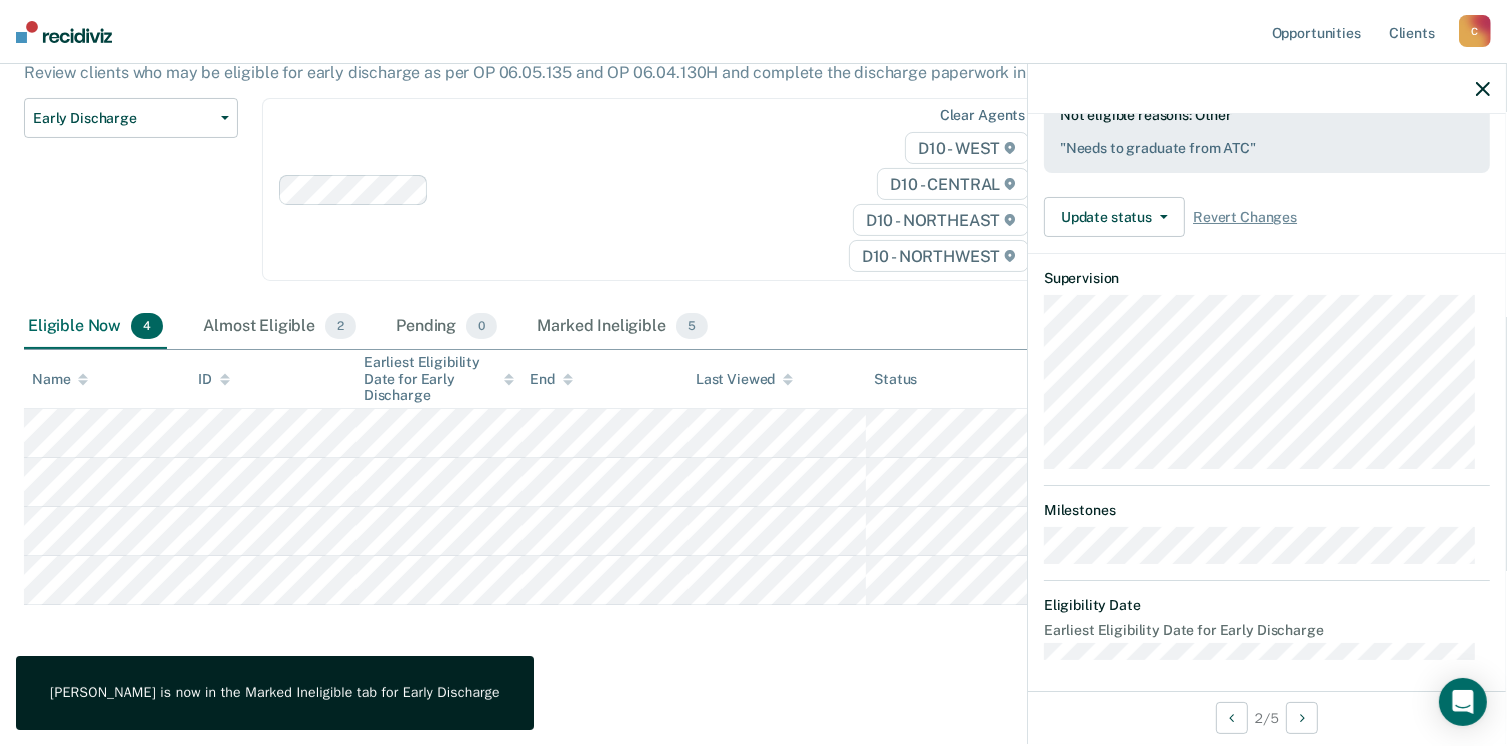 click at bounding box center [1267, 89] 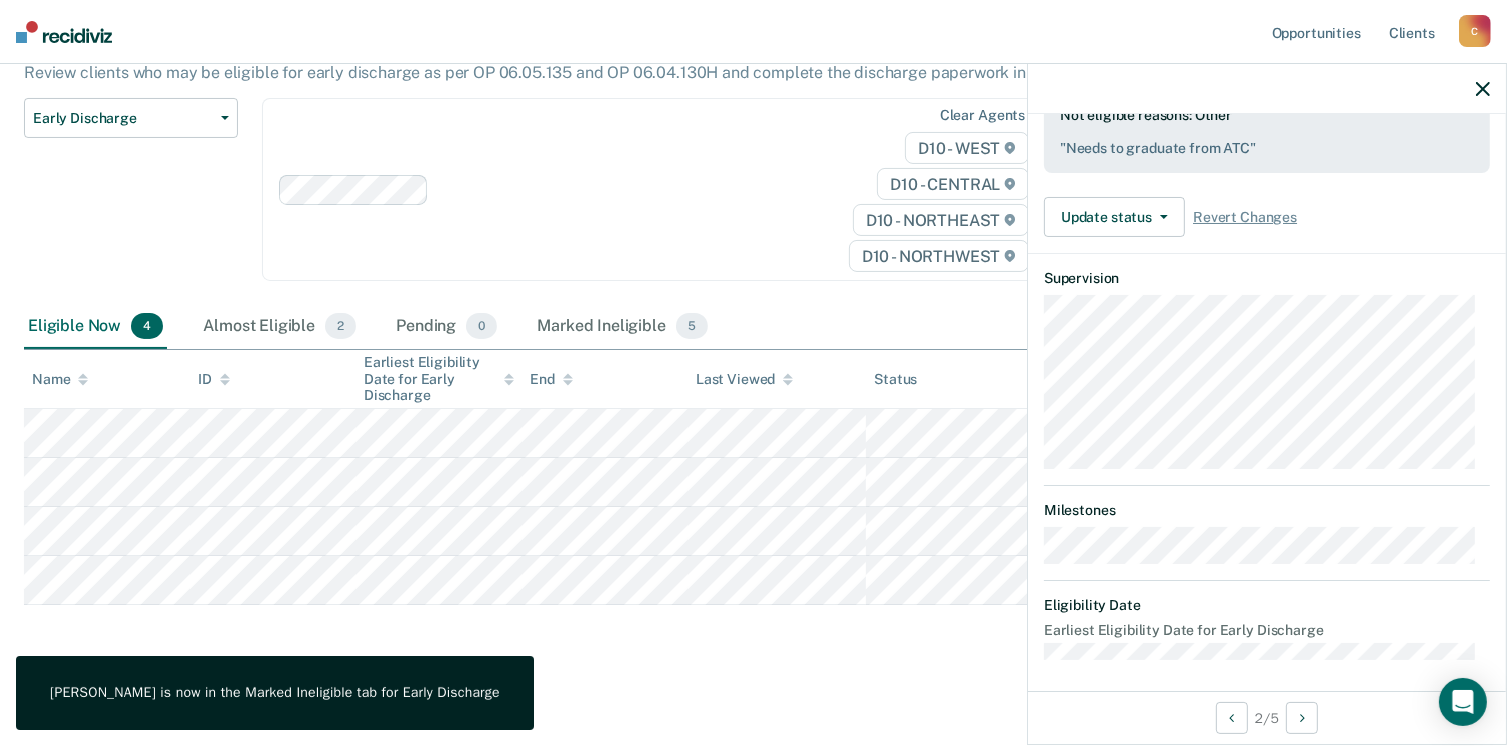 click at bounding box center (1267, 89) 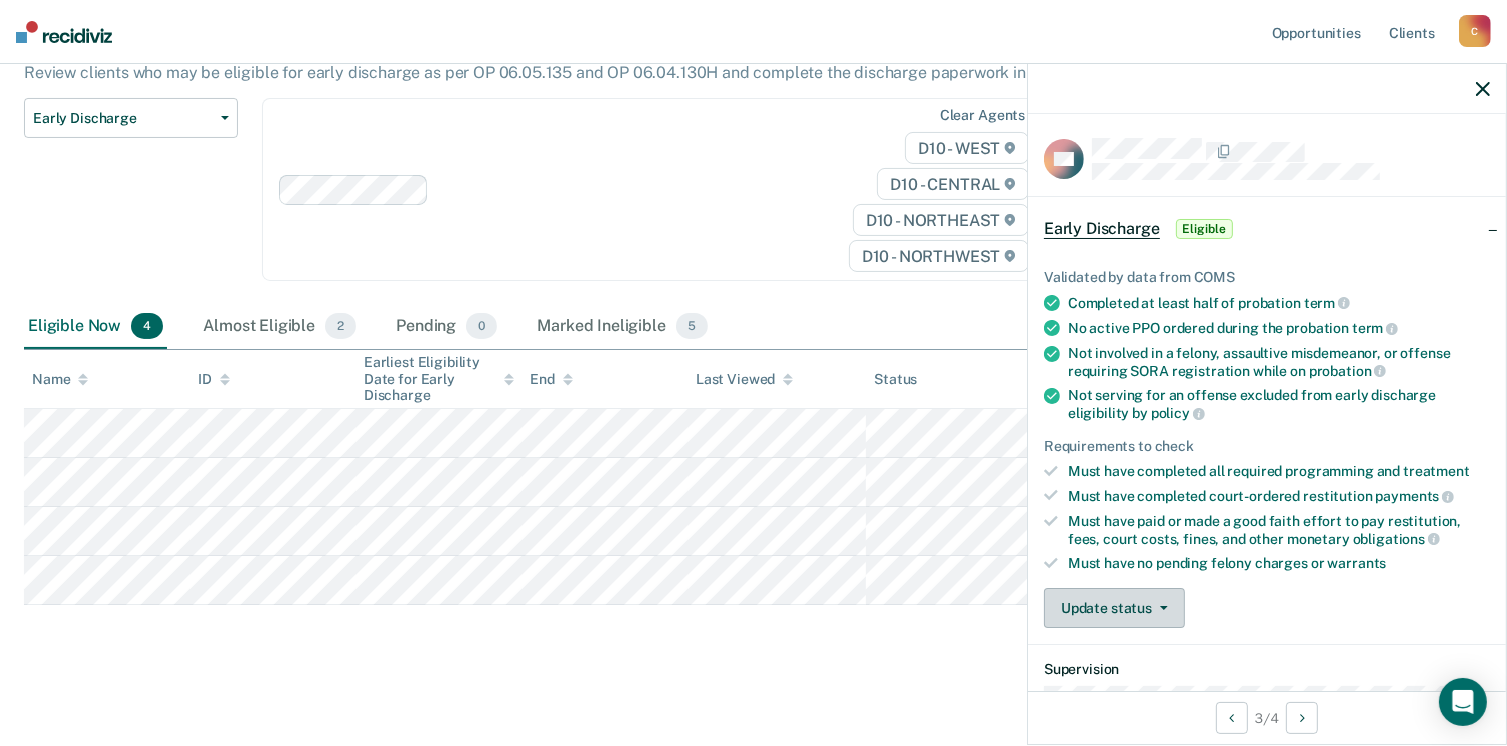 click on "Update status" at bounding box center [1114, 608] 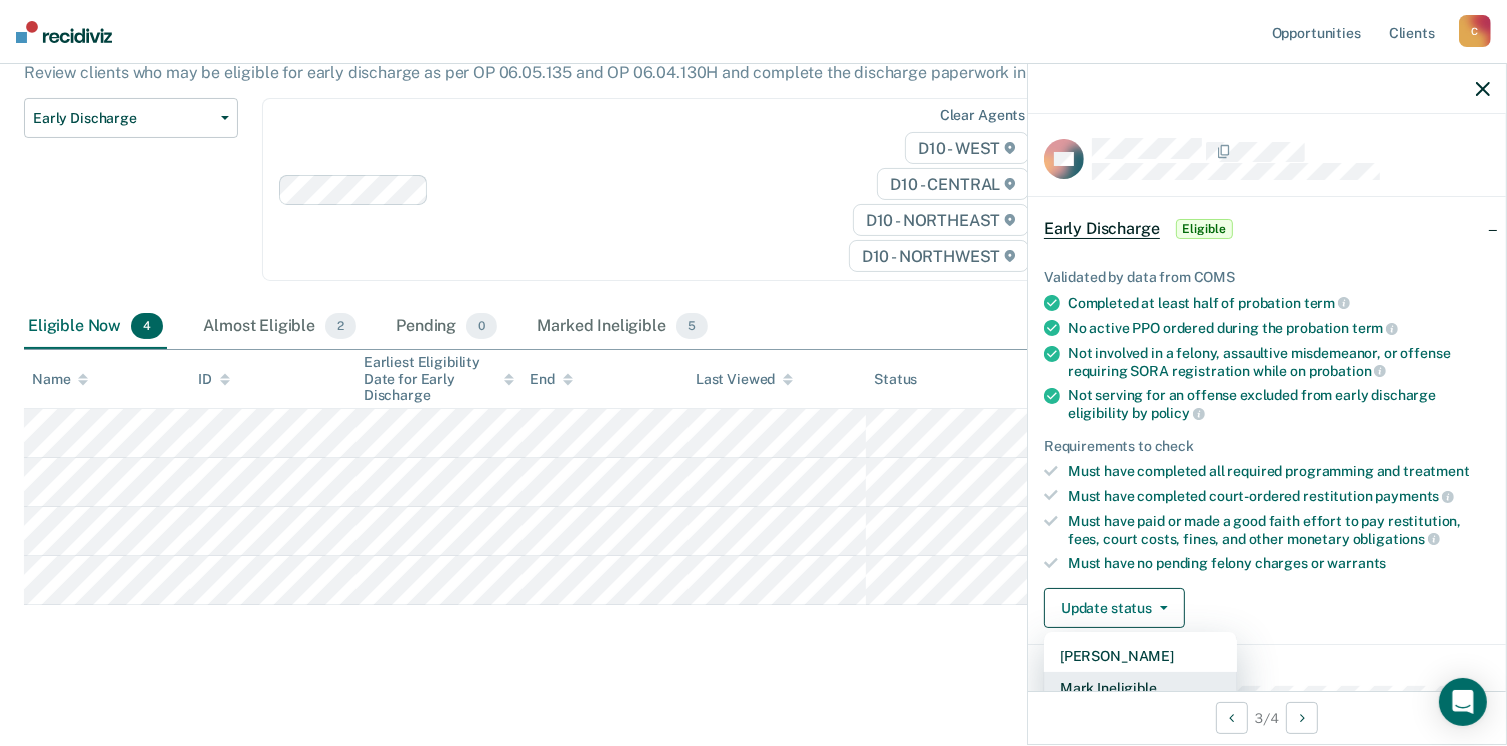 scroll, scrollTop: 5, scrollLeft: 0, axis: vertical 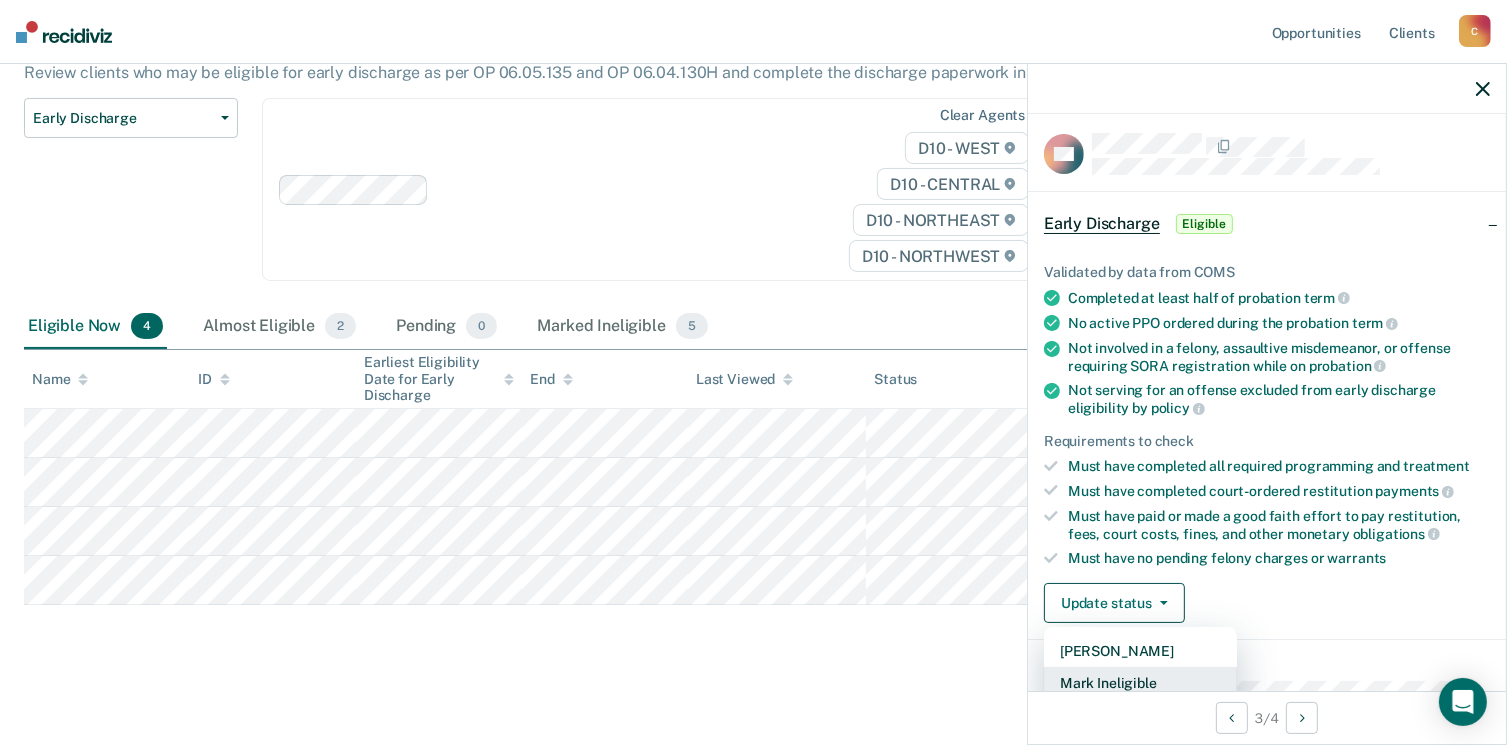 click on "Mark Ineligible" at bounding box center (1140, 683) 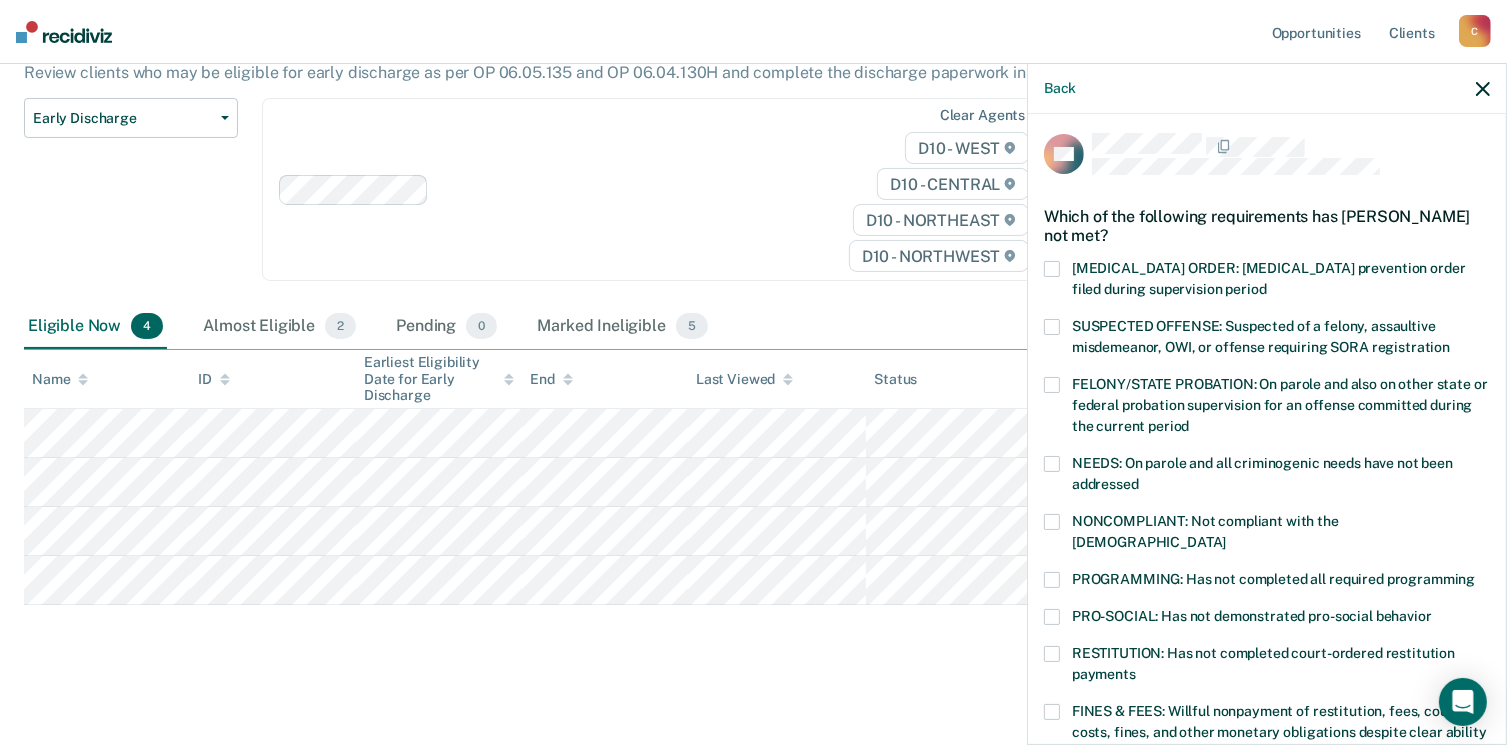 click at bounding box center [1052, 464] 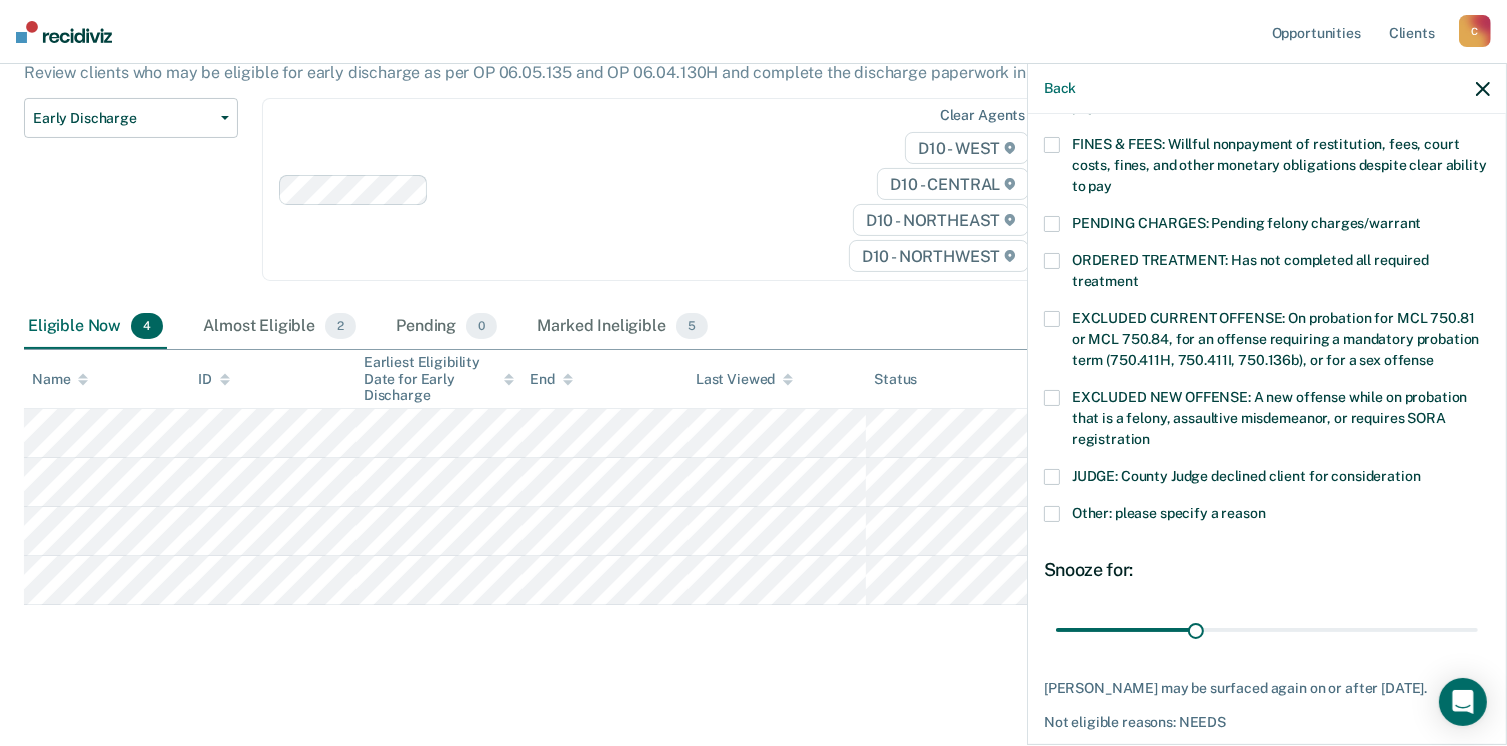 scroll, scrollTop: 574, scrollLeft: 0, axis: vertical 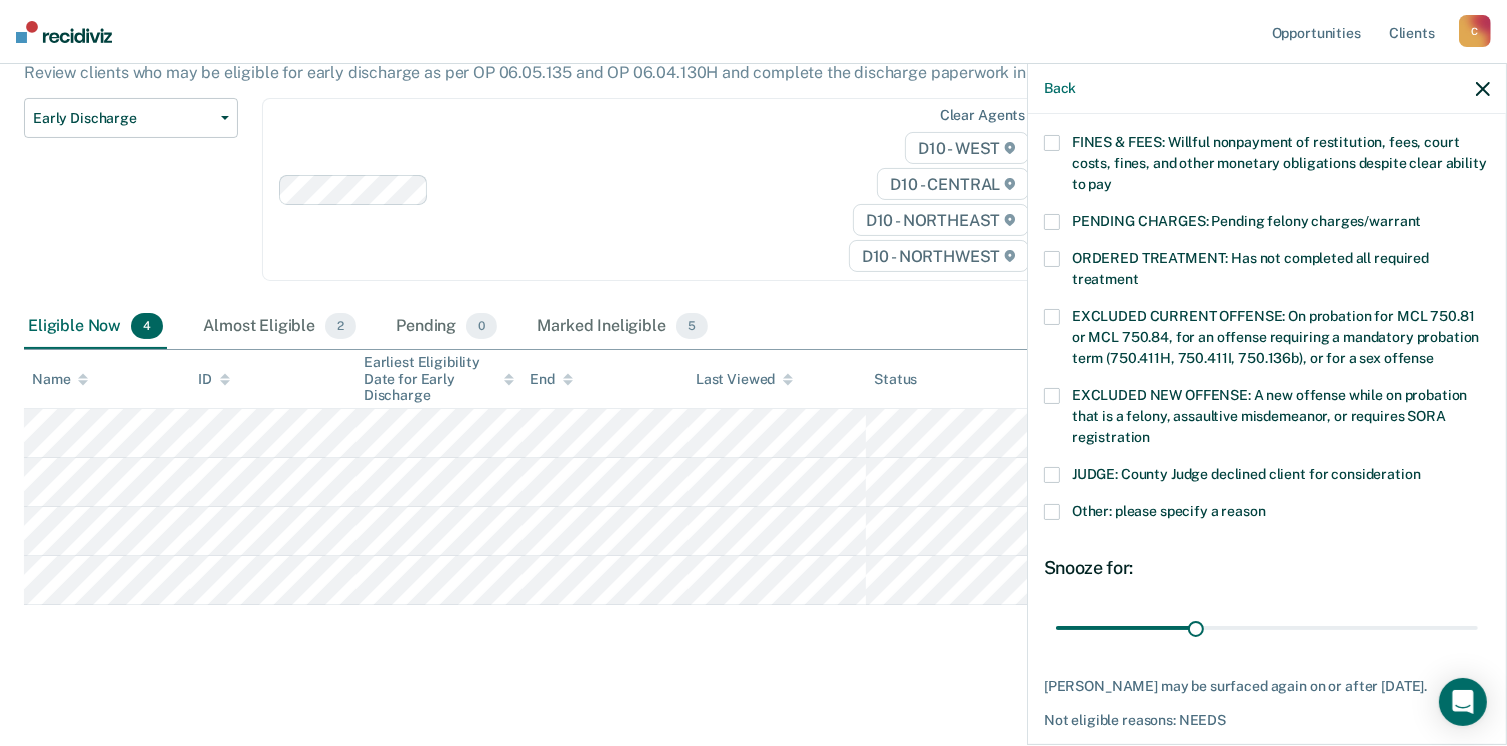 click at bounding box center [1052, 512] 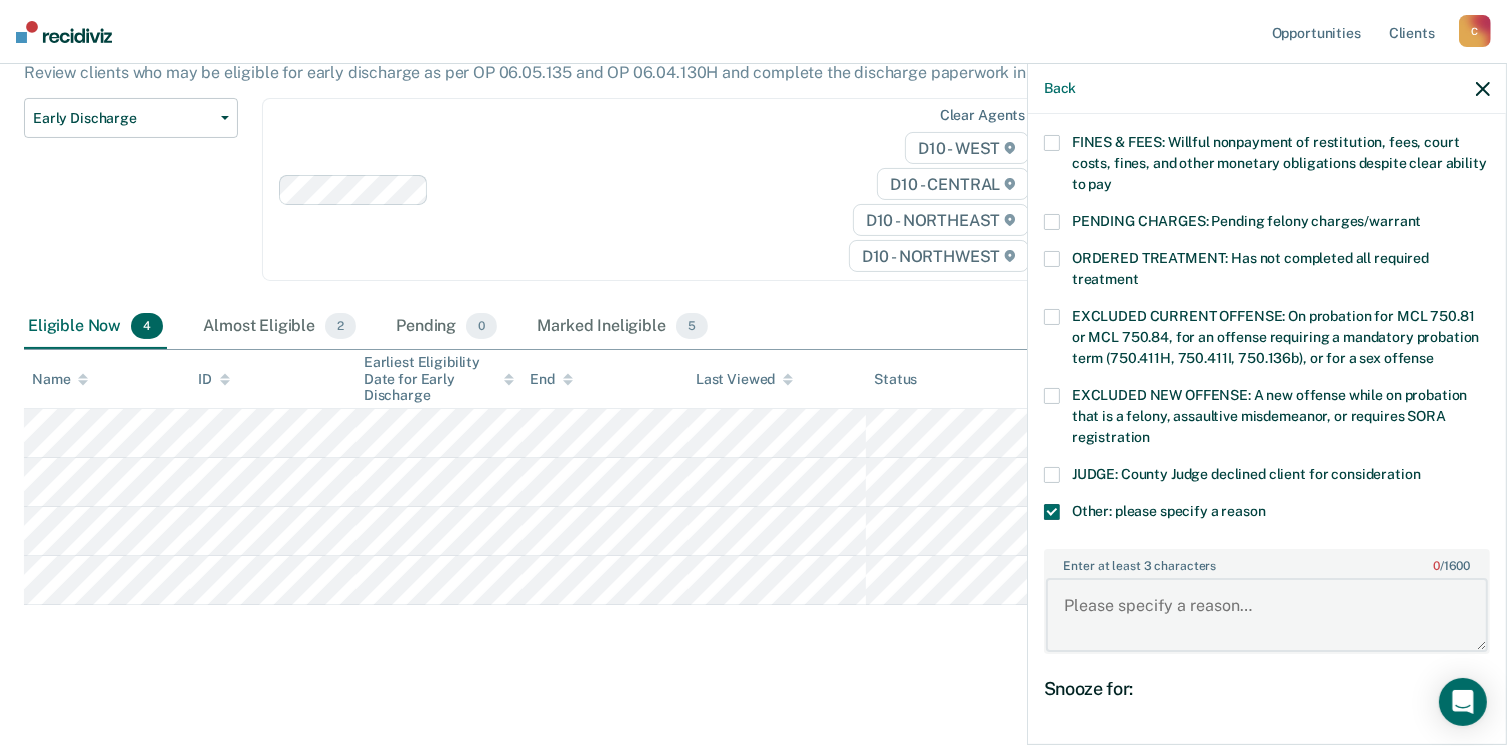click on "Enter at least 3 characters 0  /  1600" at bounding box center (1267, 615) 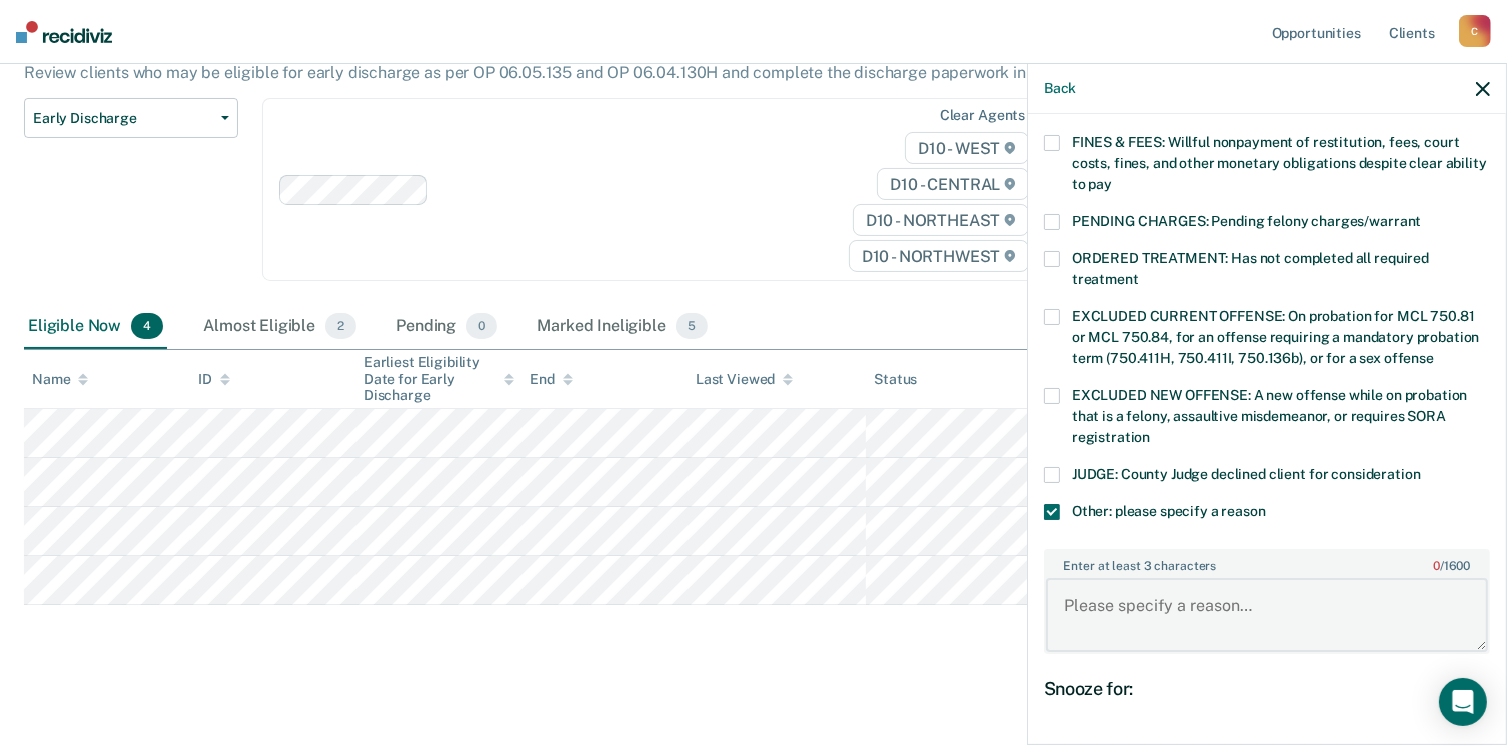 paste on "Needs to graduate from ATC and completed community service" 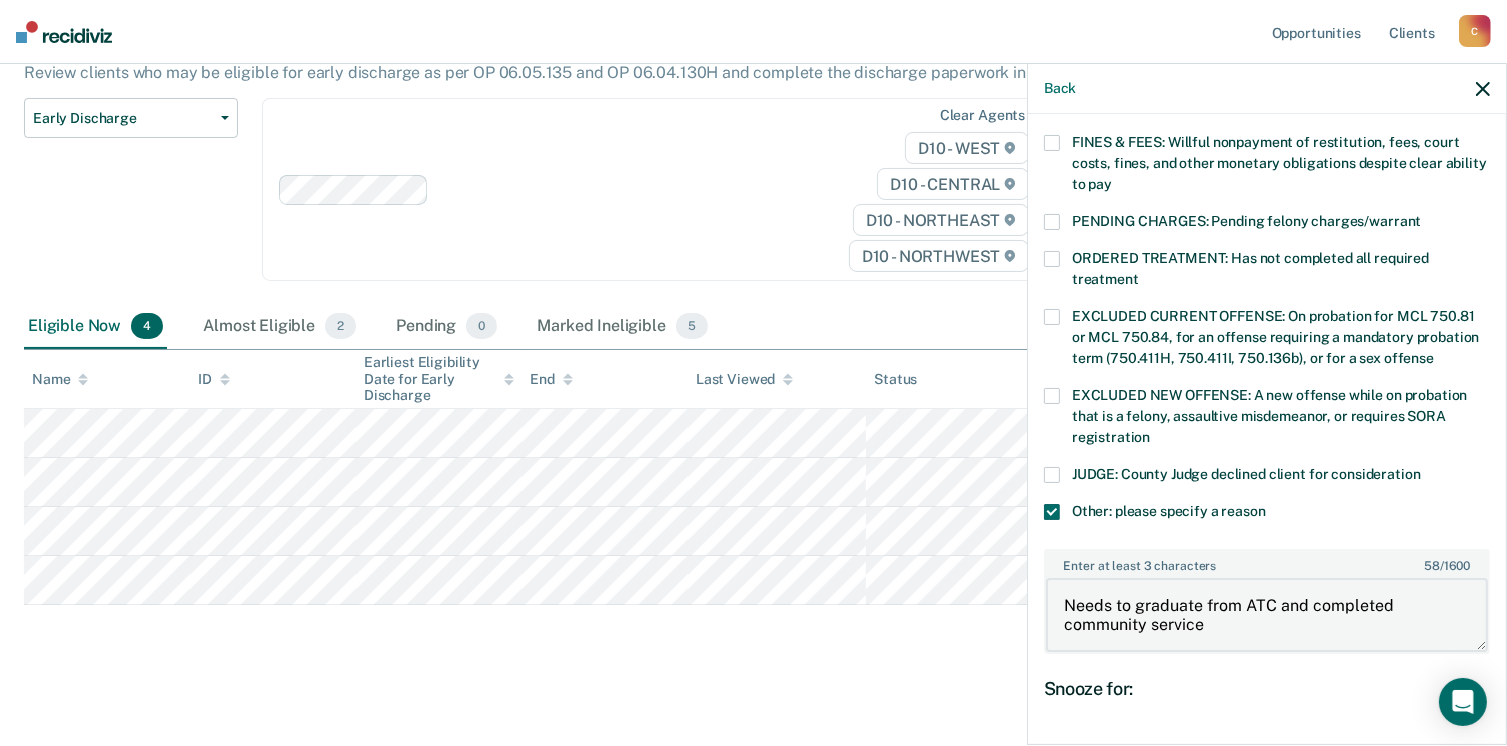scroll, scrollTop: 749, scrollLeft: 0, axis: vertical 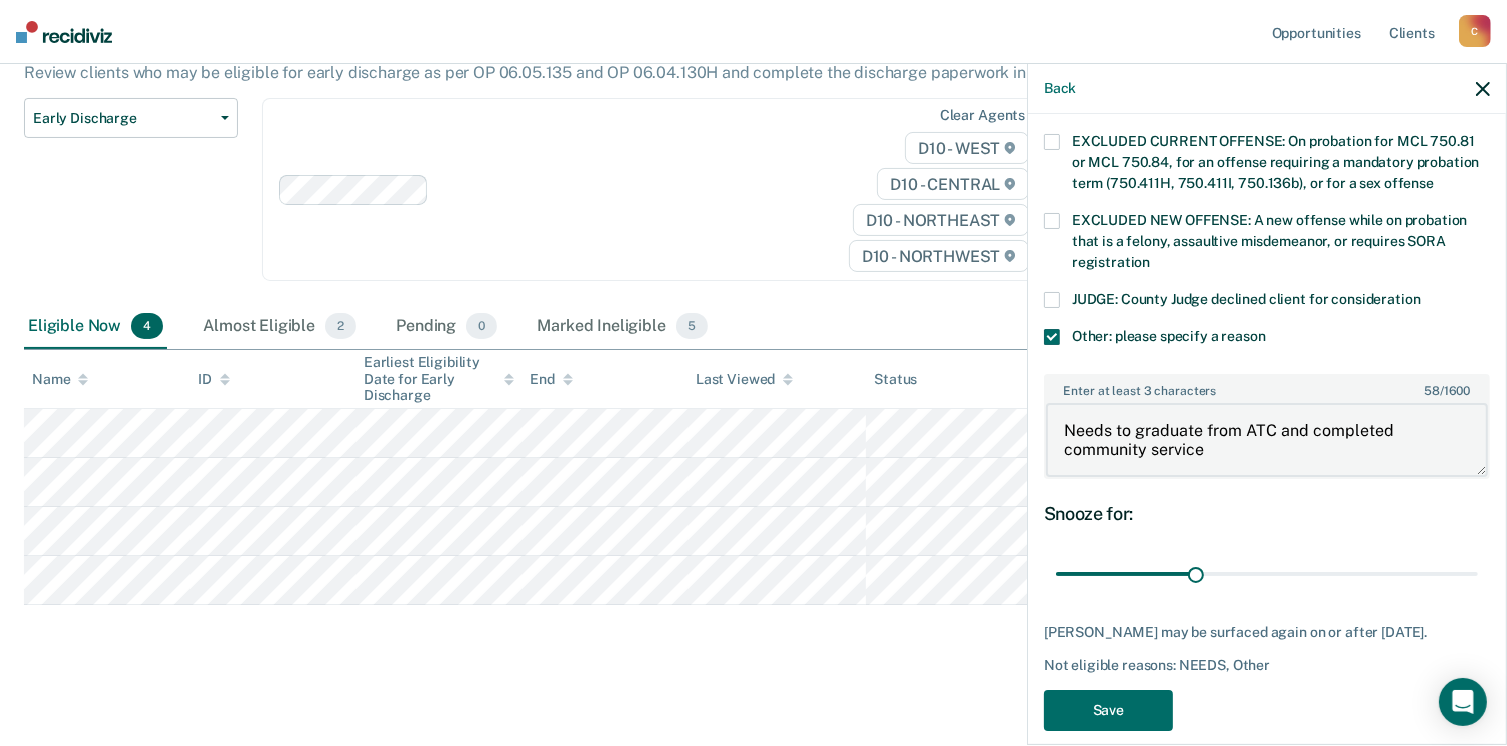 click on "Needs to graduate from ATC and completed community service" at bounding box center [1267, 440] 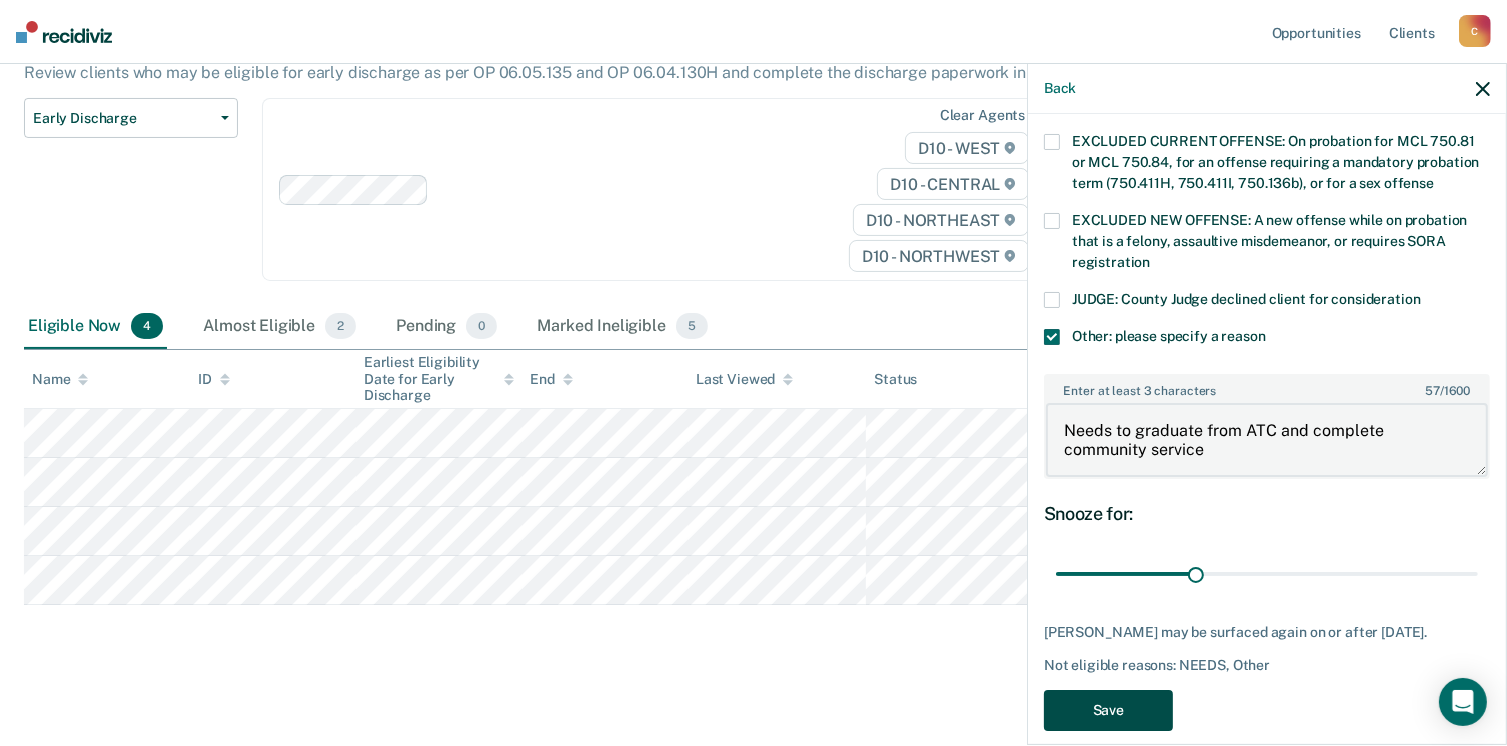 type on "Needs to graduate from ATC and complete community service" 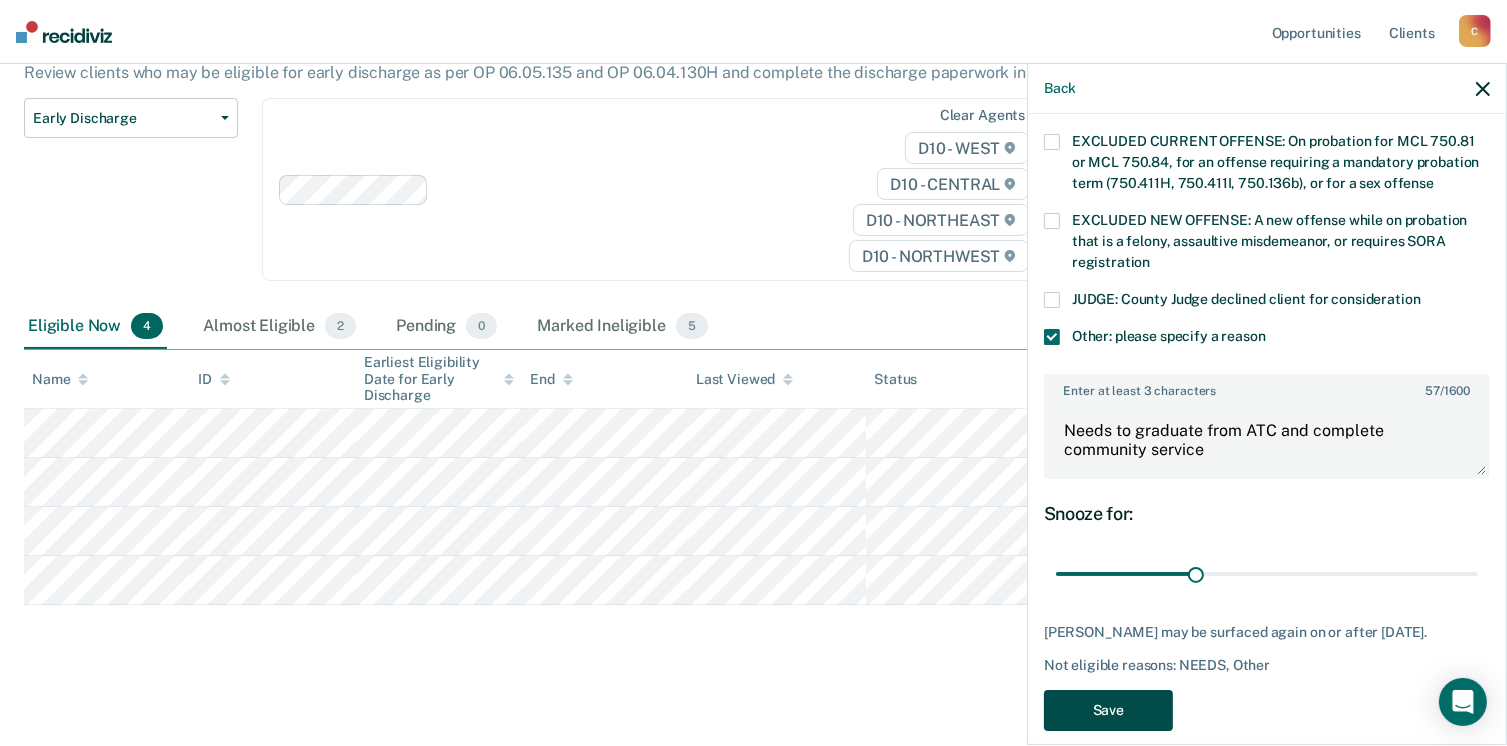 click on "Save" at bounding box center (1108, 710) 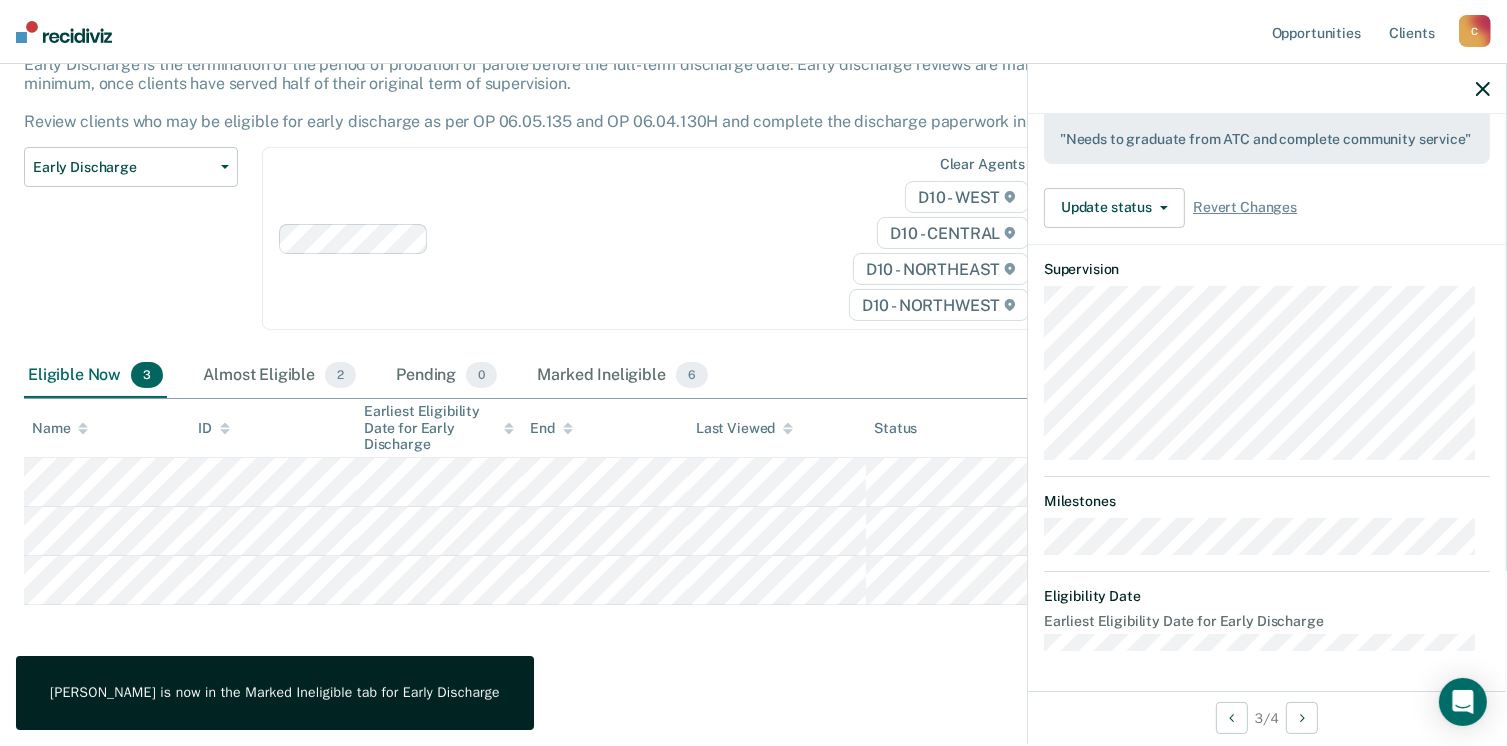 scroll, scrollTop: 589, scrollLeft: 0, axis: vertical 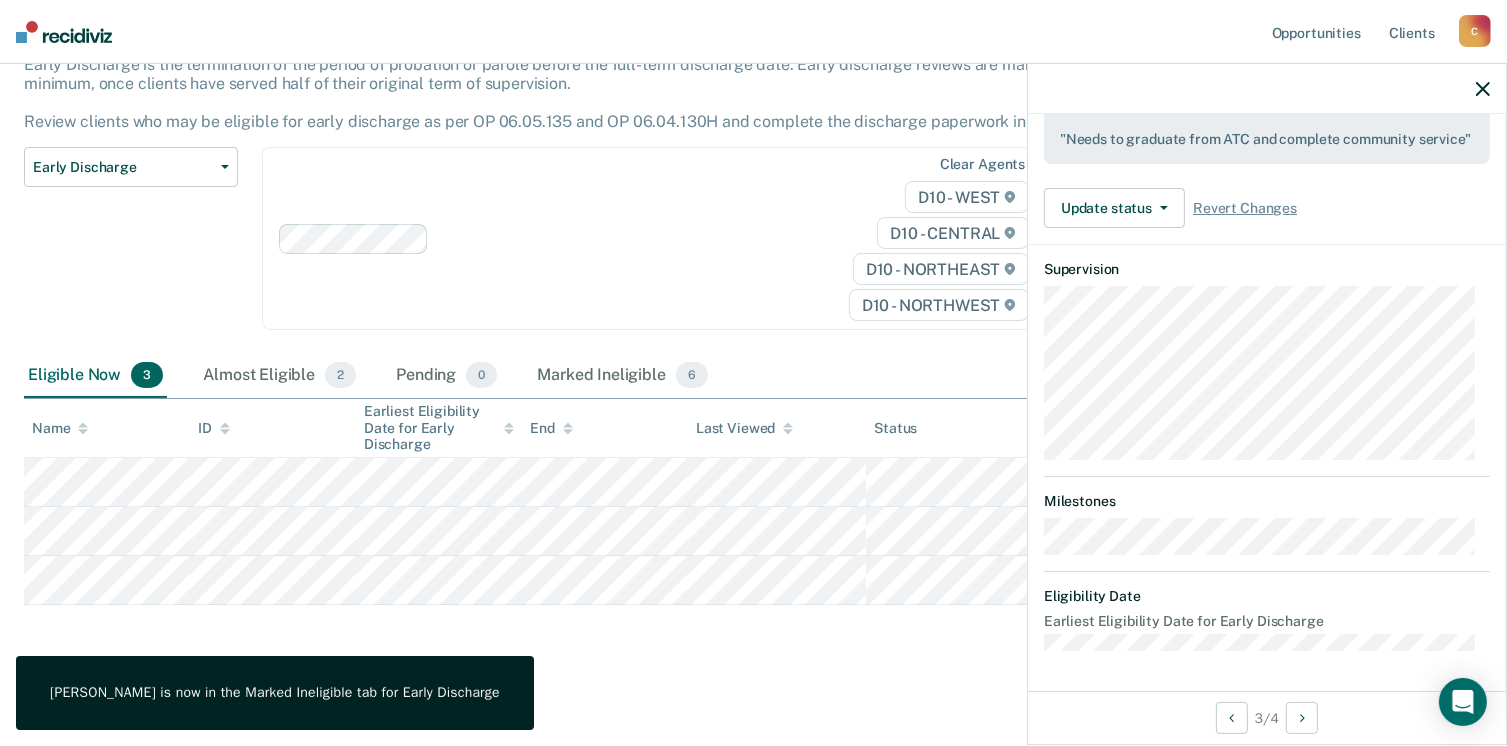 click 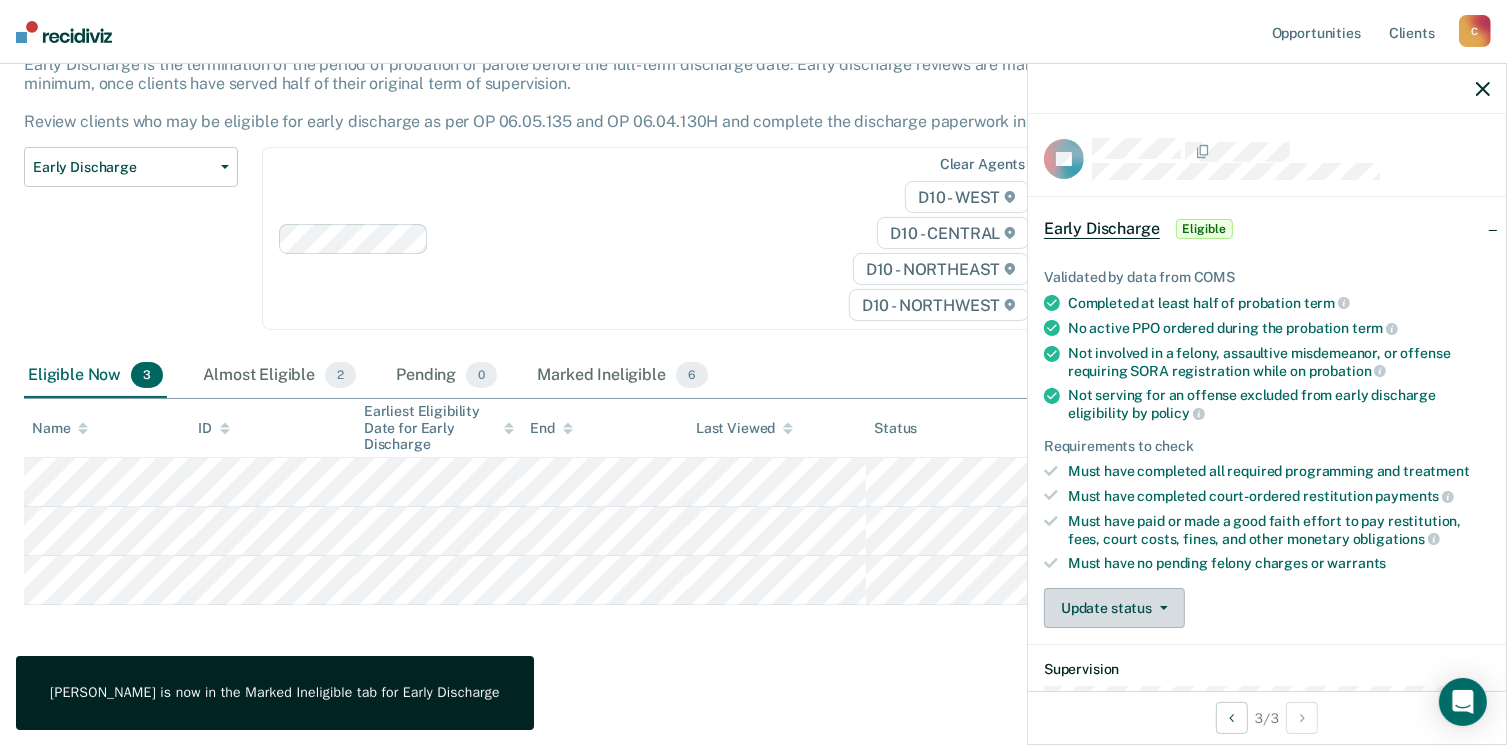 click on "Update status" at bounding box center (1114, 608) 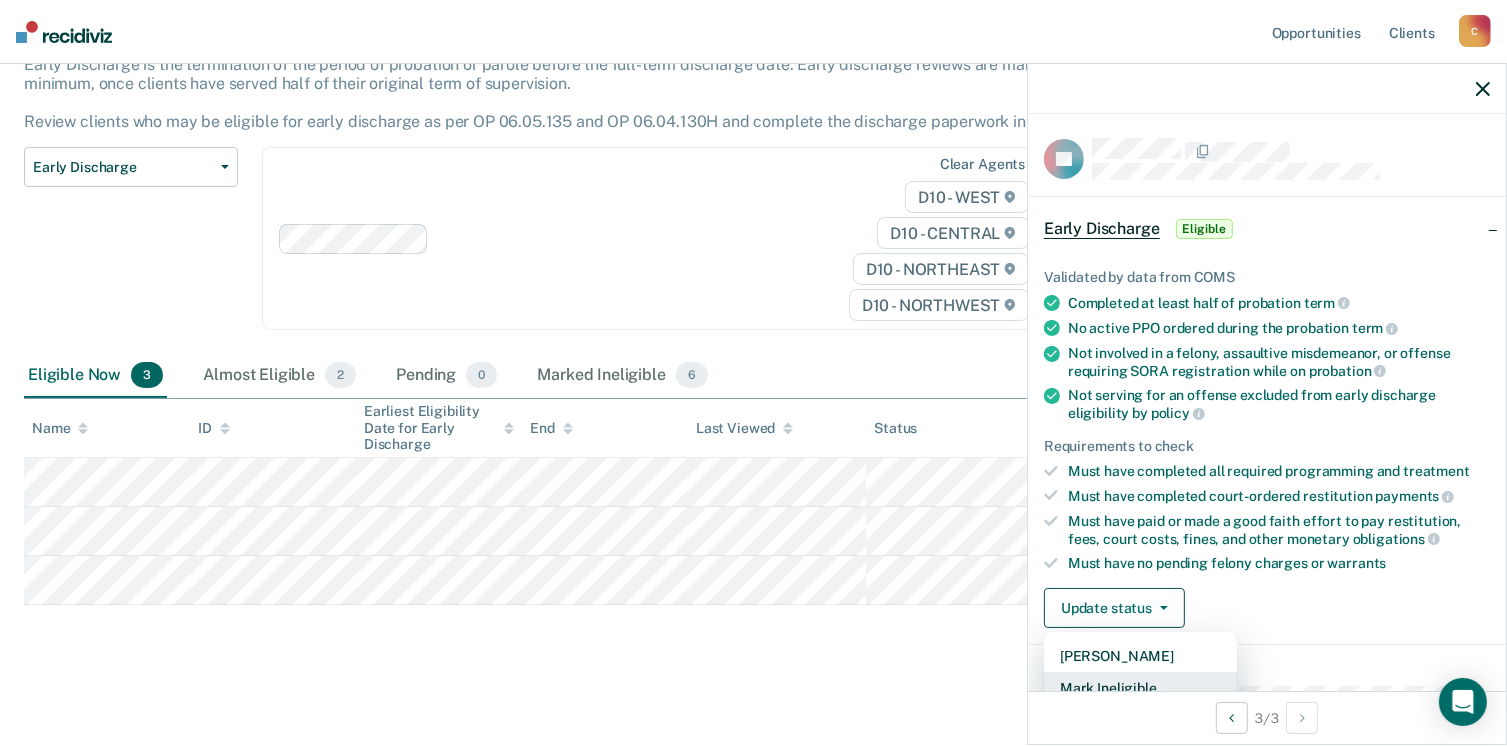 scroll, scrollTop: 5, scrollLeft: 0, axis: vertical 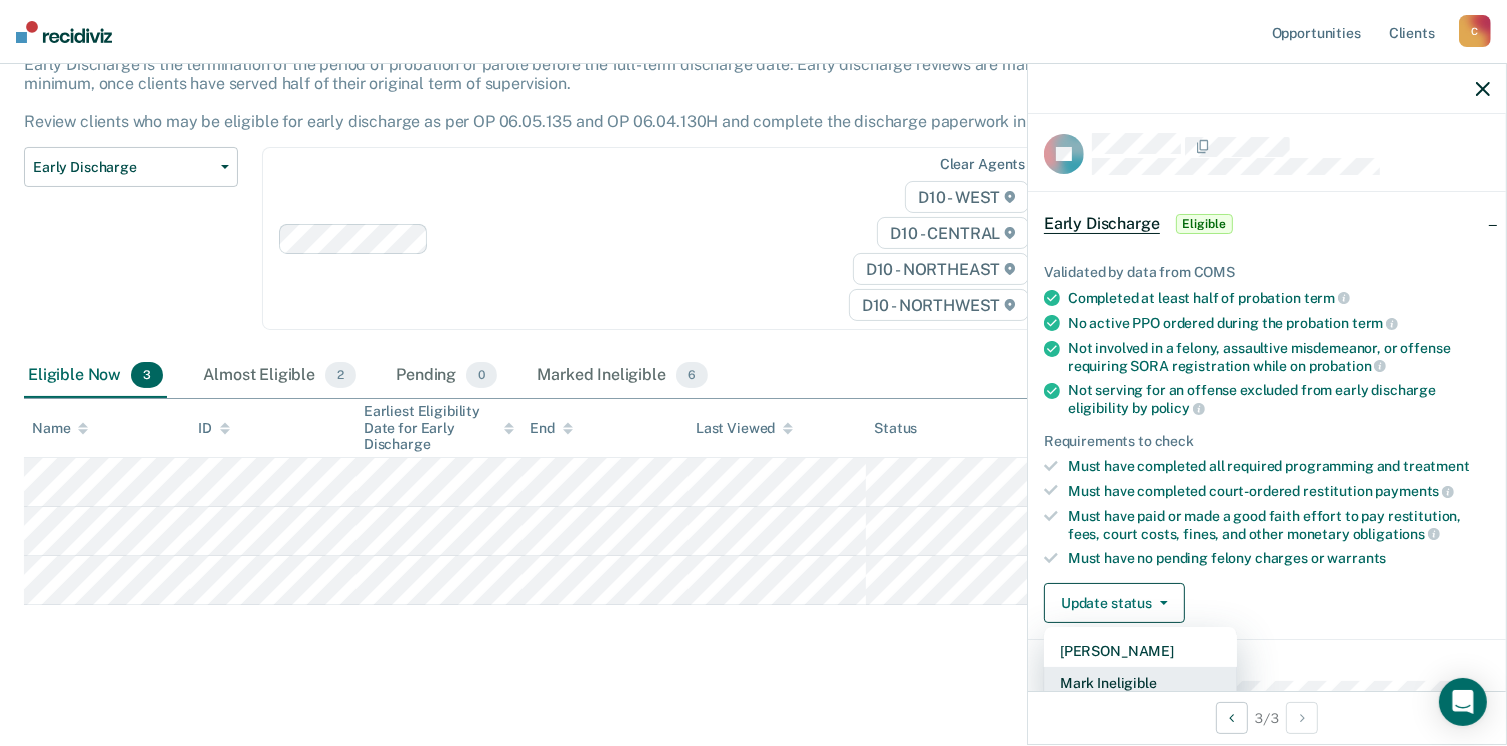 click on "Mark Ineligible" at bounding box center [1140, 683] 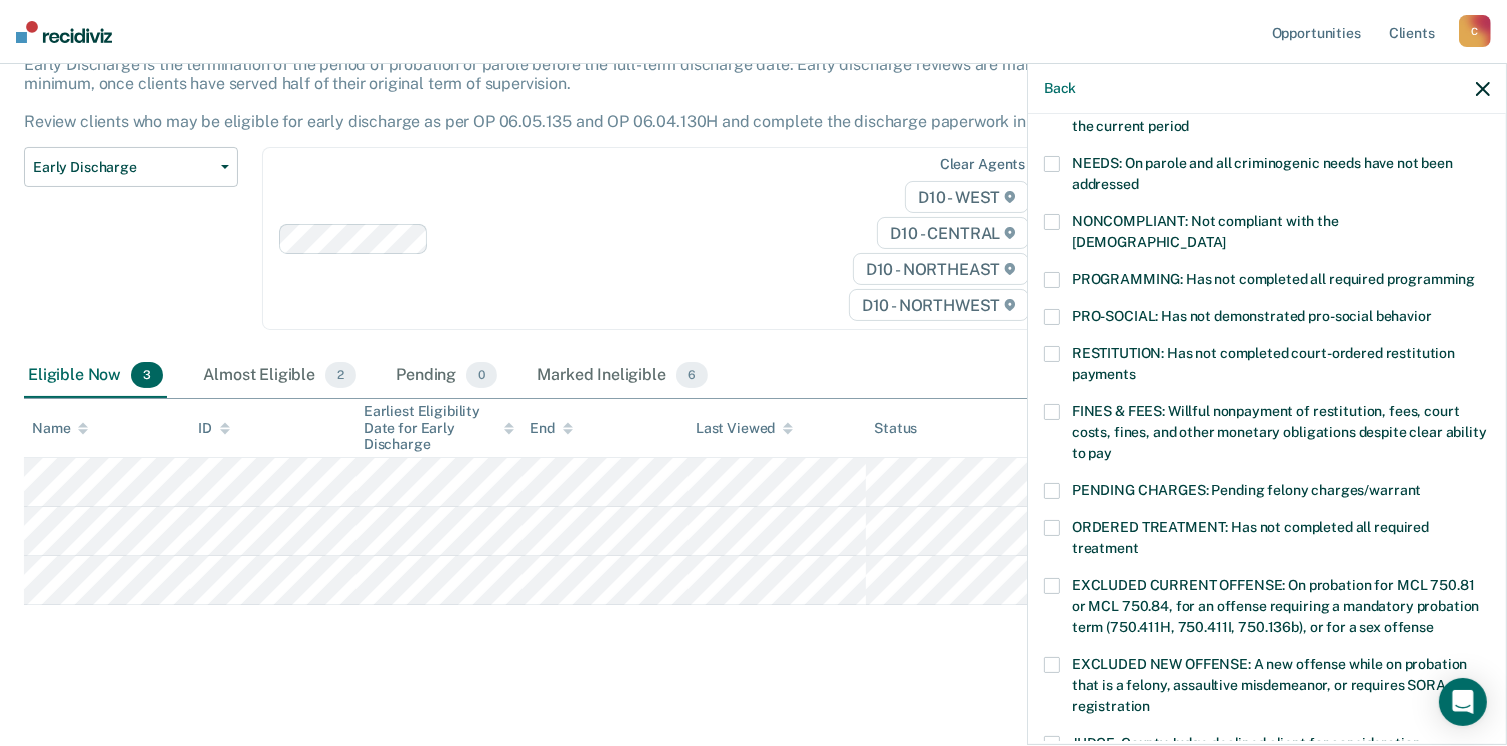 scroll, scrollTop: 630, scrollLeft: 0, axis: vertical 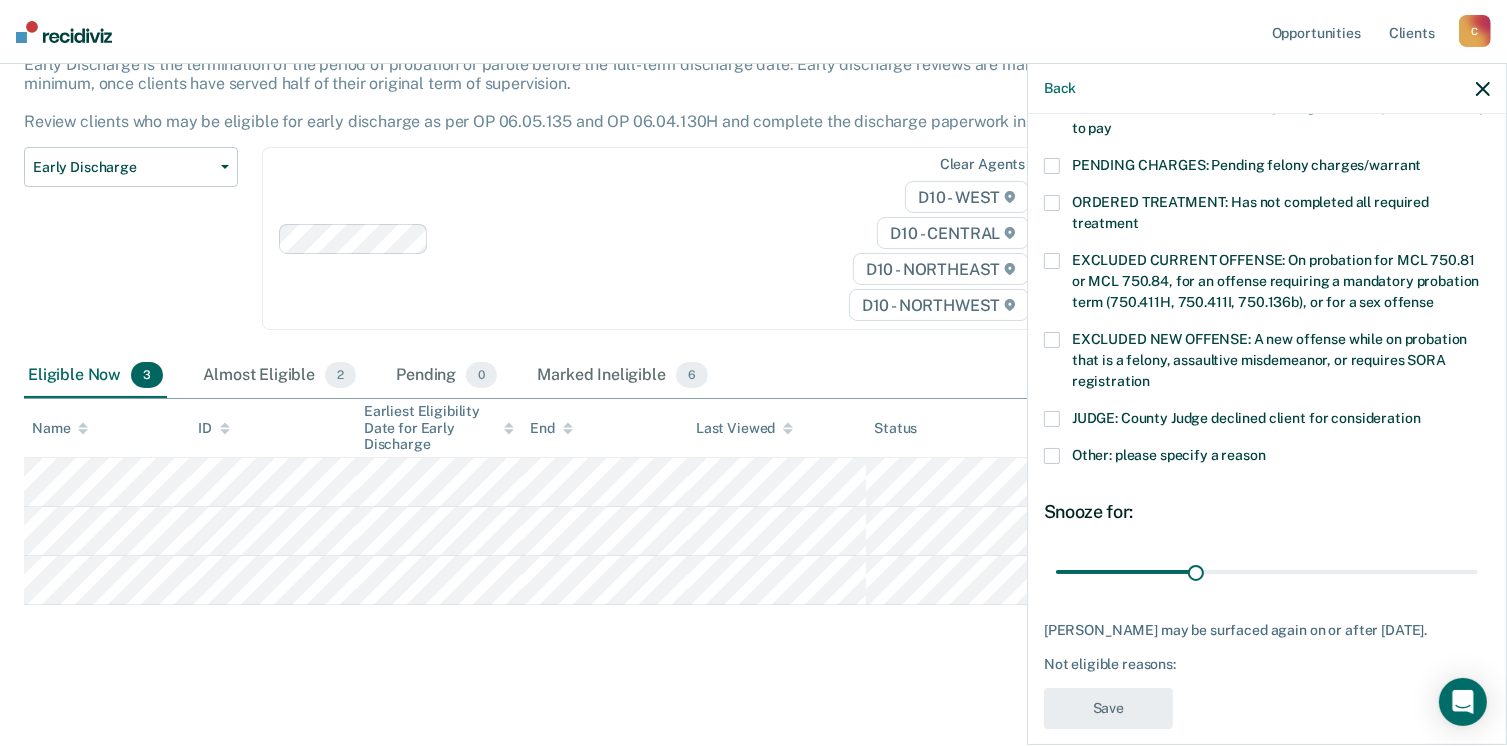 click on "LB   Which of the following requirements has [PERSON_NAME] not met? [MEDICAL_DATA] ORDER: [MEDICAL_DATA] prevention order filed during supervision period SUSPECTED OFFENSE: Suspected of a felony, assaultive misdemeanor, OWI, or offense requiring SORA registration FELONY/STATE PROBATION: On parole and also on other state or federal probation supervision for an offense committed during the current period NEEDS: On parole and all criminogenic needs have not been addressed NONCOMPLIANT: Not compliant with the [DEMOGRAPHIC_DATA] PROGRAMMING: Has not completed all required programming PRO-SOCIAL: Has not demonstrated pro-social behavior RESTITUTION: Has not completed court-ordered restitution payments FINES & FEES: Willful nonpayment of restitution, fees, court costs, fines, and other monetary obligations despite clear ability to pay PENDING CHARGES: Pending felony charges/warrant ORDERED TREATMENT: Has not completed all required treatment JUDGE: County Judge declined client for consideration Snooze for: 30 days Save" at bounding box center (1267, 427) 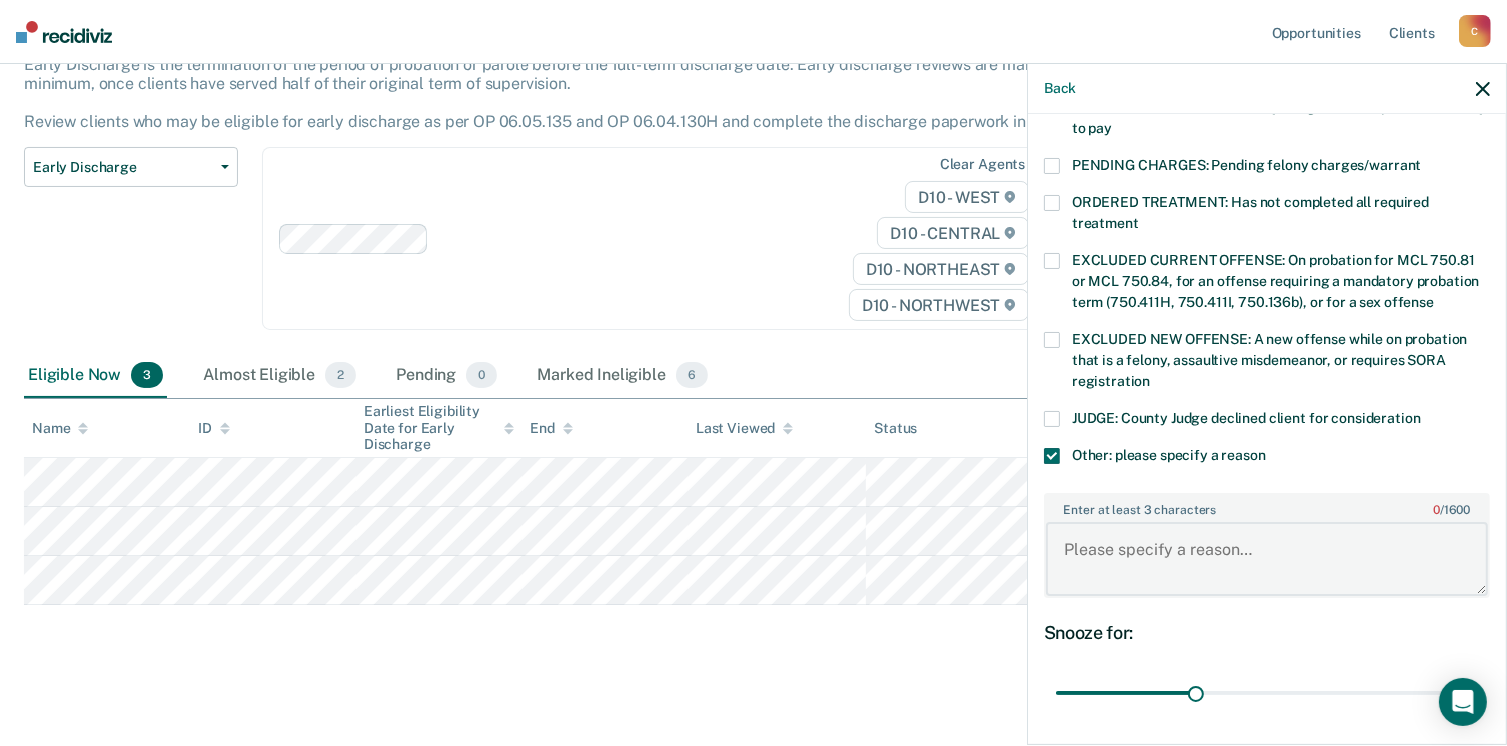 click on "Enter at least 3 characters 0  /  1600" at bounding box center [1267, 559] 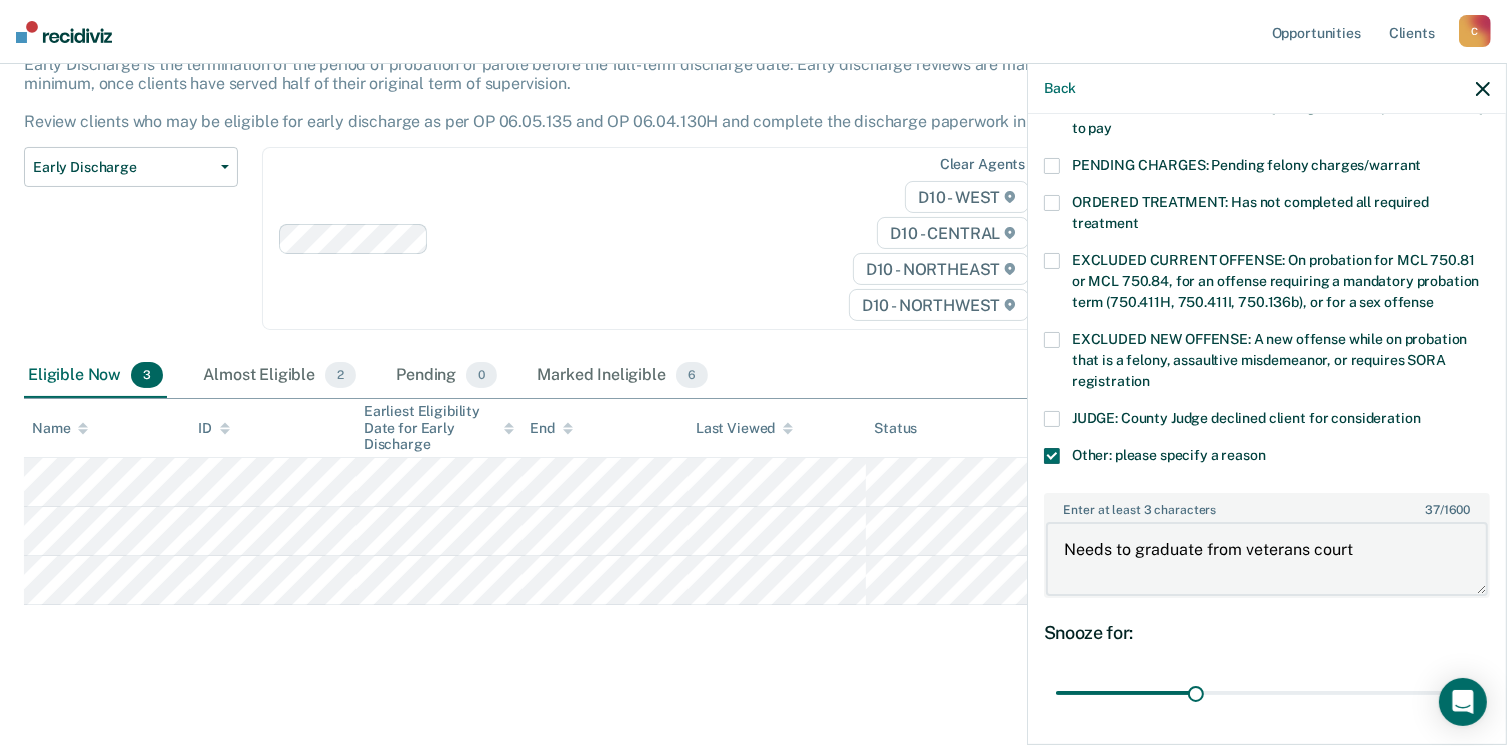 scroll, scrollTop: 749, scrollLeft: 0, axis: vertical 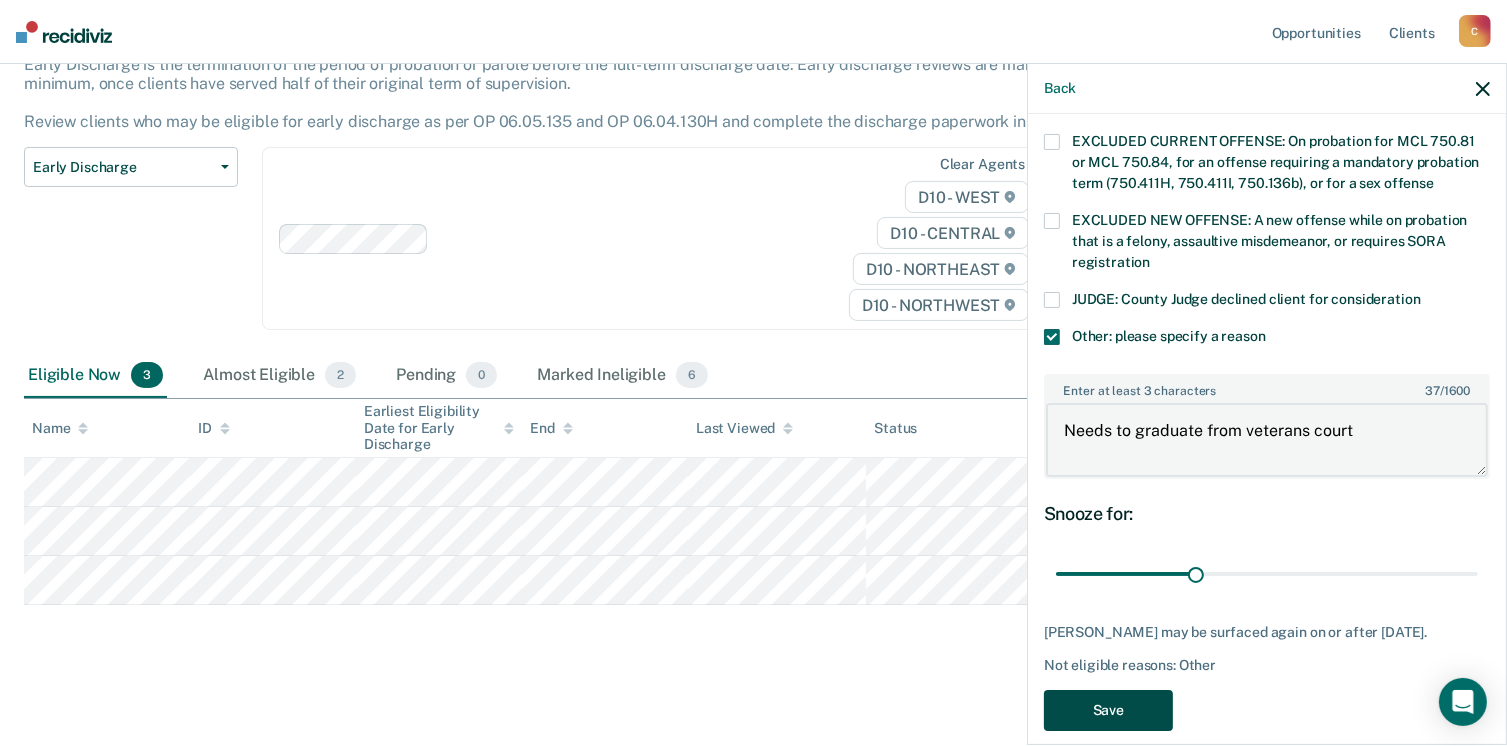 type on "Needs to graduate from veterans court" 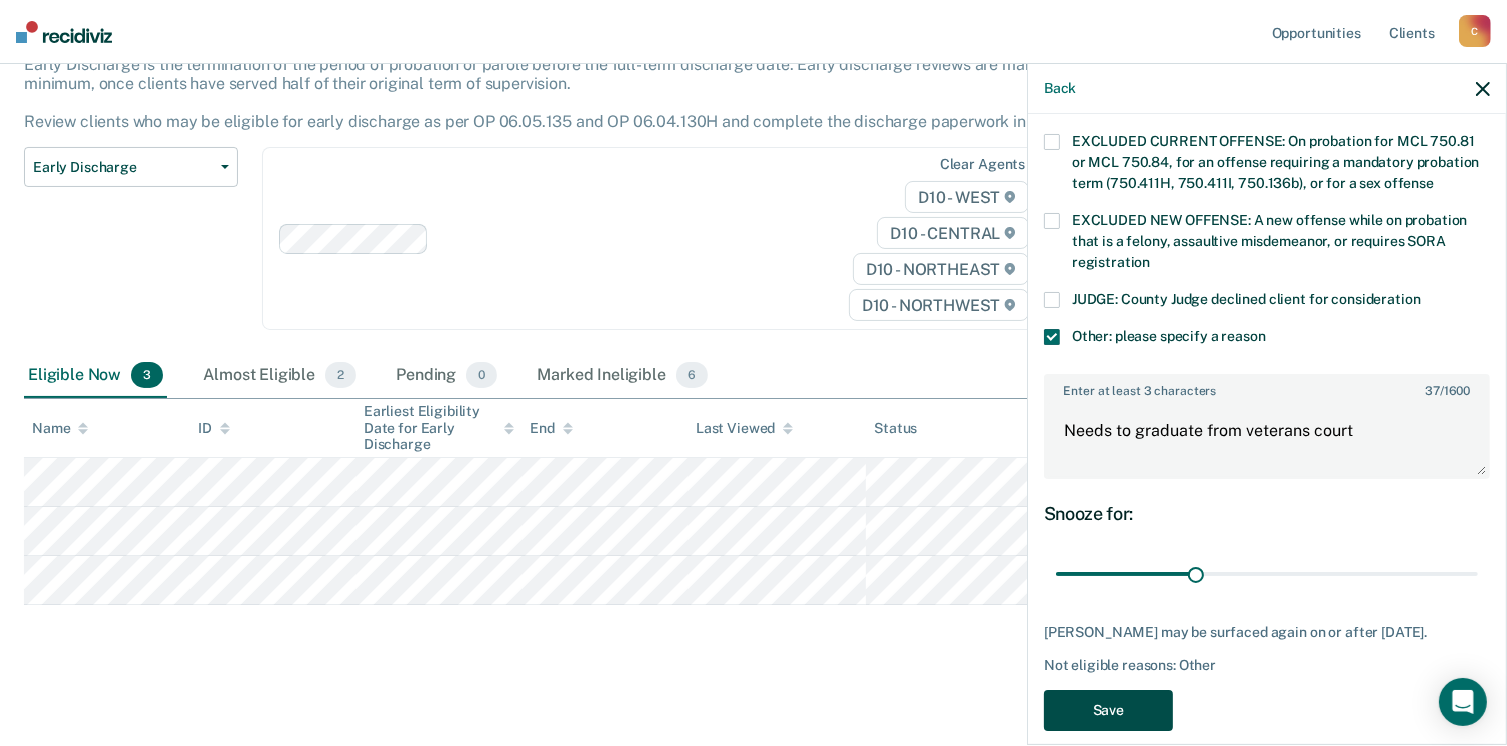 click on "Save" at bounding box center [1108, 710] 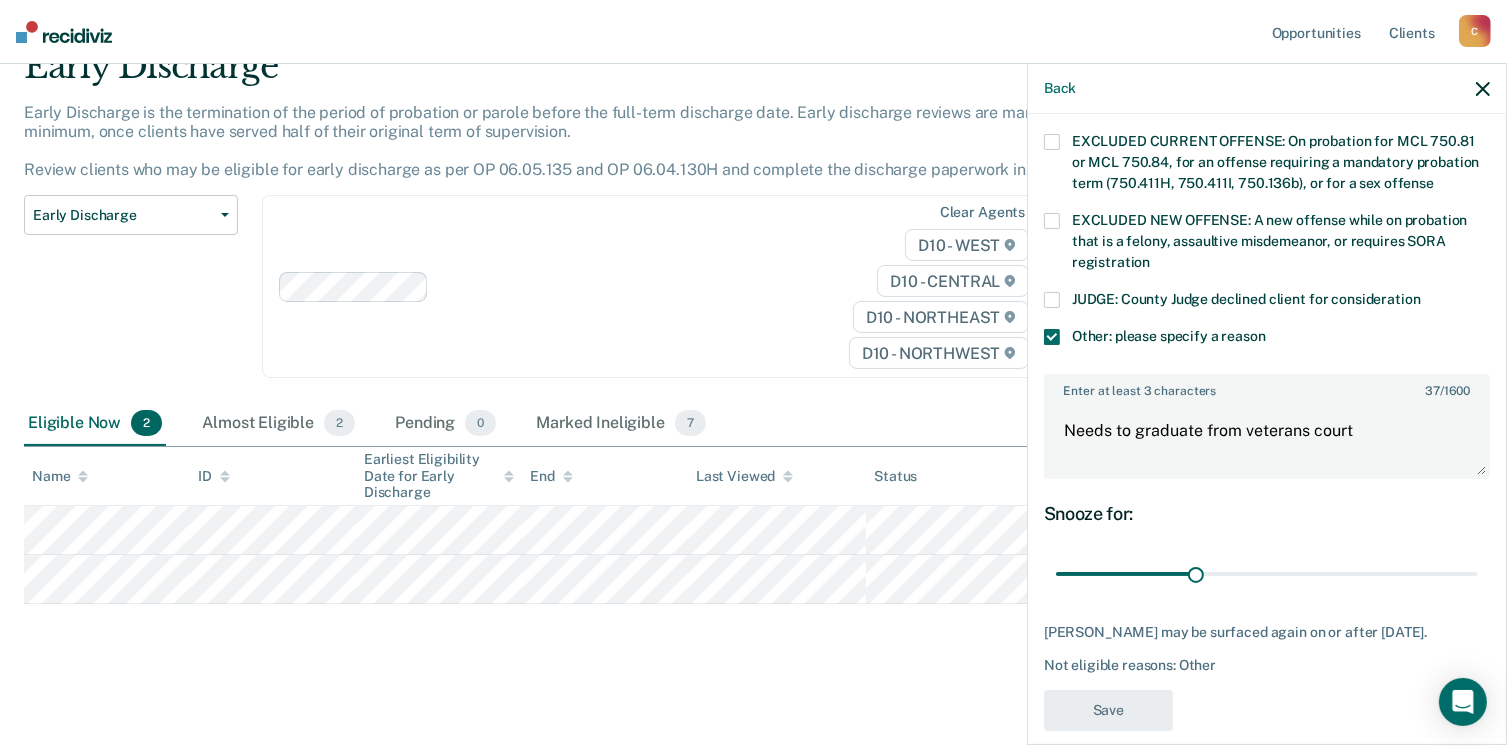 scroll, scrollTop: 572, scrollLeft: 0, axis: vertical 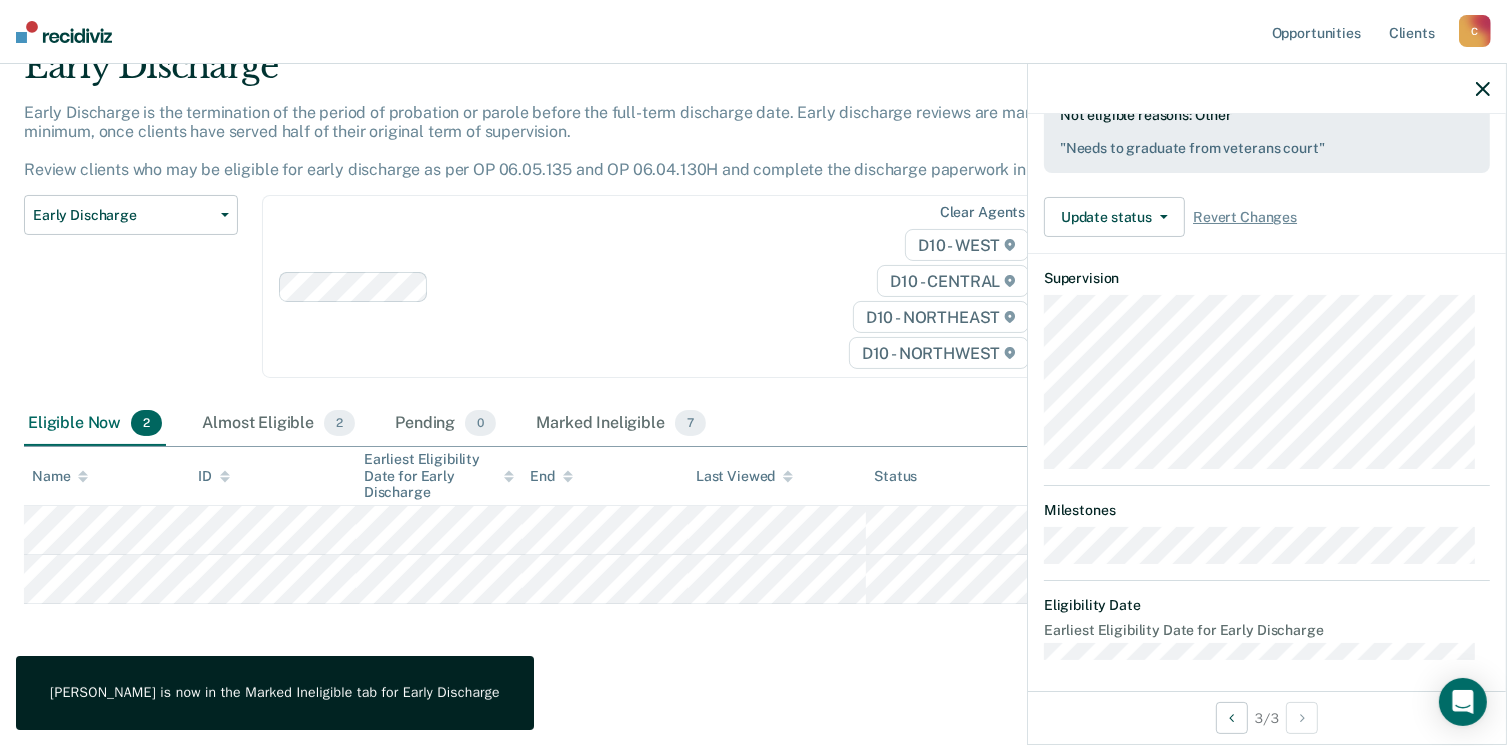 click at bounding box center [1483, 88] 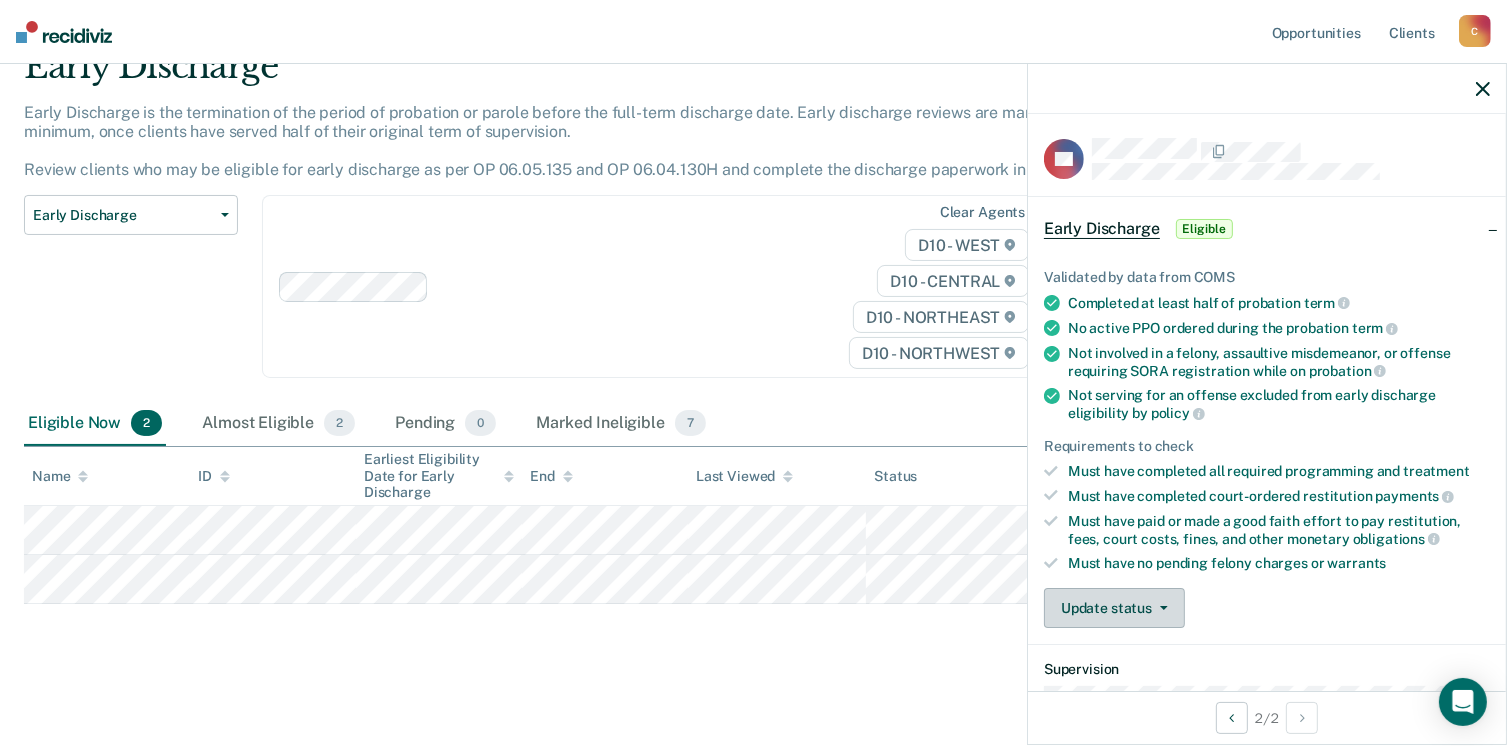 click on "Update status" at bounding box center (1114, 608) 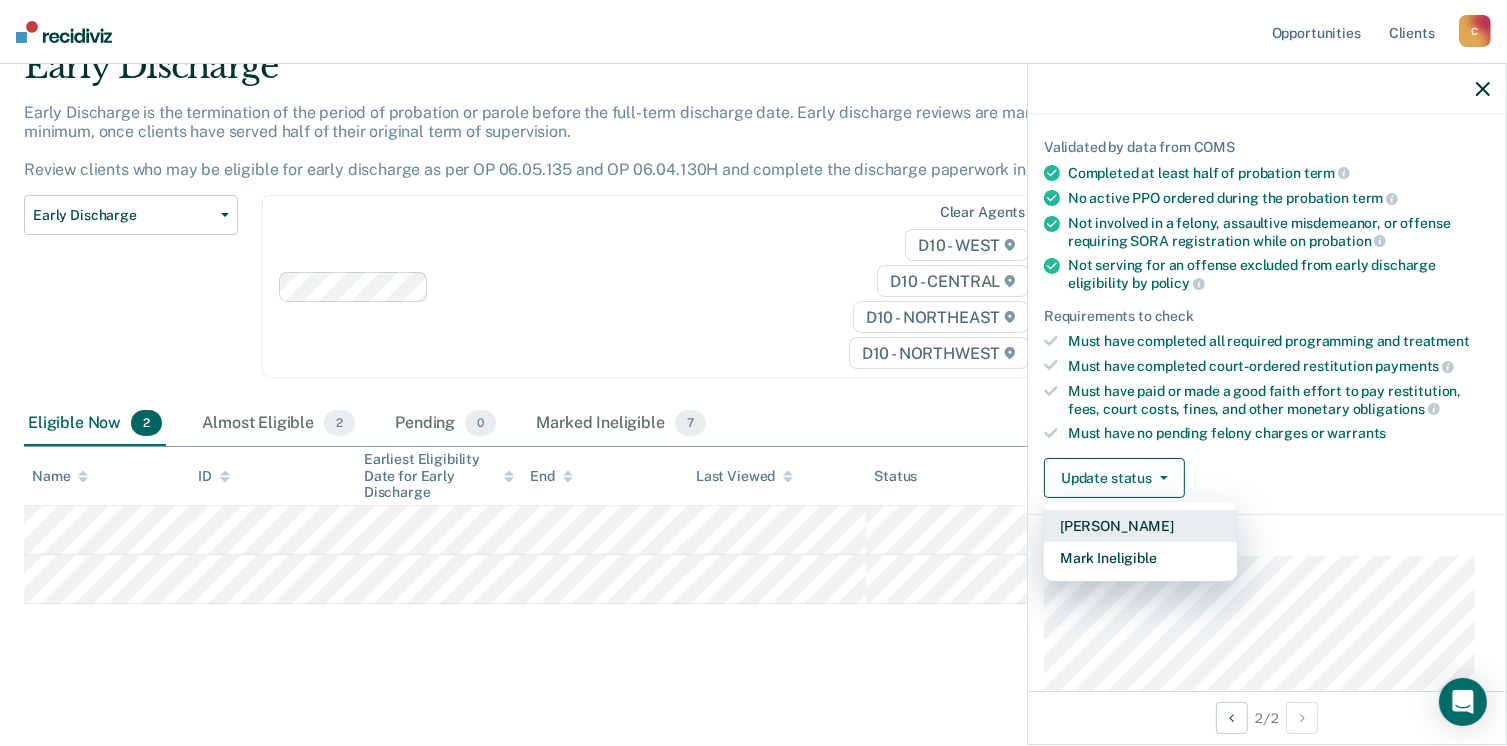 scroll, scrollTop: 131, scrollLeft: 0, axis: vertical 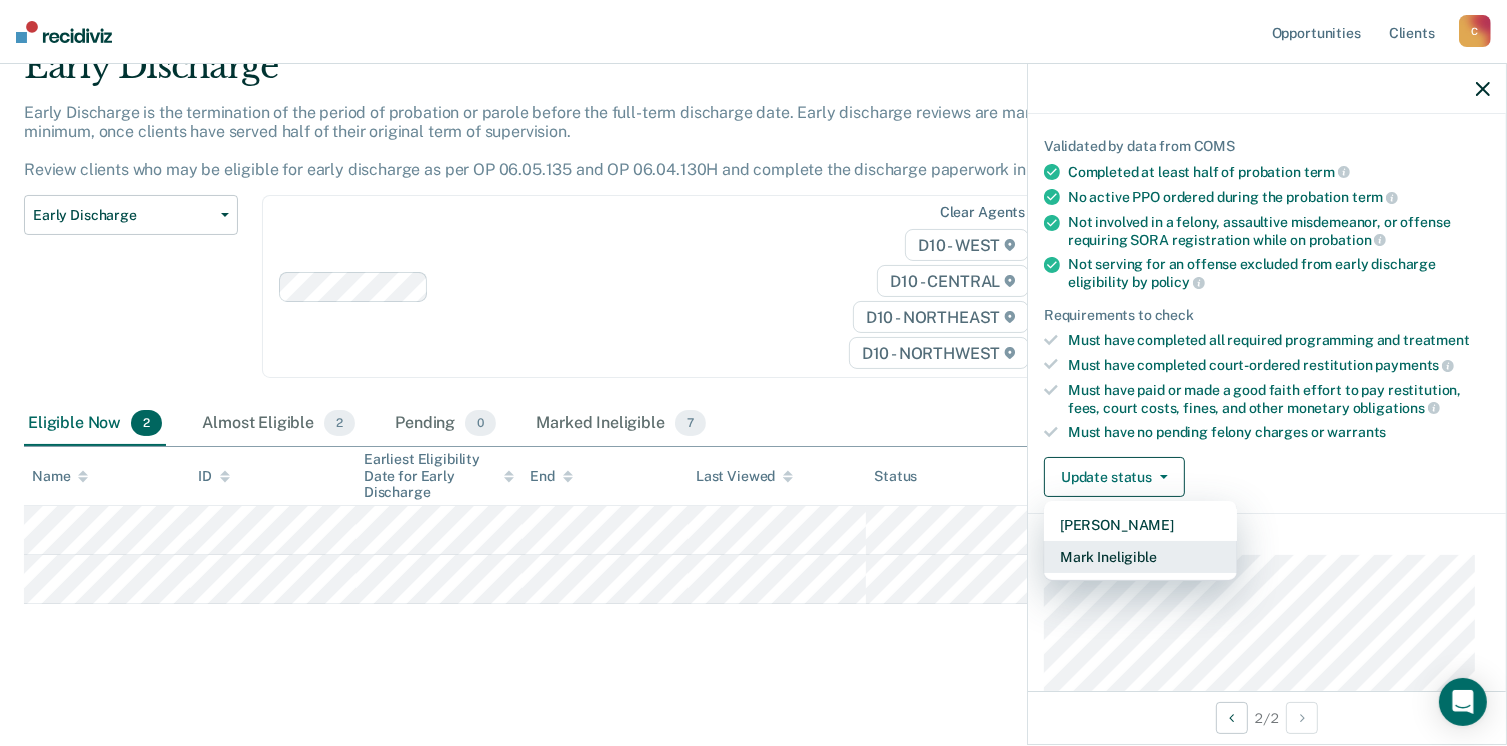 click on "Mark Ineligible" at bounding box center (1140, 557) 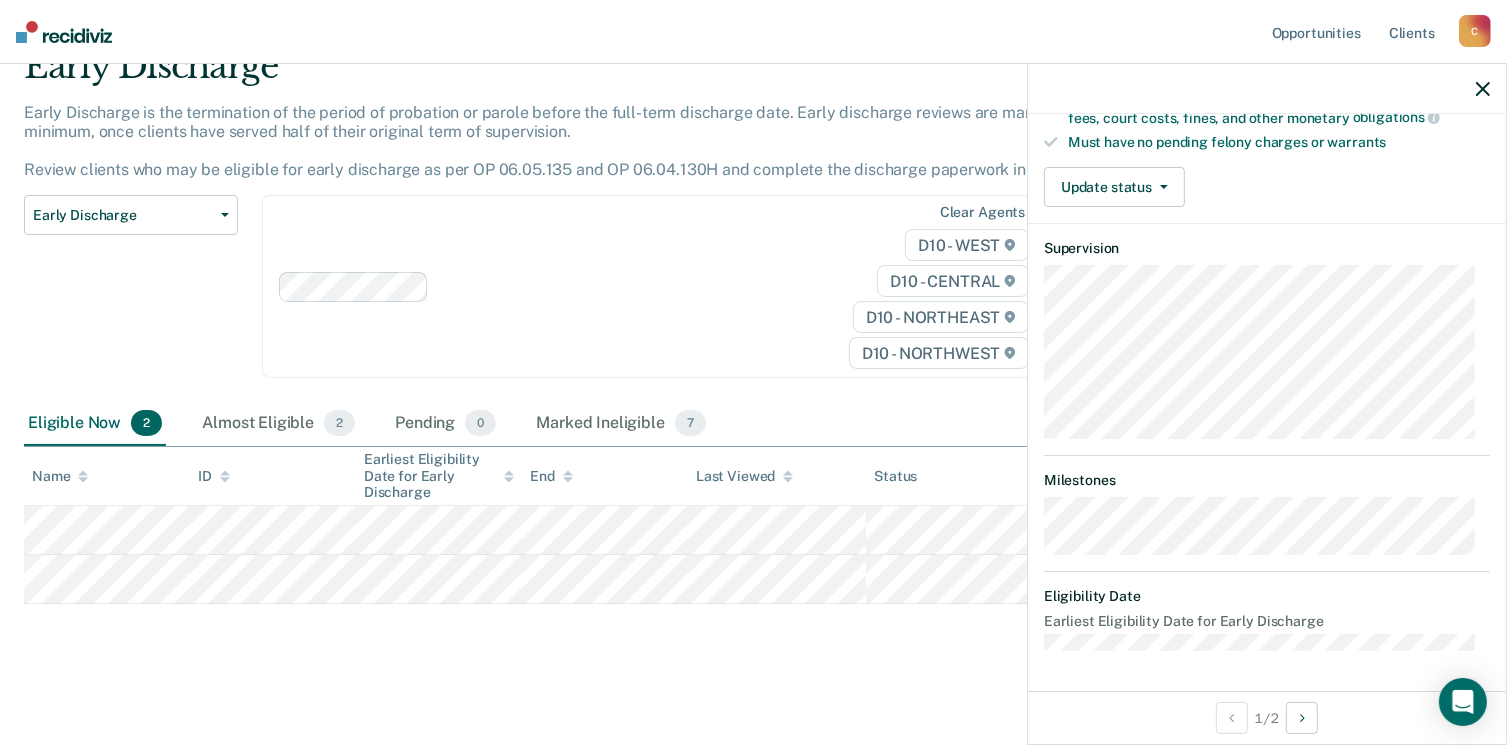 scroll, scrollTop: 412, scrollLeft: 0, axis: vertical 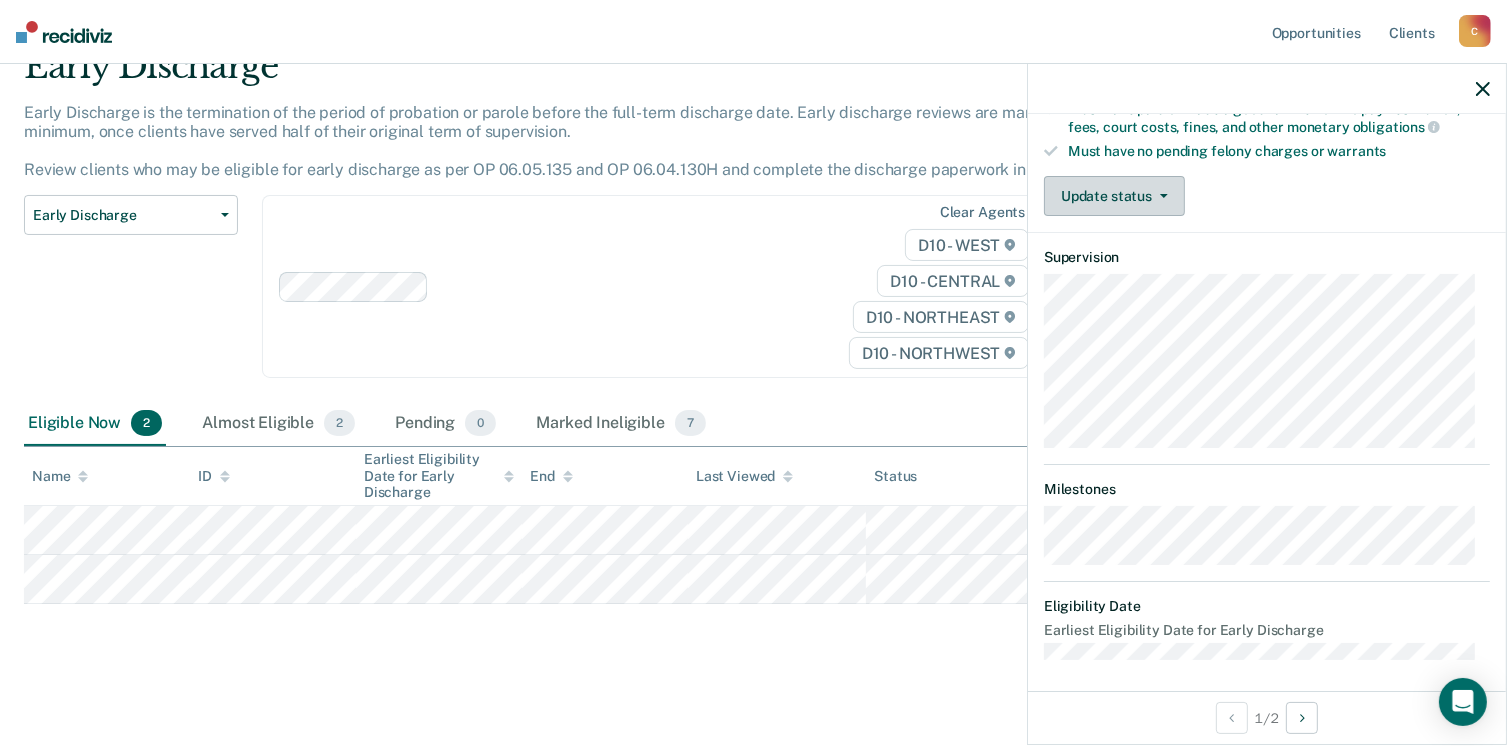 click on "Update status" at bounding box center (1114, 196) 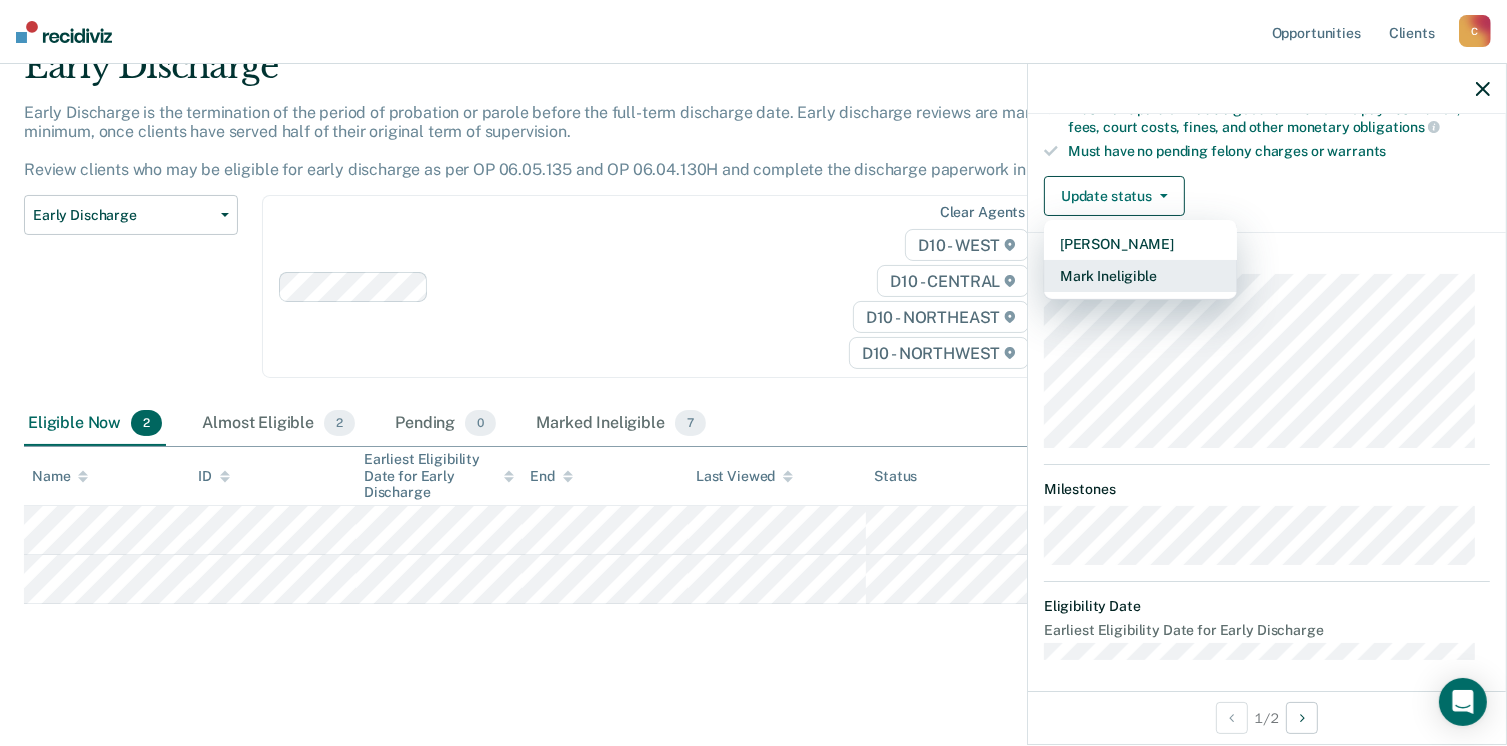 click on "Mark Ineligible" at bounding box center [1140, 276] 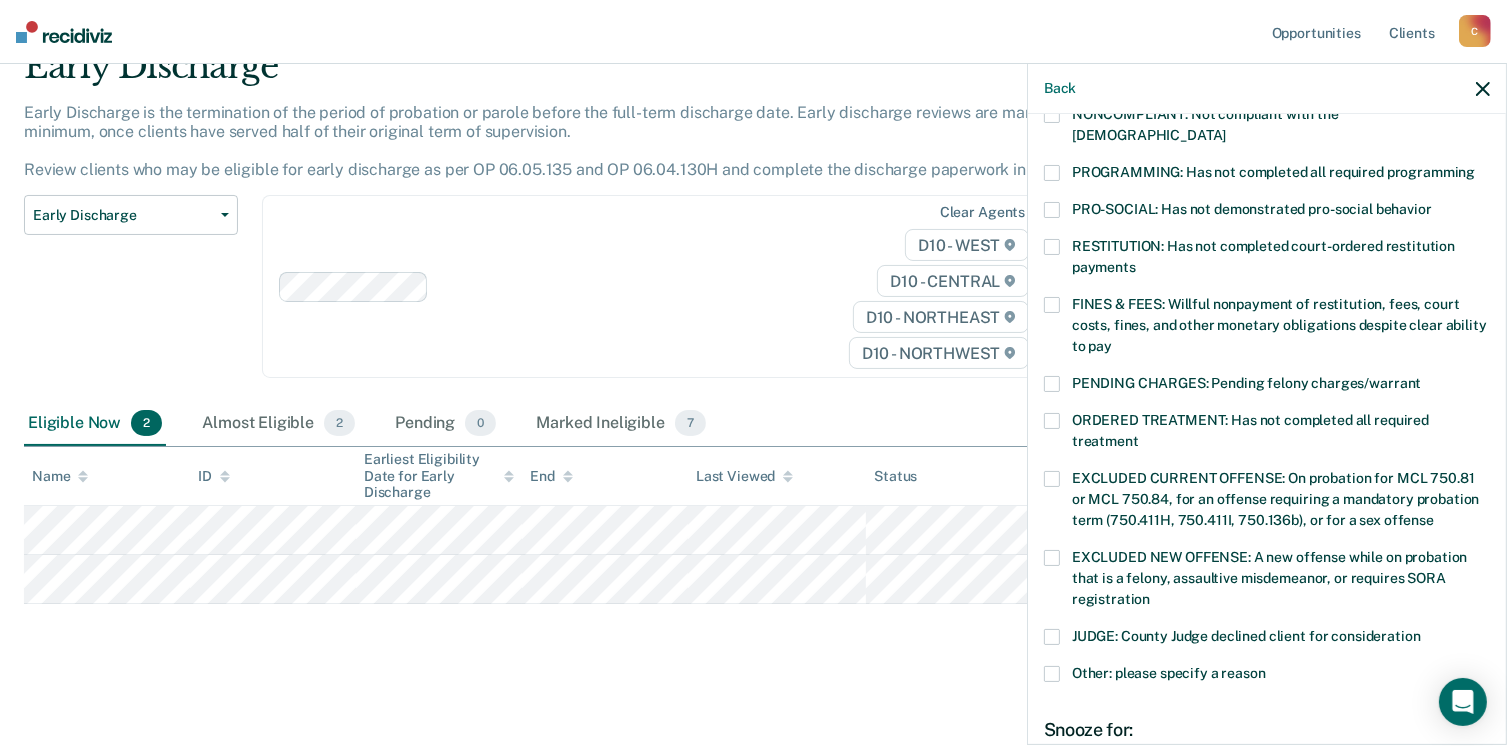 click at bounding box center (1052, 384) 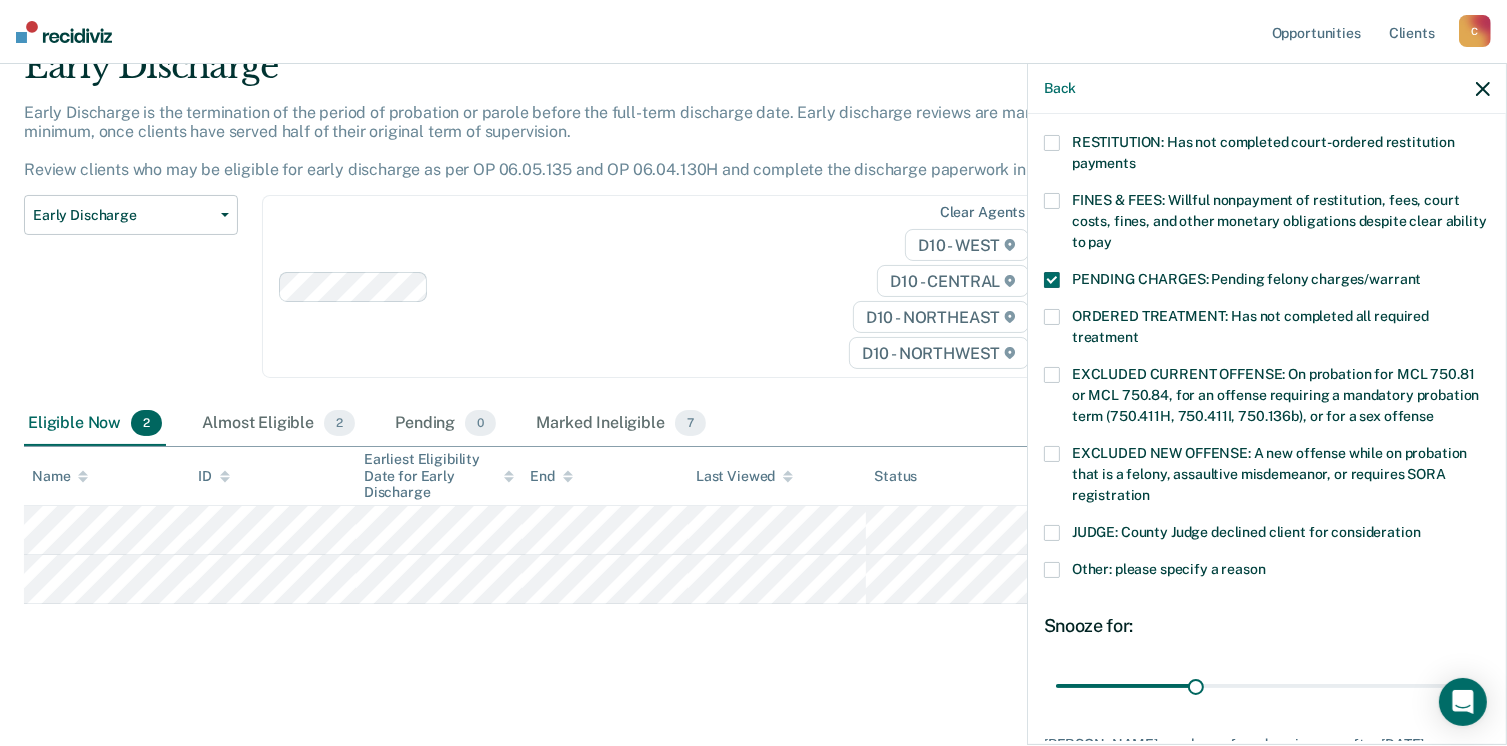 scroll, scrollTop: 630, scrollLeft: 0, axis: vertical 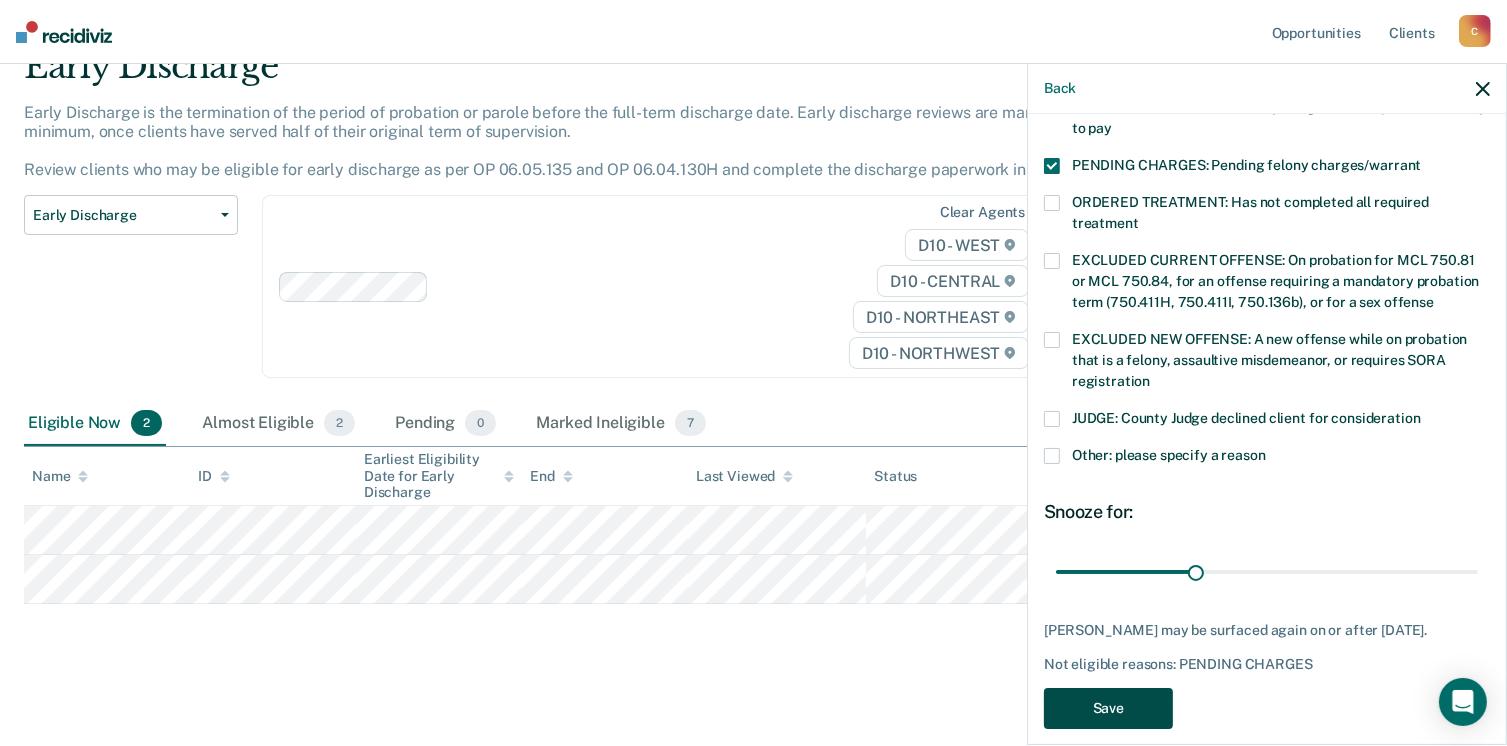 click on "Save" at bounding box center [1108, 708] 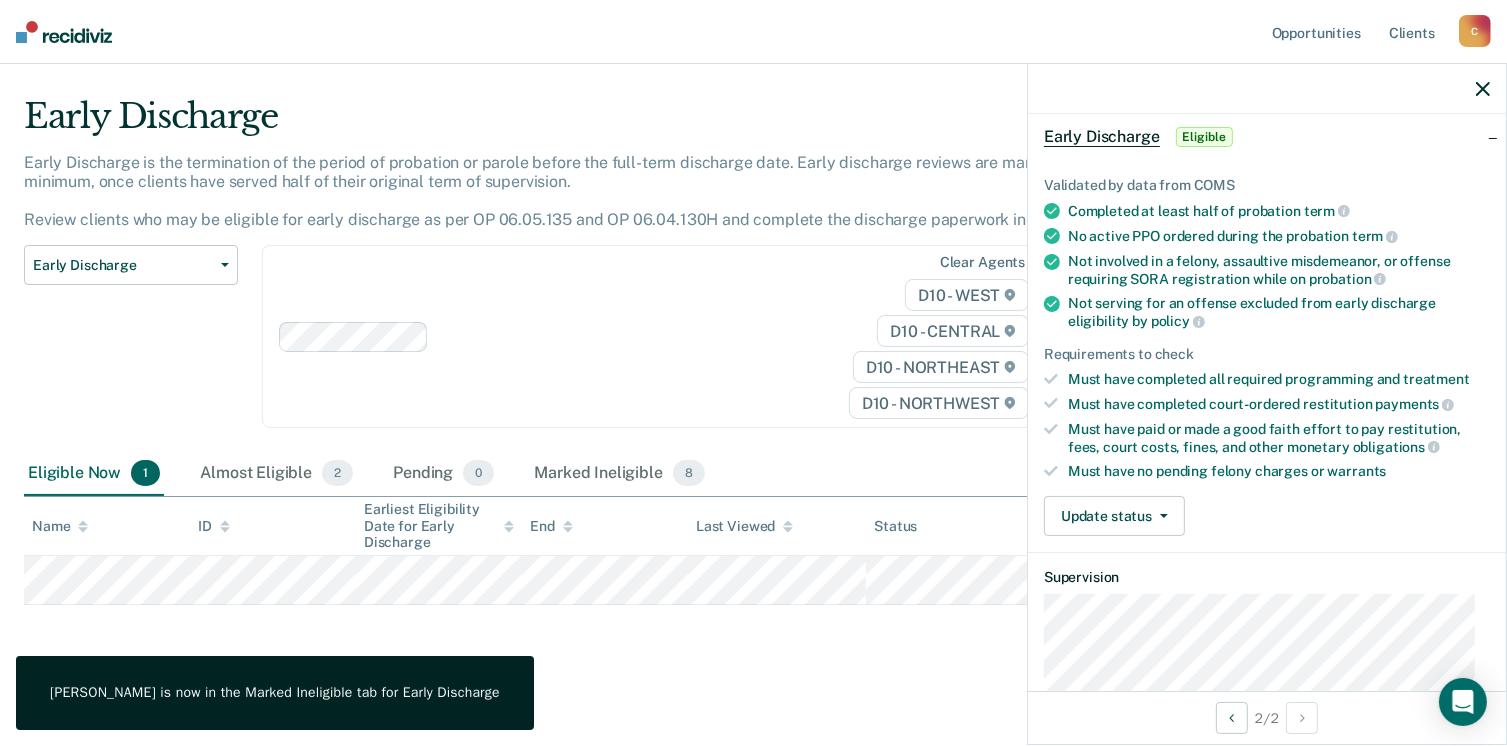 scroll, scrollTop: 92, scrollLeft: 0, axis: vertical 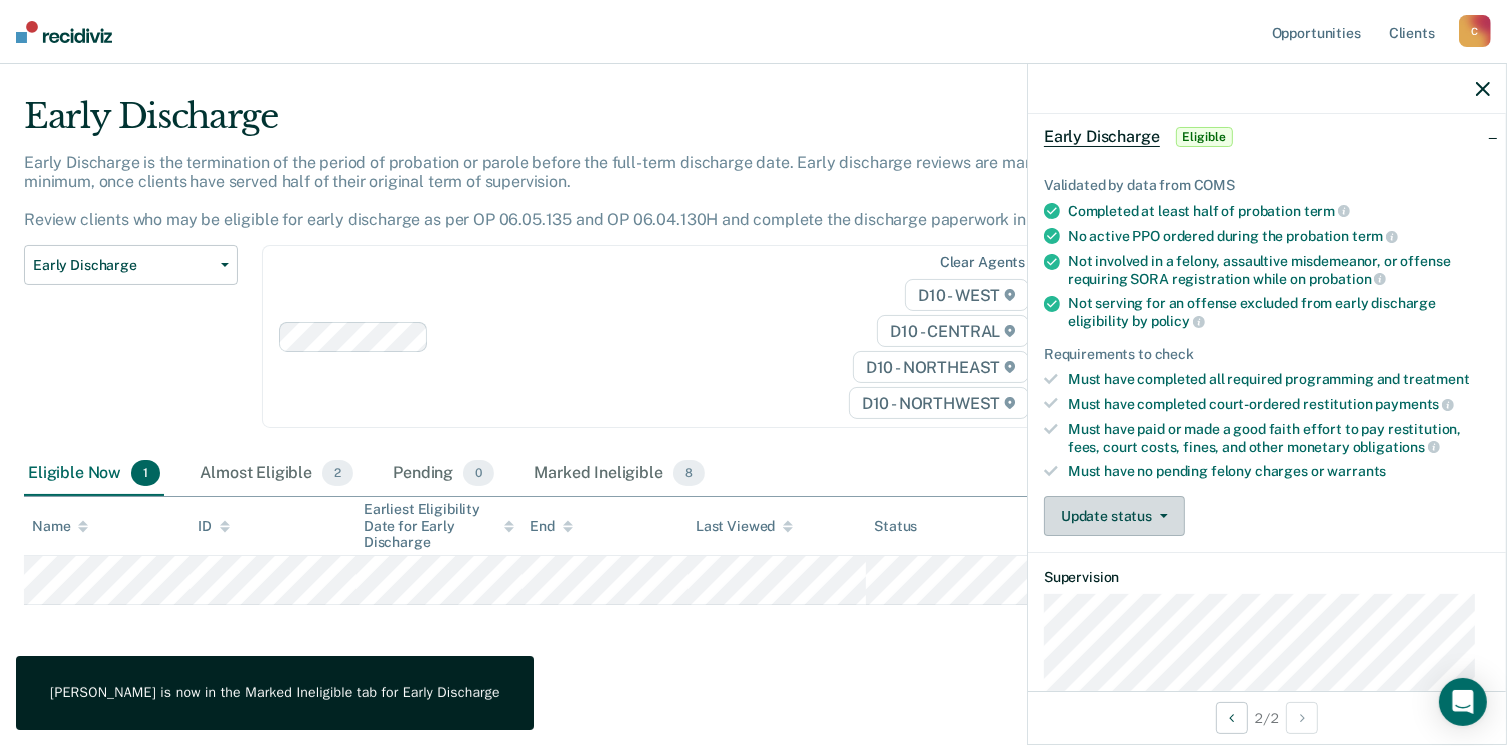 click on "Update status" at bounding box center [1114, 516] 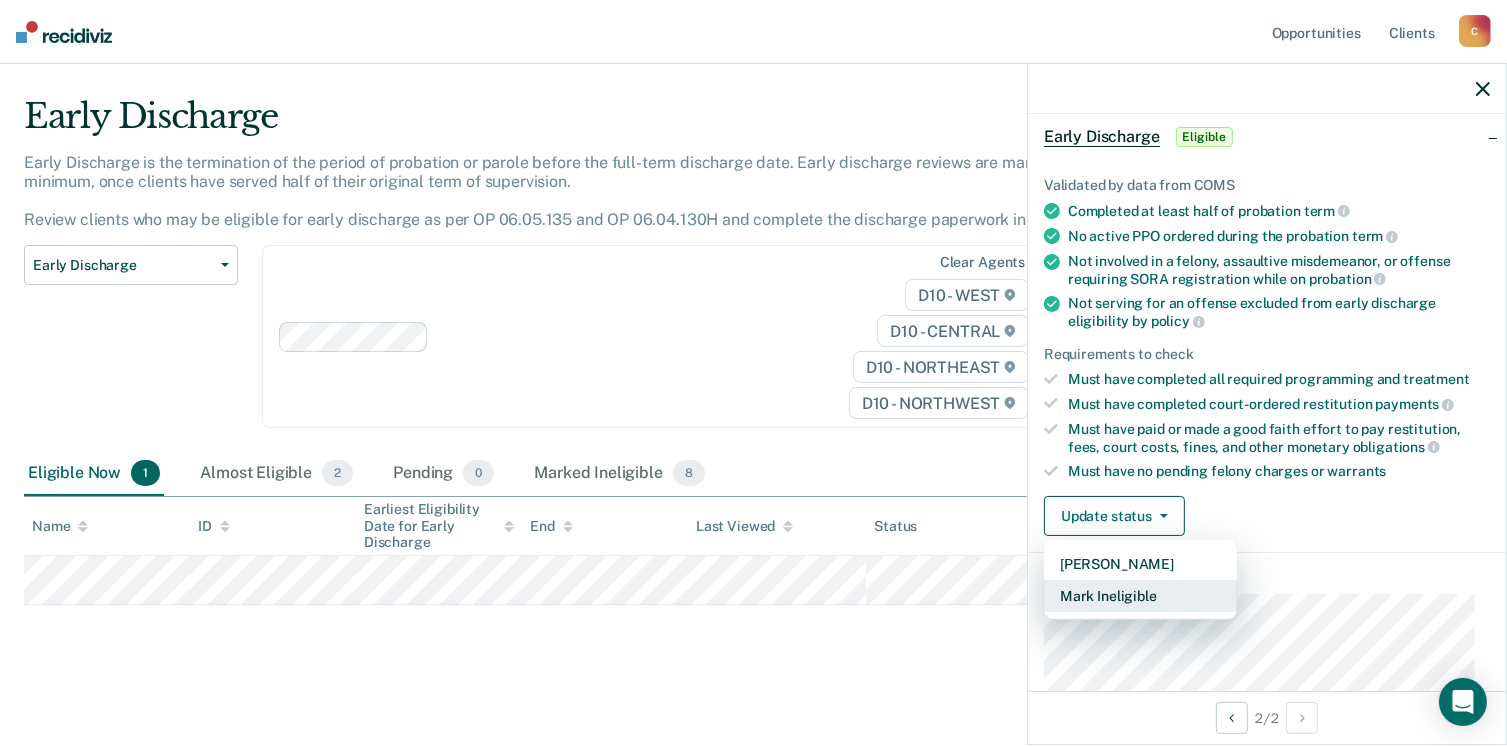 click on "Mark Ineligible" at bounding box center (1140, 596) 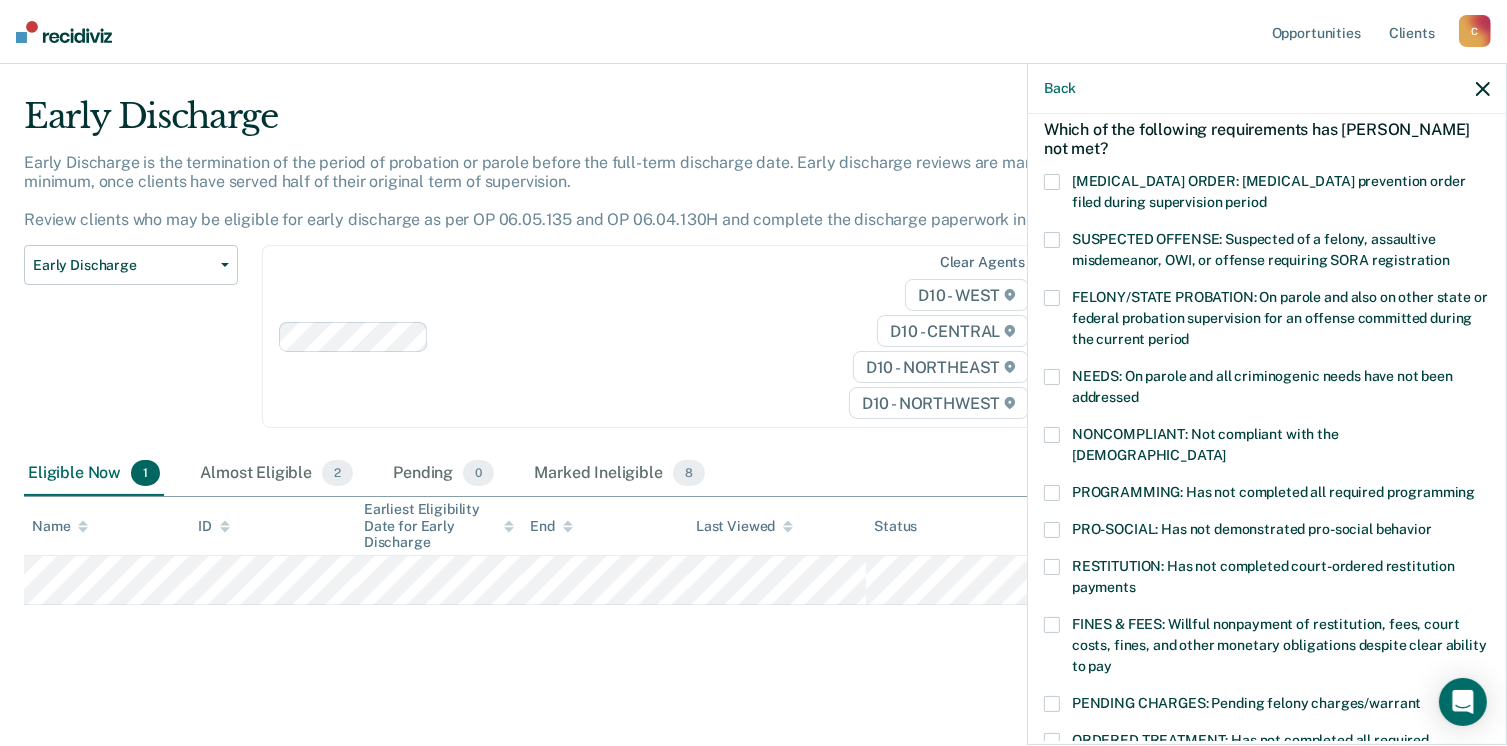 click at bounding box center [1052, 435] 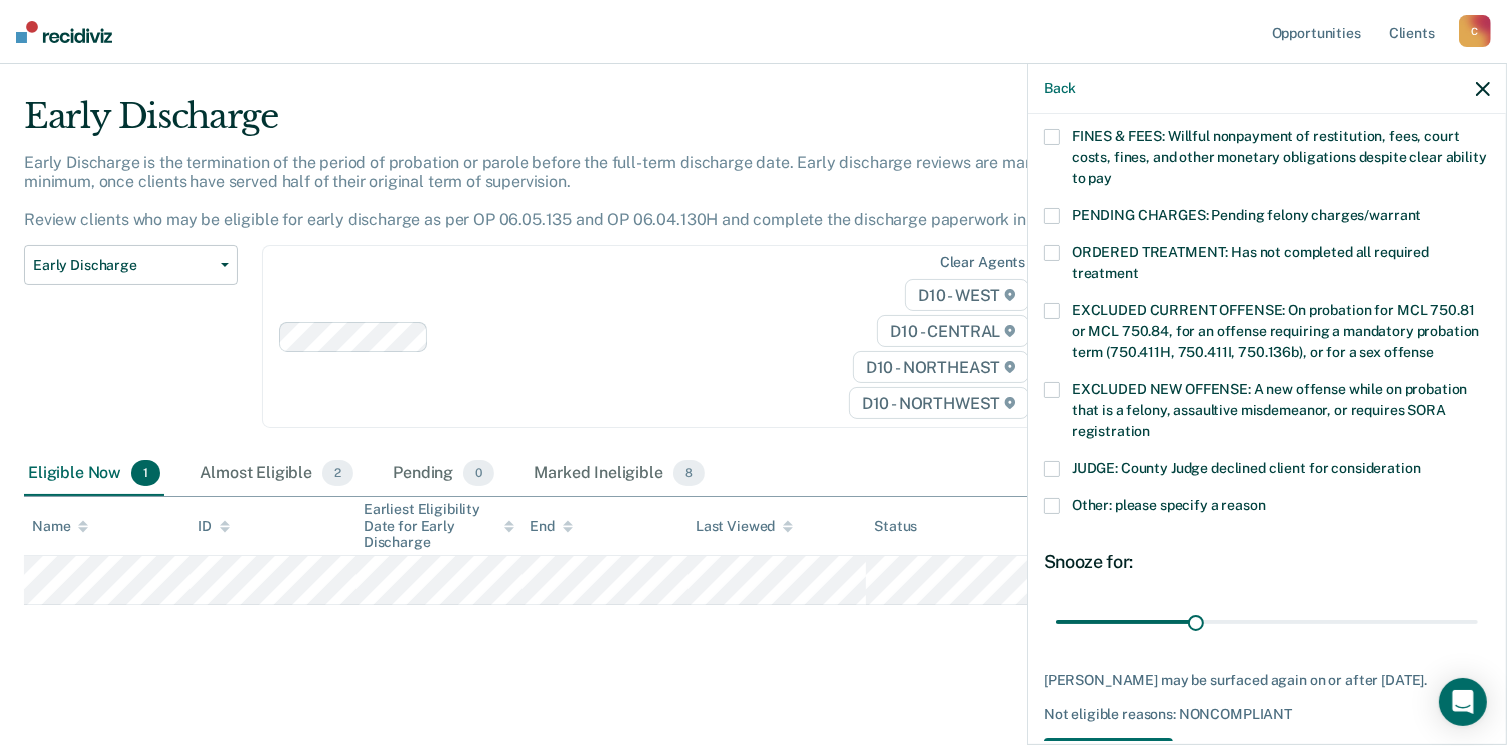 scroll, scrollTop: 580, scrollLeft: 0, axis: vertical 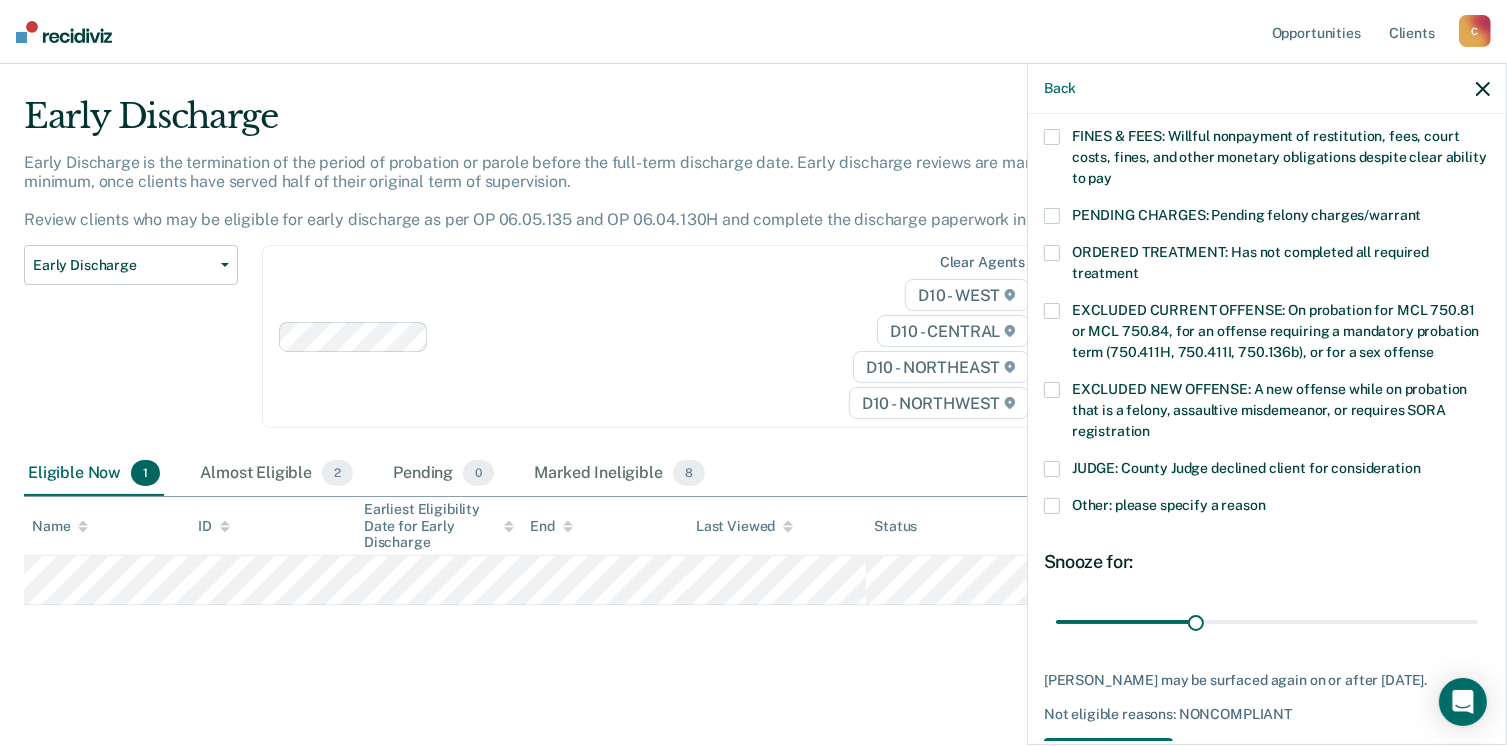 click at bounding box center [1052, 506] 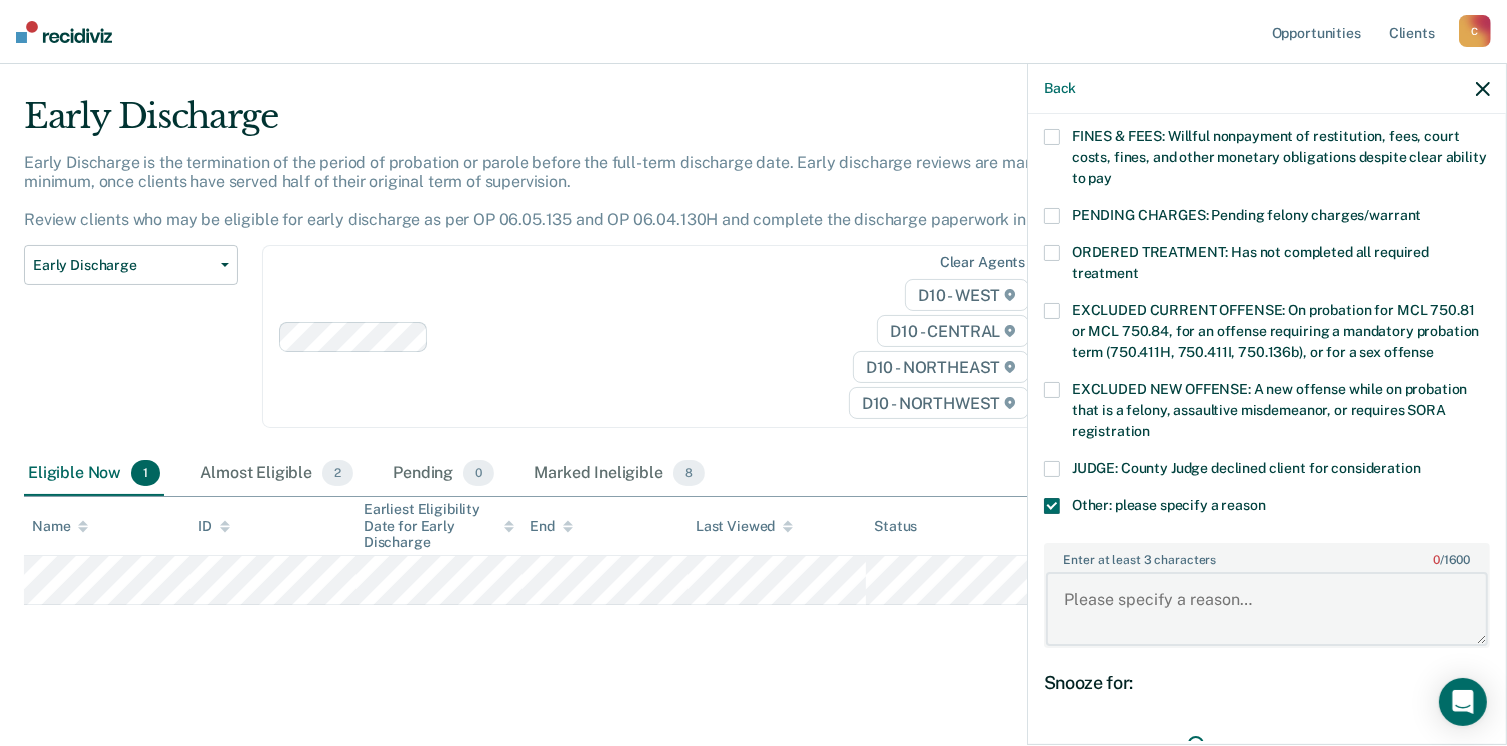 click on "Enter at least 3 characters 0  /  1600" at bounding box center [1267, 609] 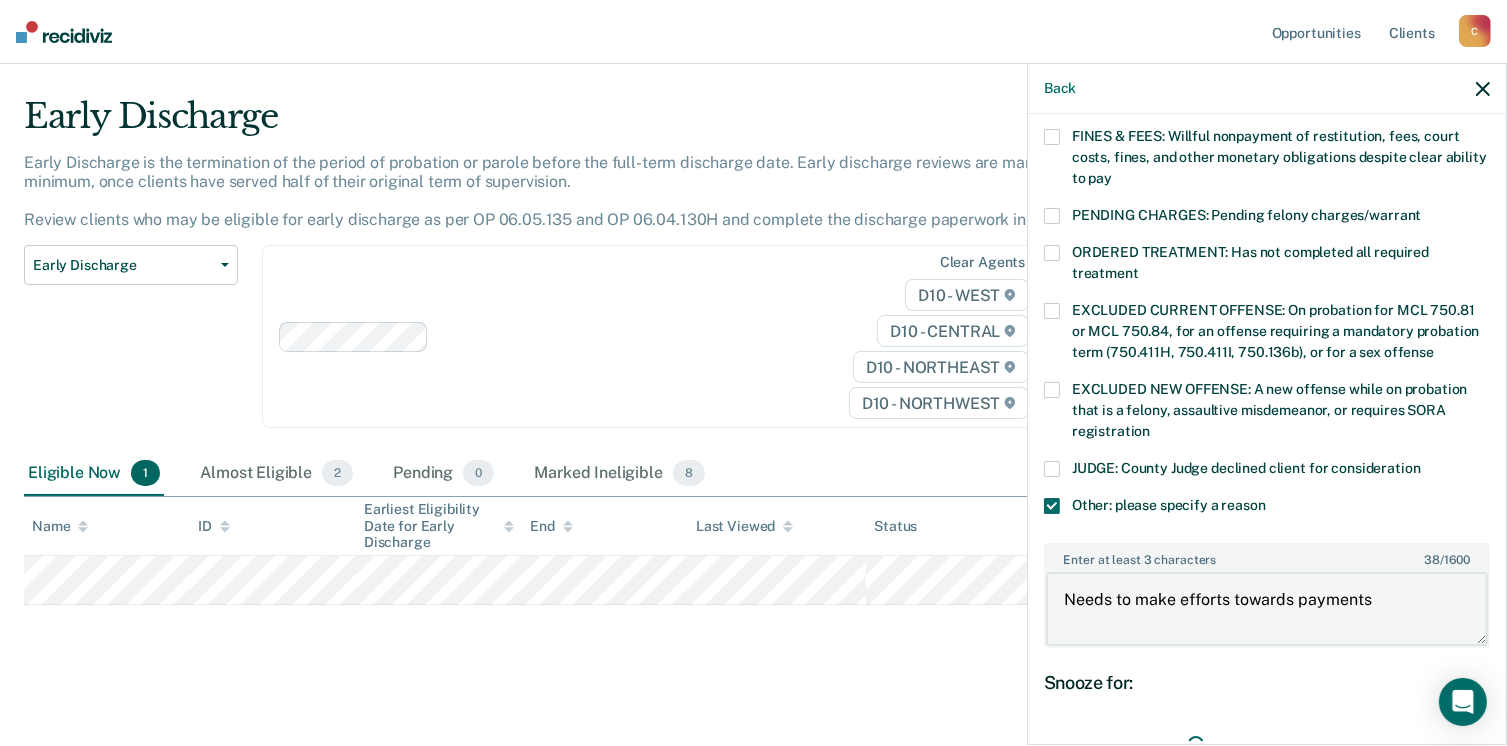 scroll, scrollTop: 749, scrollLeft: 0, axis: vertical 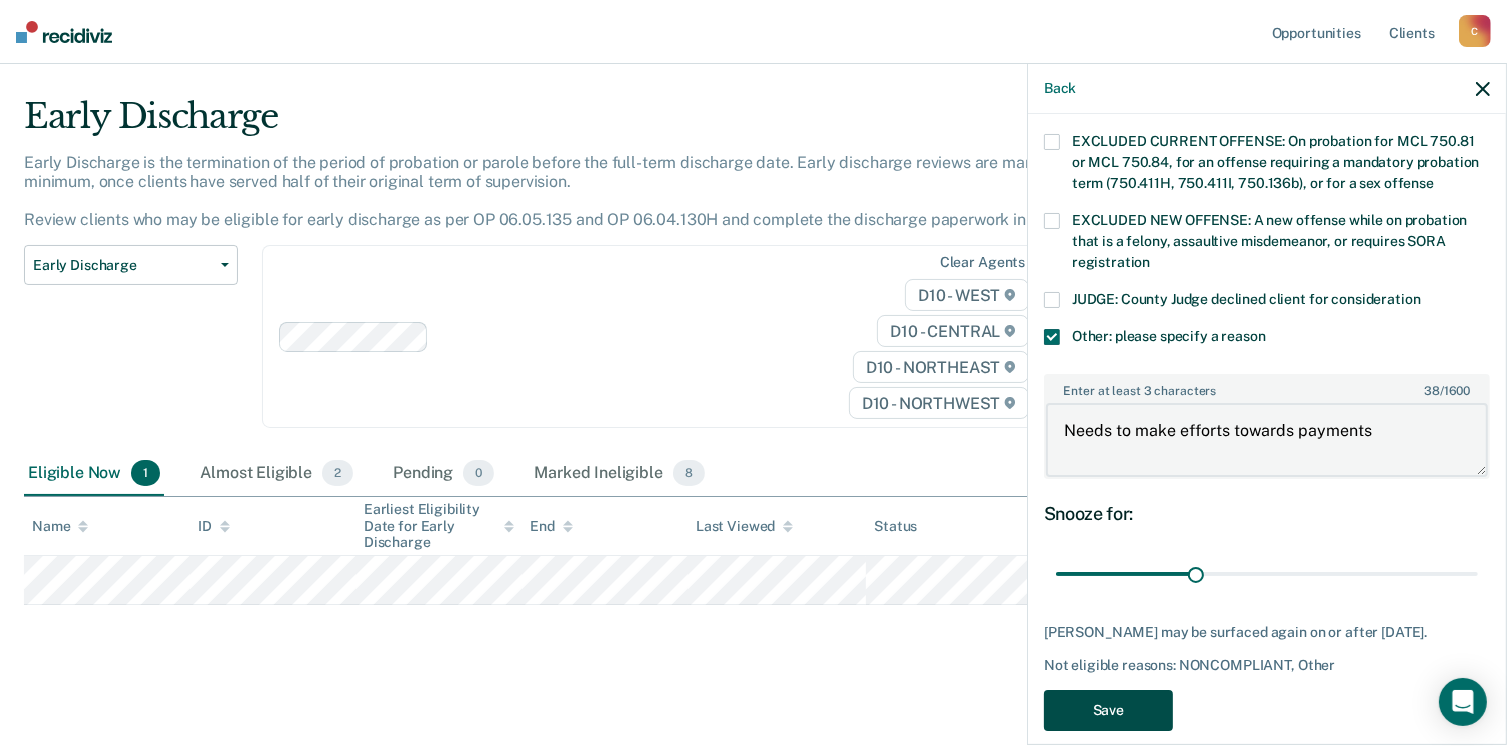 type on "Needs to make efforts towards payments" 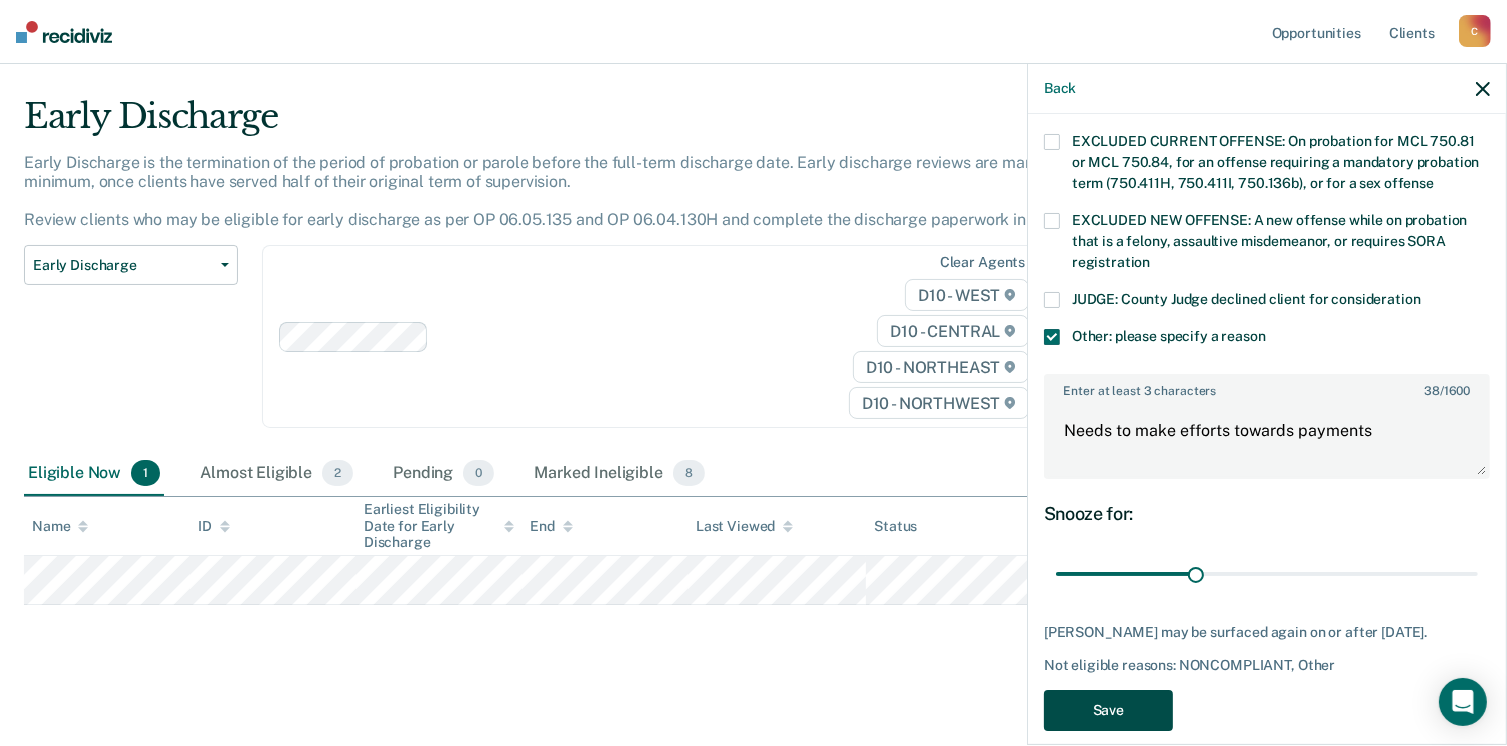 click on "Save" at bounding box center [1108, 710] 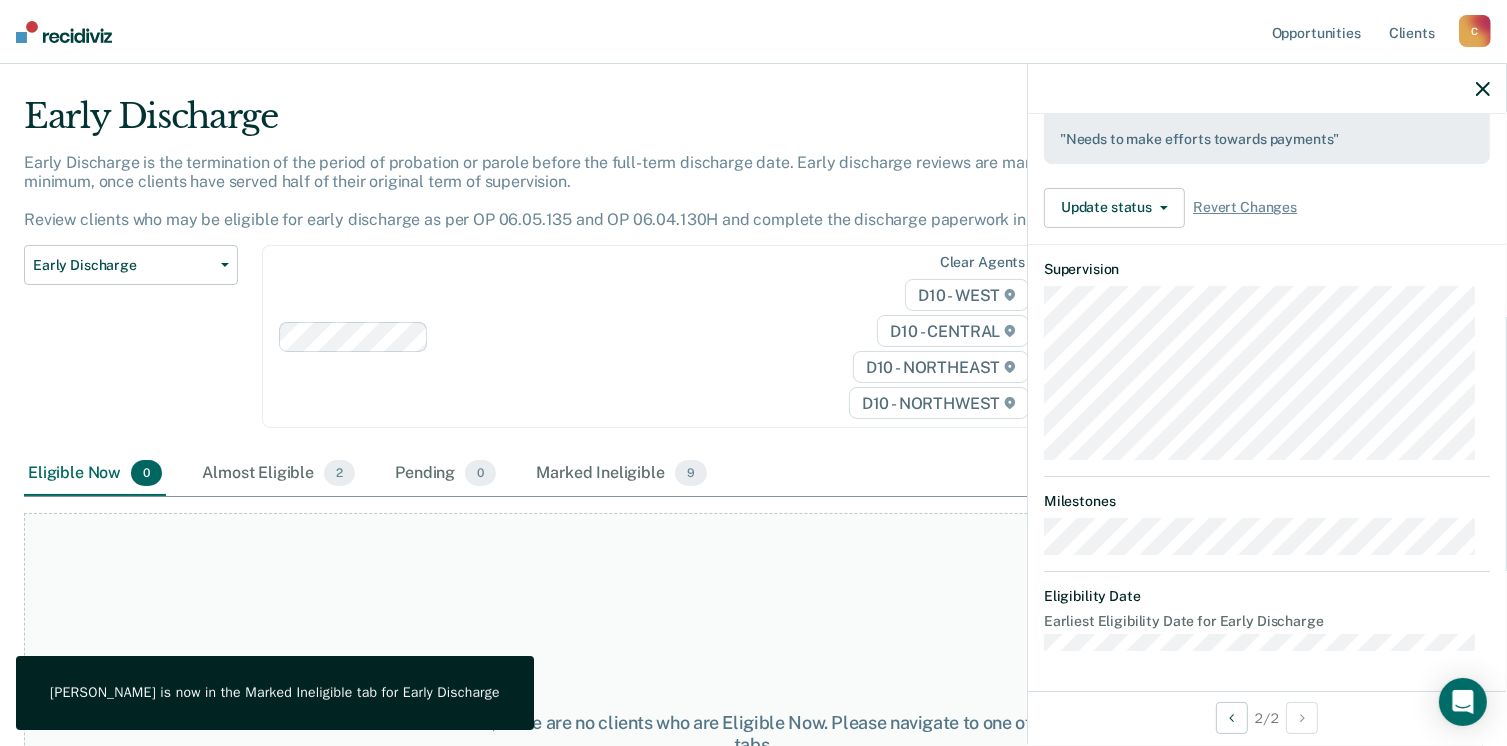 scroll, scrollTop: 572, scrollLeft: 0, axis: vertical 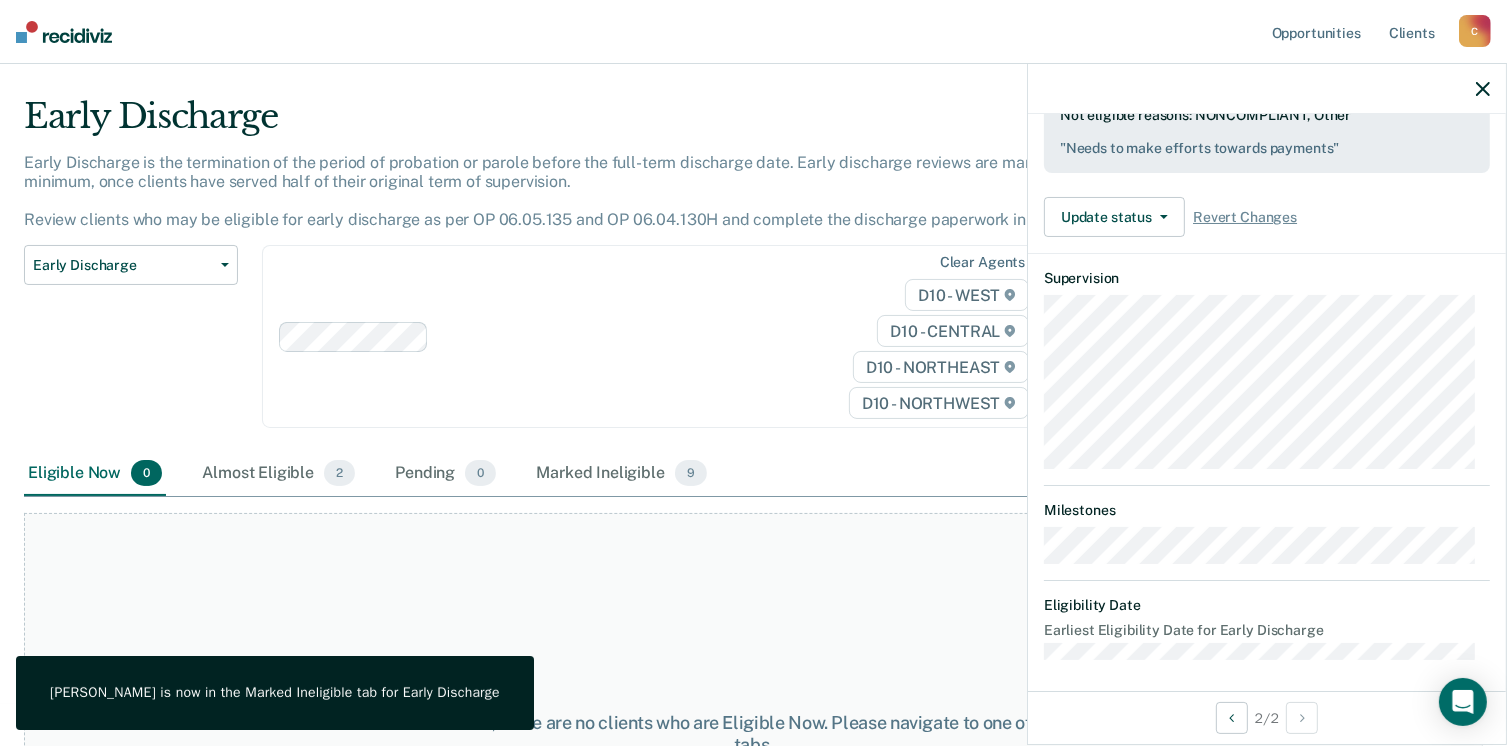 click at bounding box center (1267, 89) 